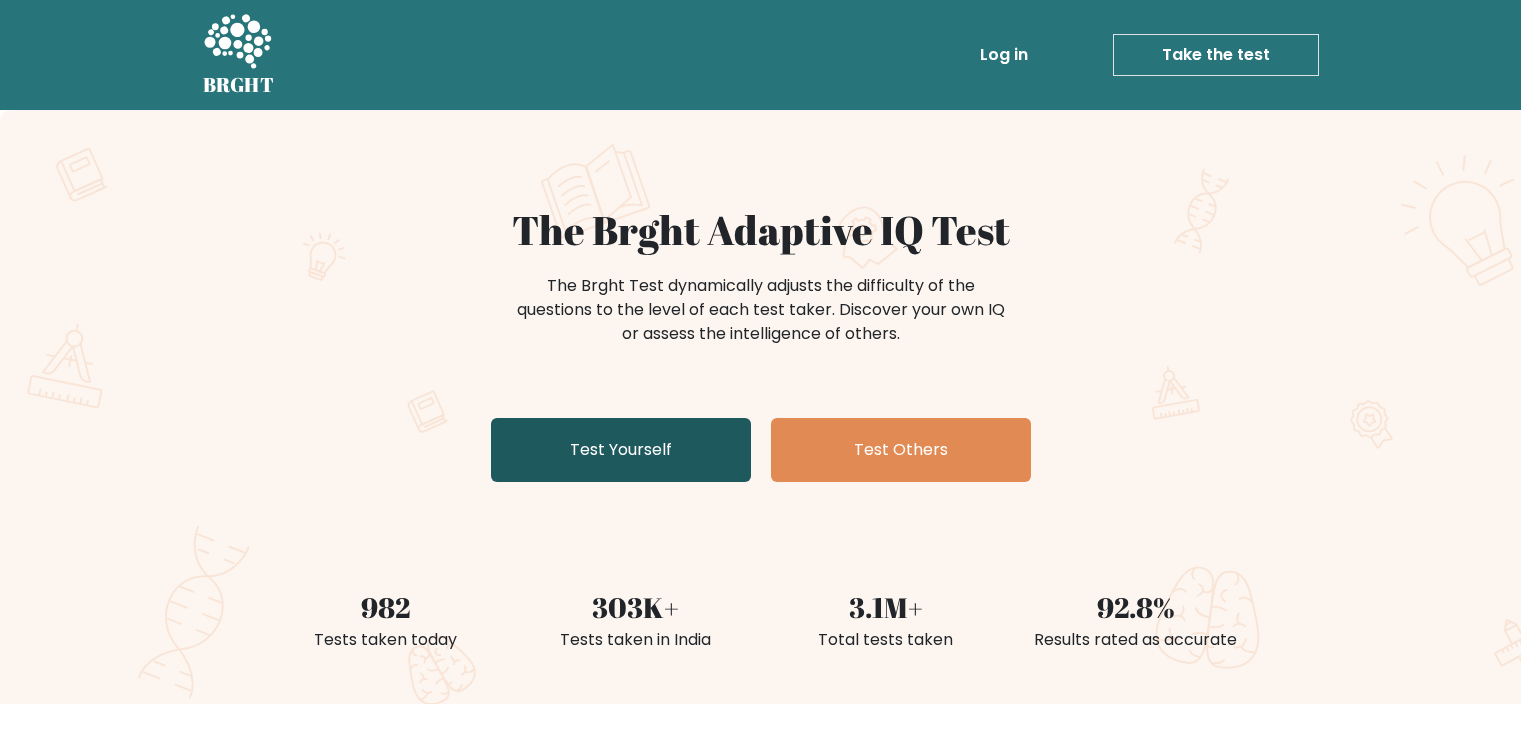 scroll, scrollTop: 0, scrollLeft: 0, axis: both 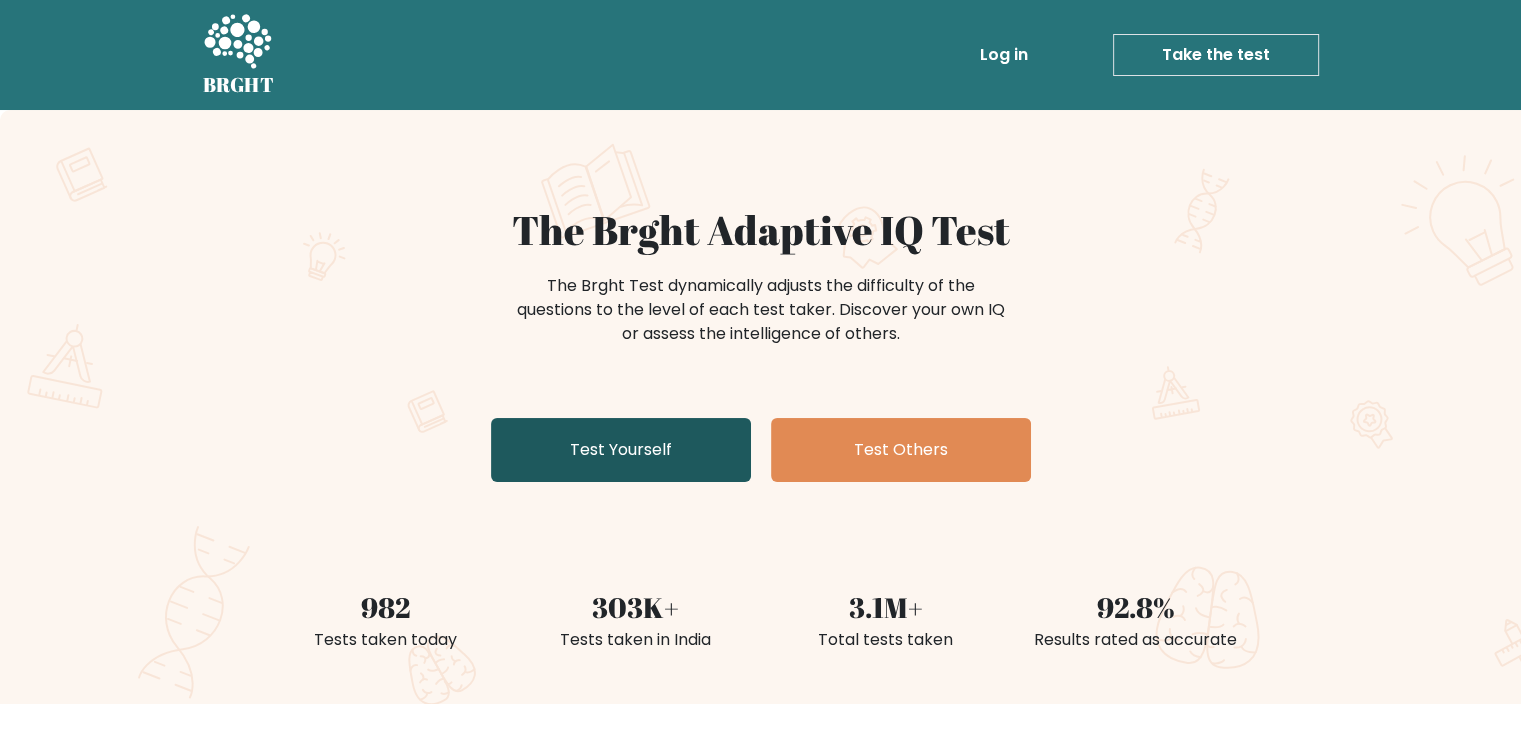 click on "Test Yourself" at bounding box center [621, 450] 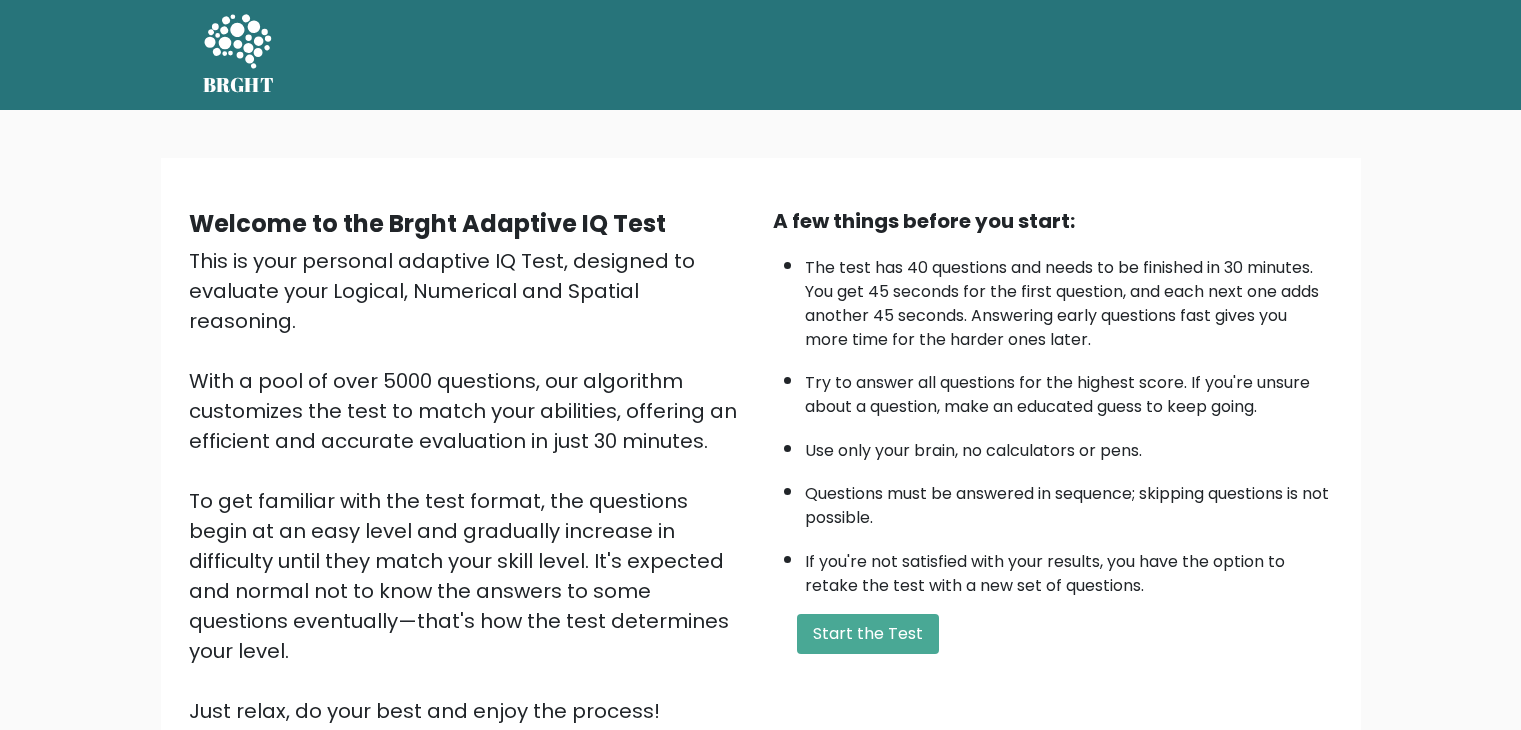 scroll, scrollTop: 0, scrollLeft: 0, axis: both 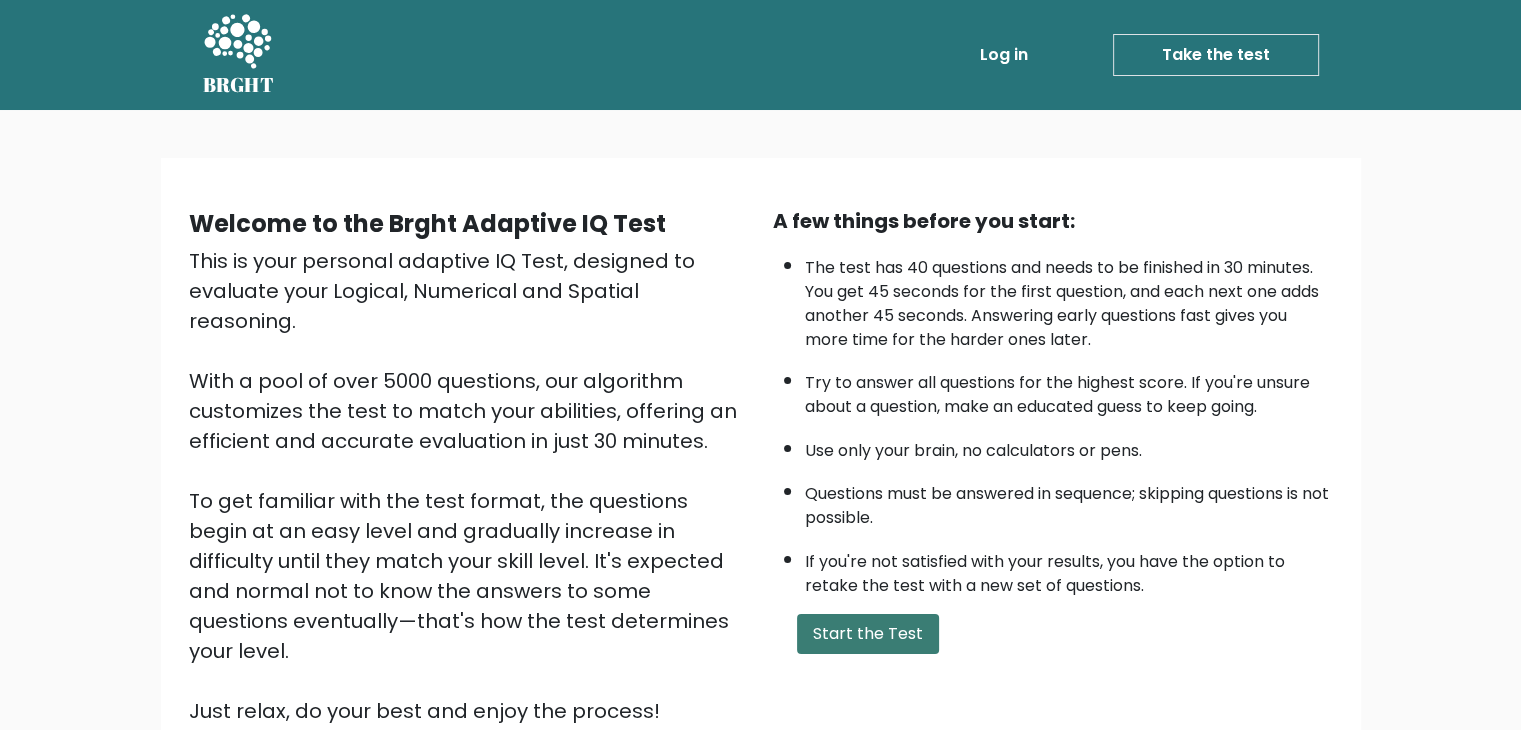 click on "Start the Test" at bounding box center [868, 634] 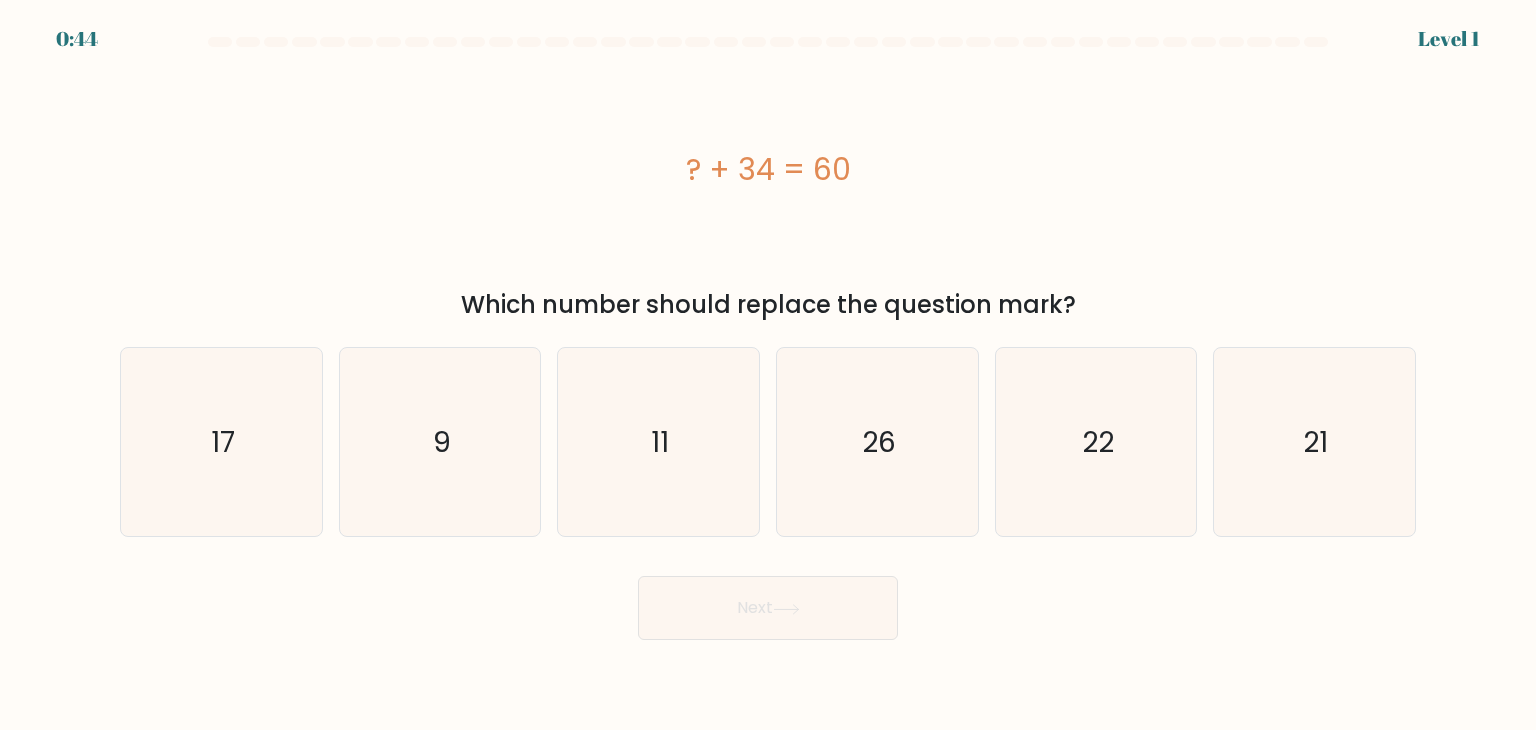 scroll, scrollTop: 0, scrollLeft: 0, axis: both 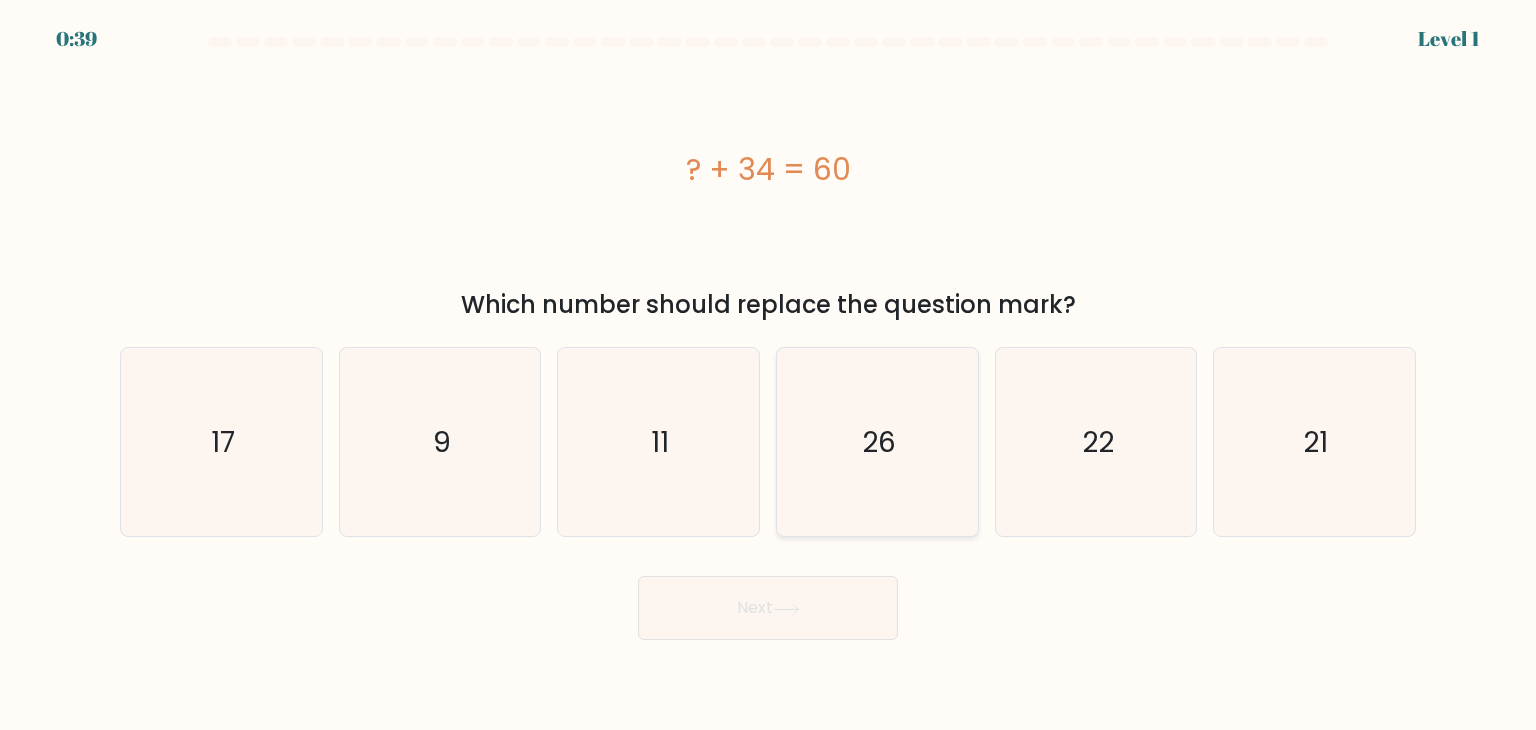 click on "26" 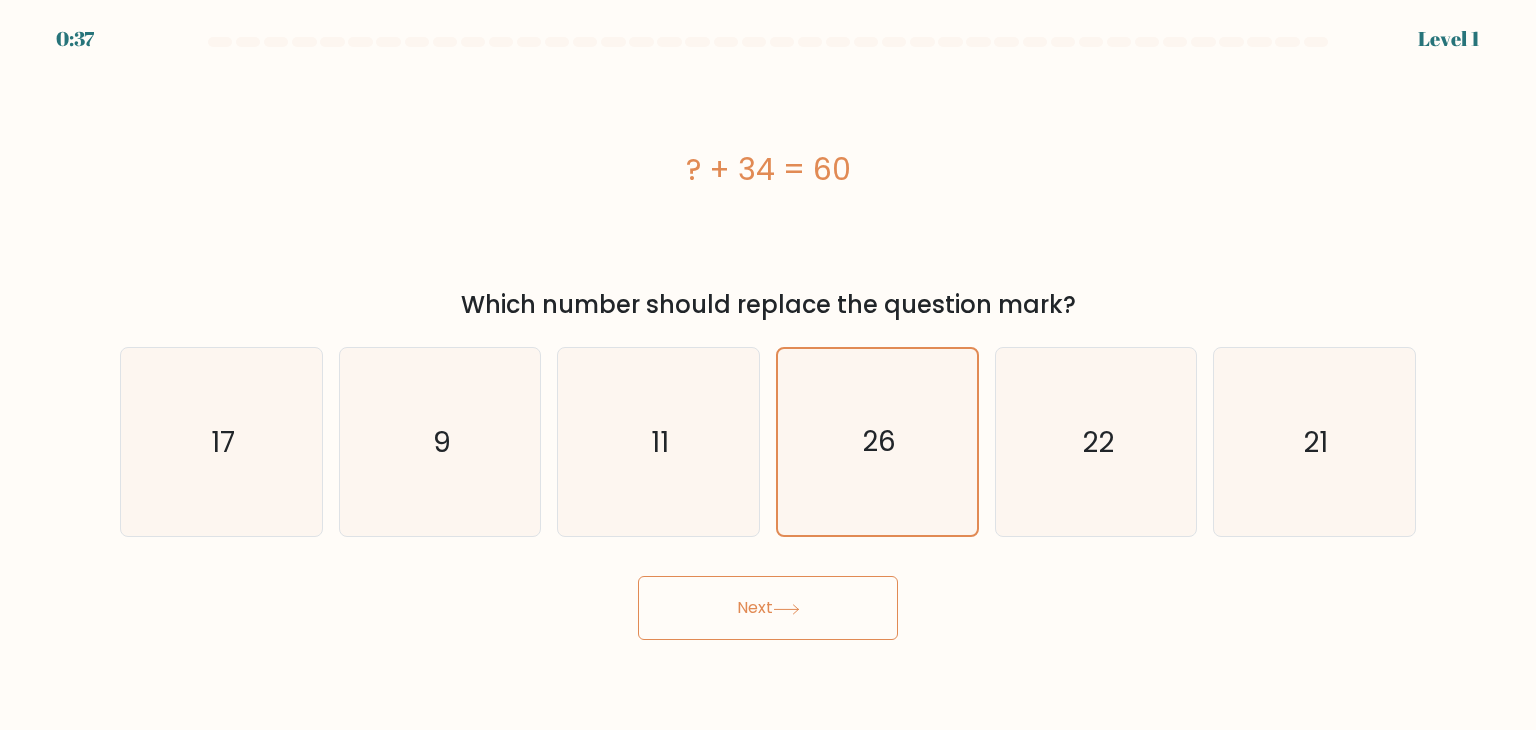 click on "Next" at bounding box center [768, 608] 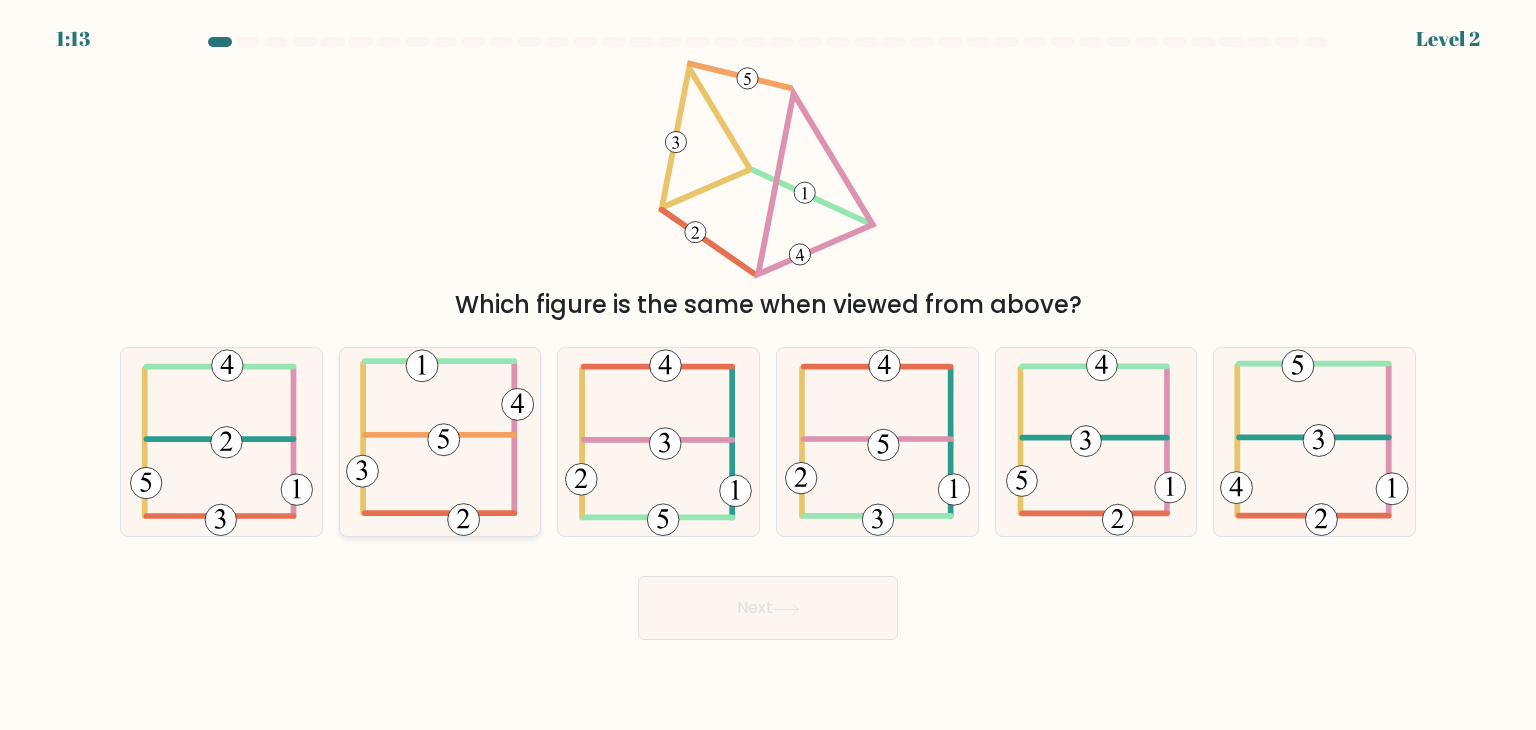 click 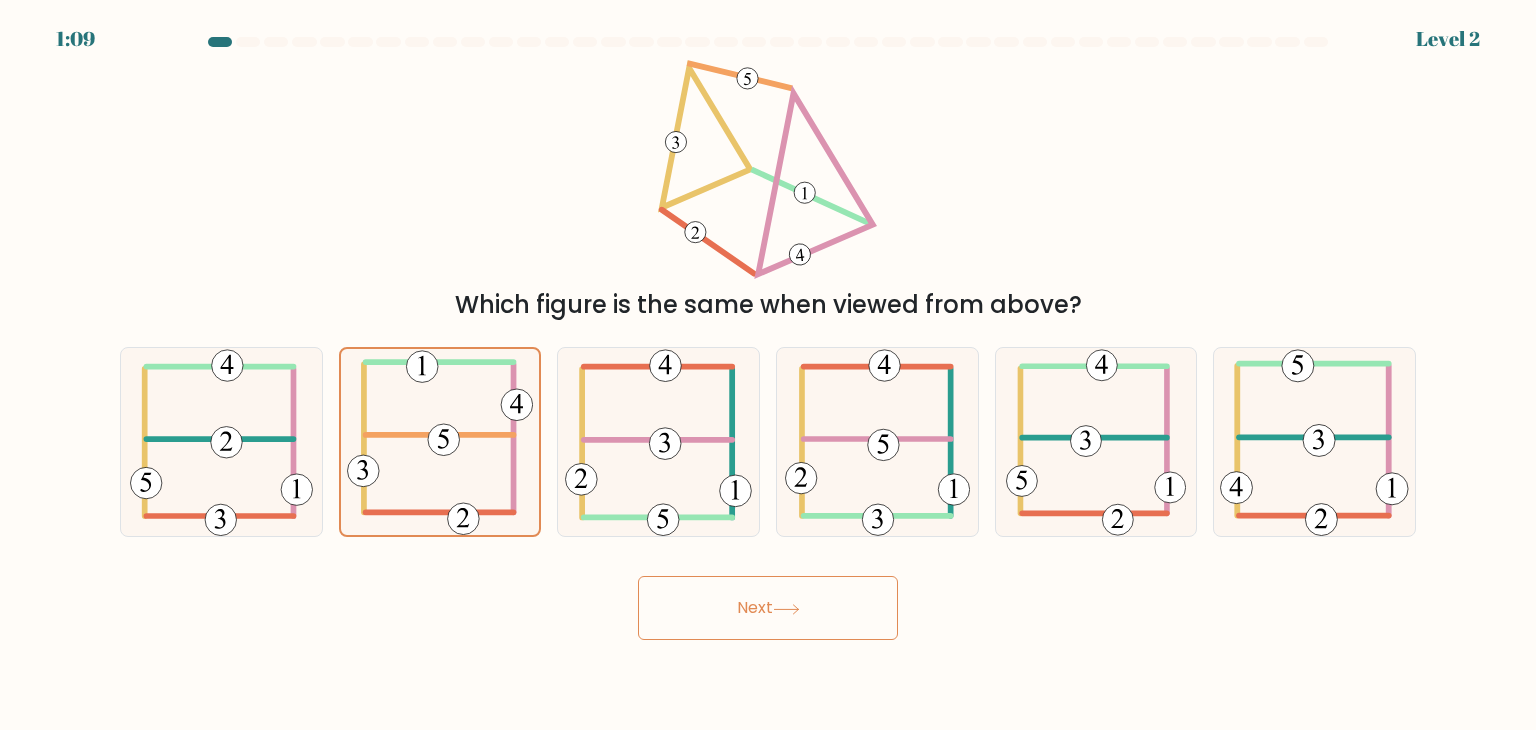 click on "Next" at bounding box center [768, 600] 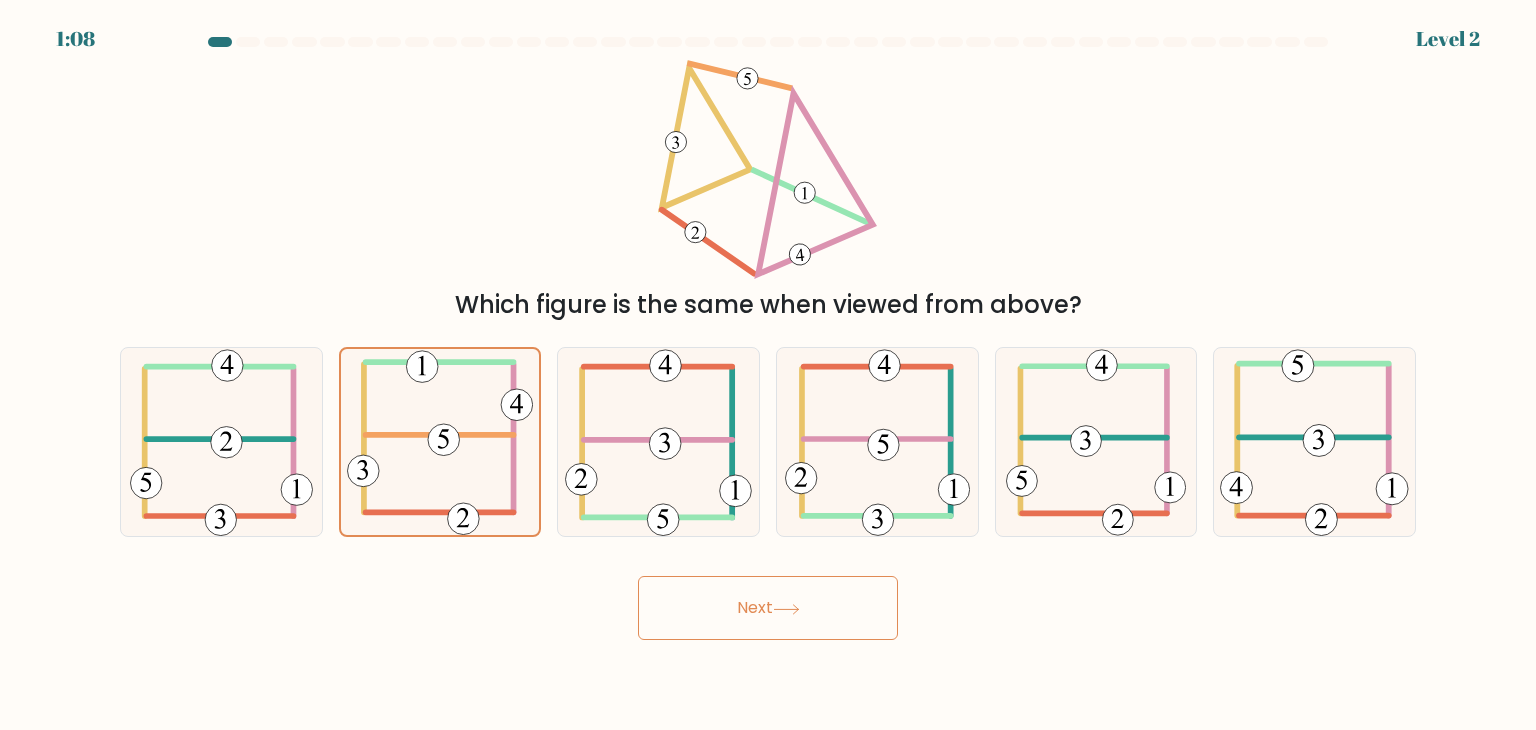 click on "Next" at bounding box center [768, 608] 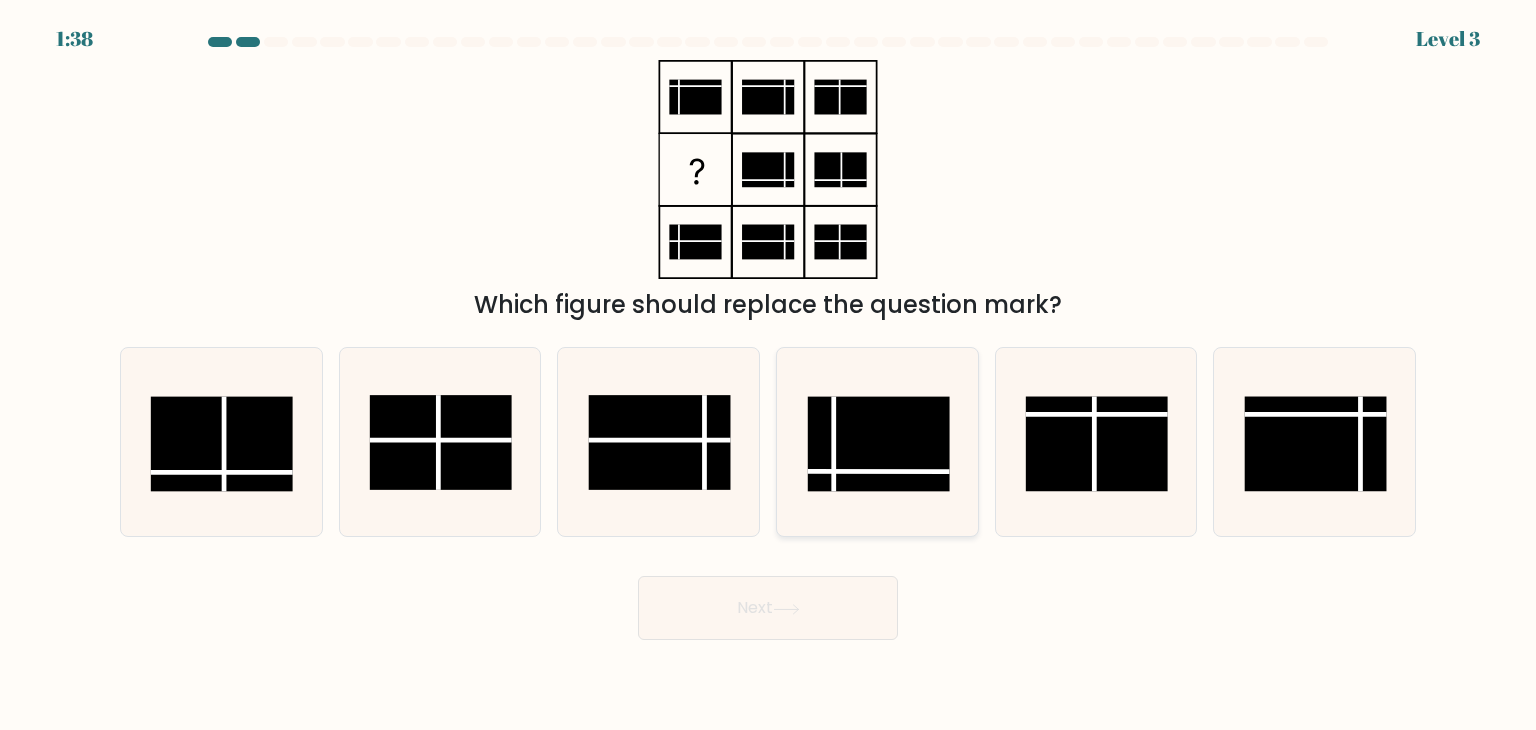 click 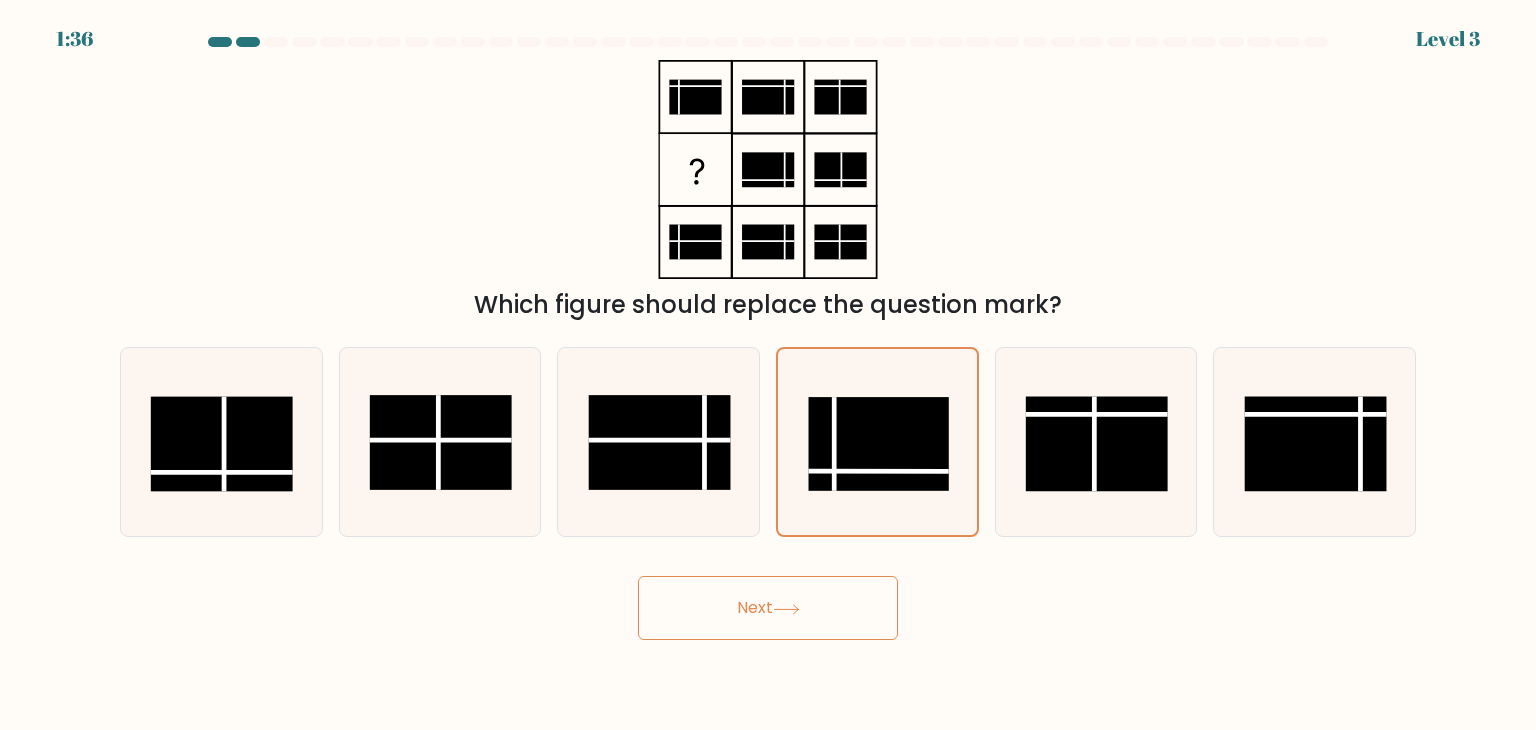 click on "Next" at bounding box center [768, 608] 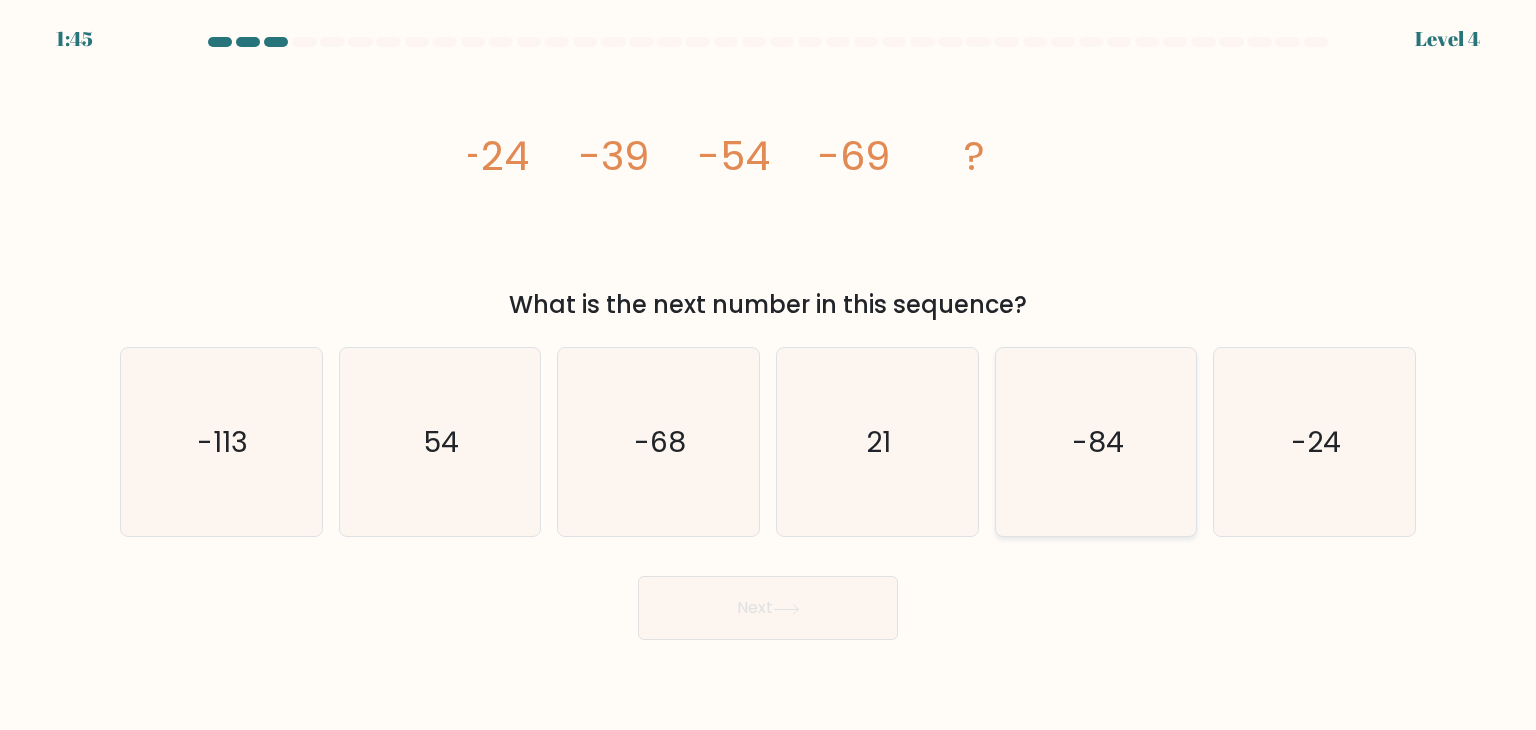click on "-84" 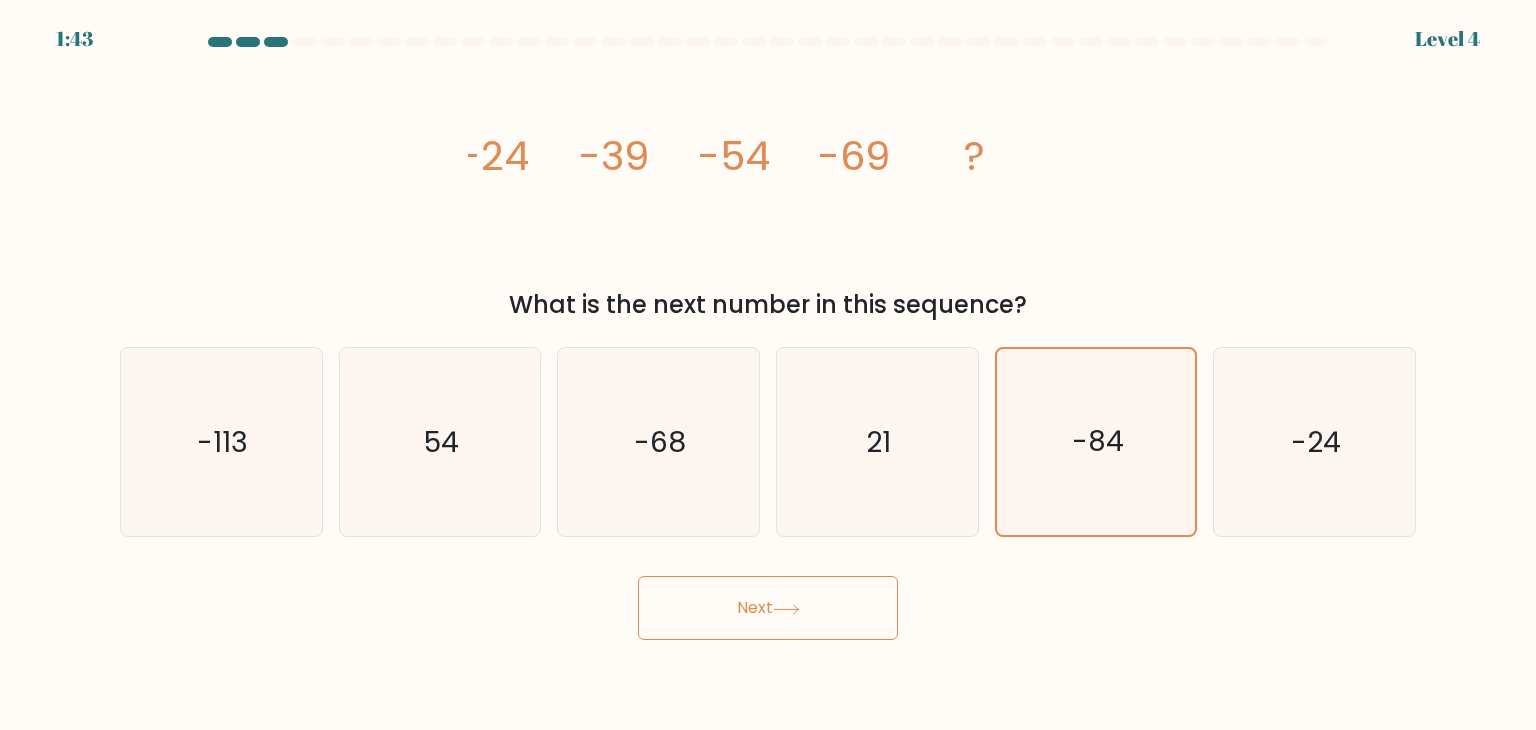 click on "Next" at bounding box center [768, 608] 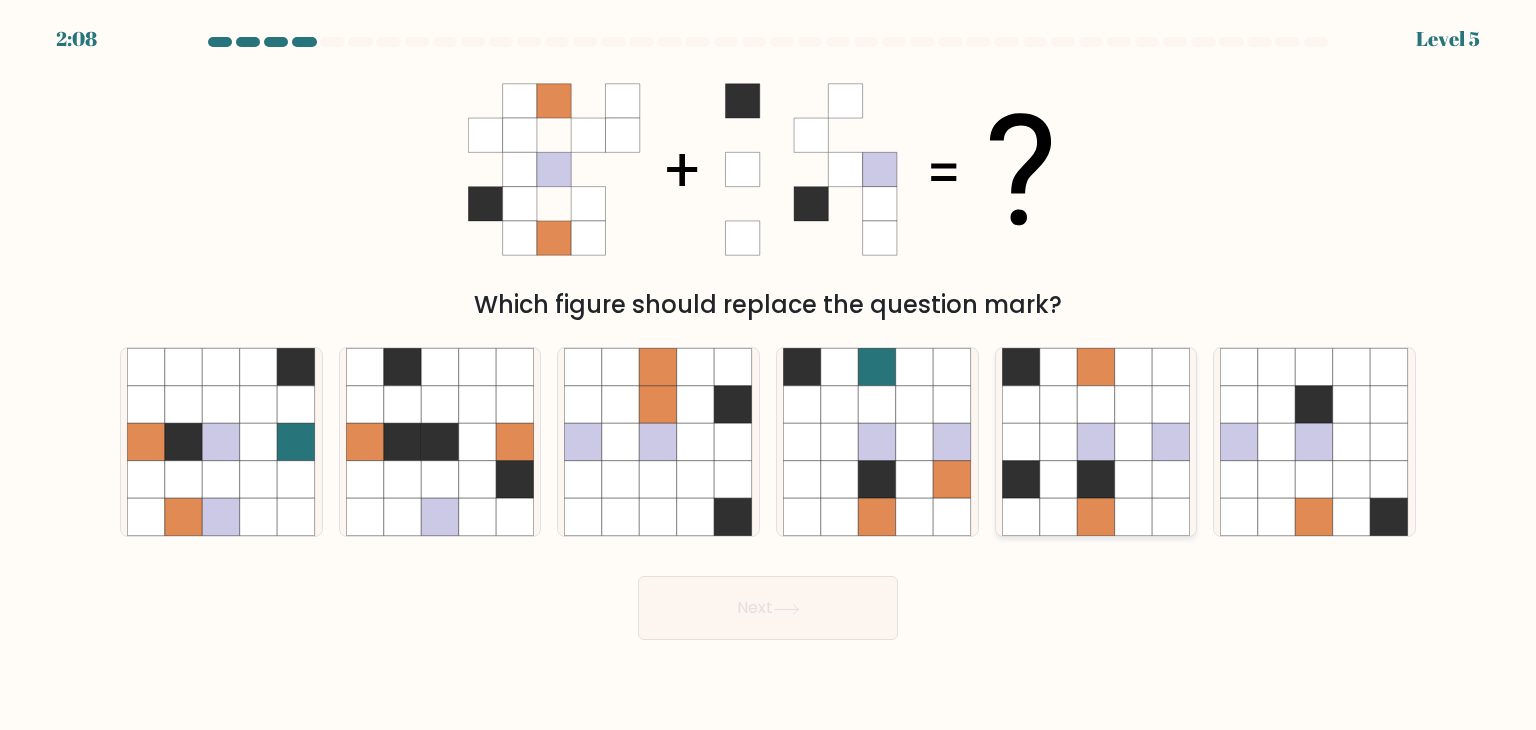 click 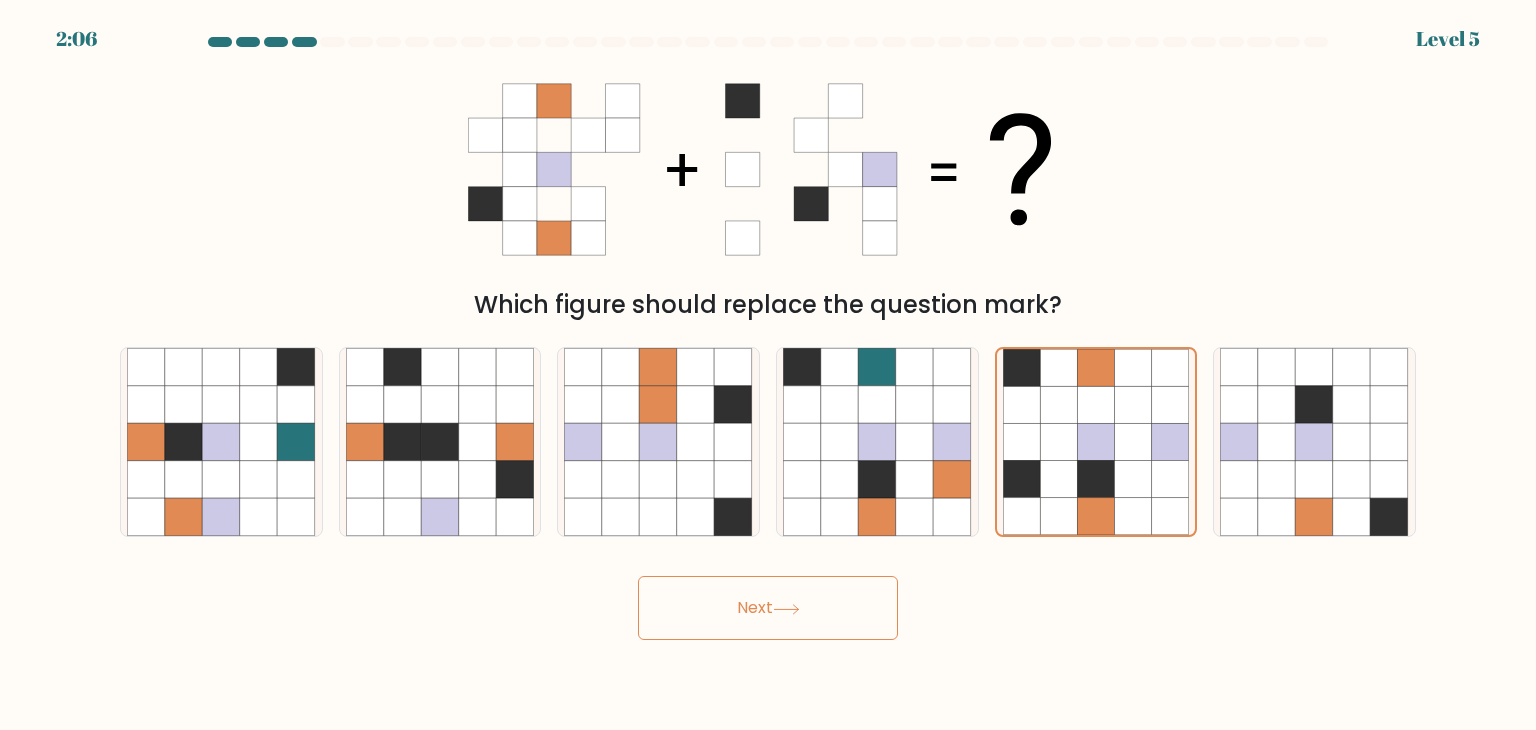 click on "Next" at bounding box center (768, 608) 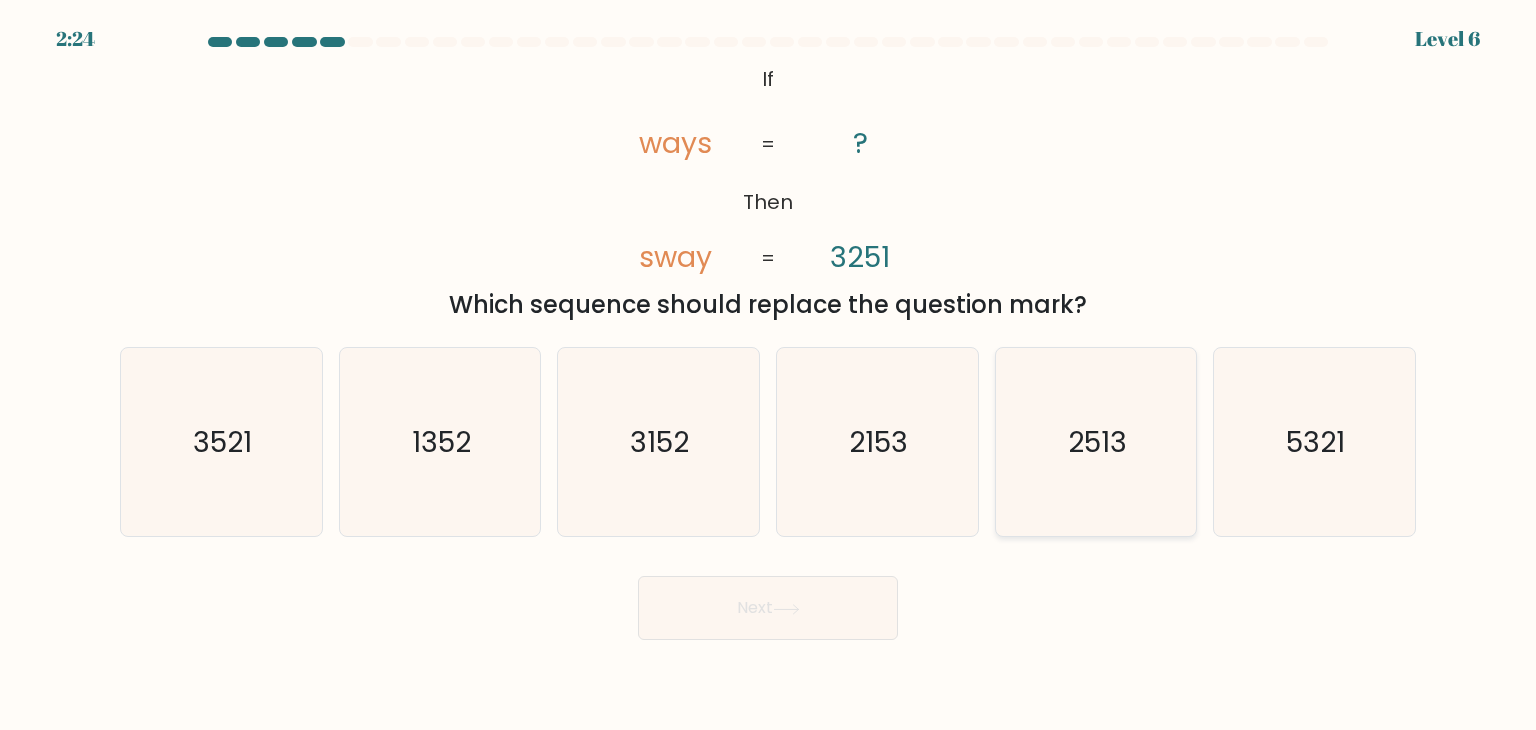 click on "2513" 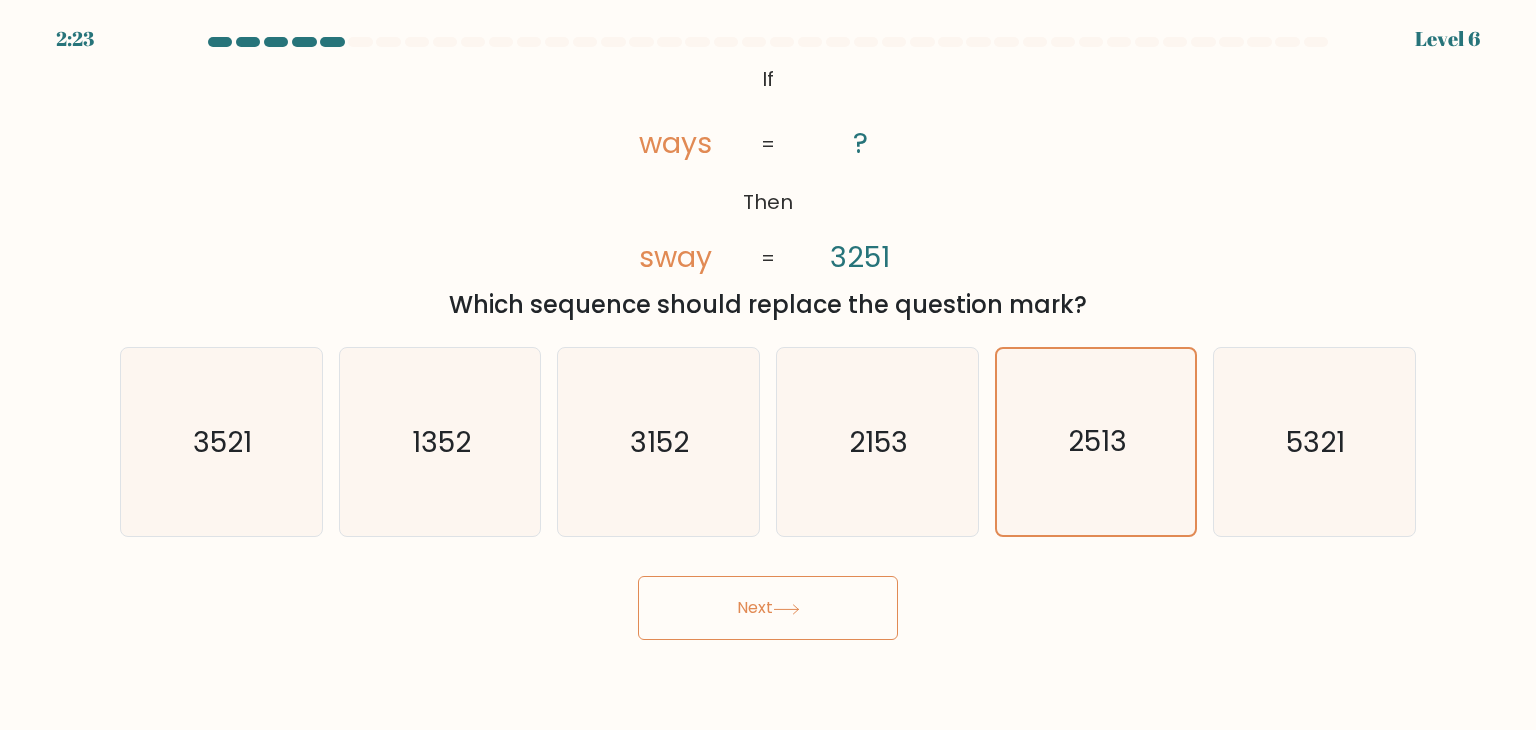 click on "Next" at bounding box center (768, 608) 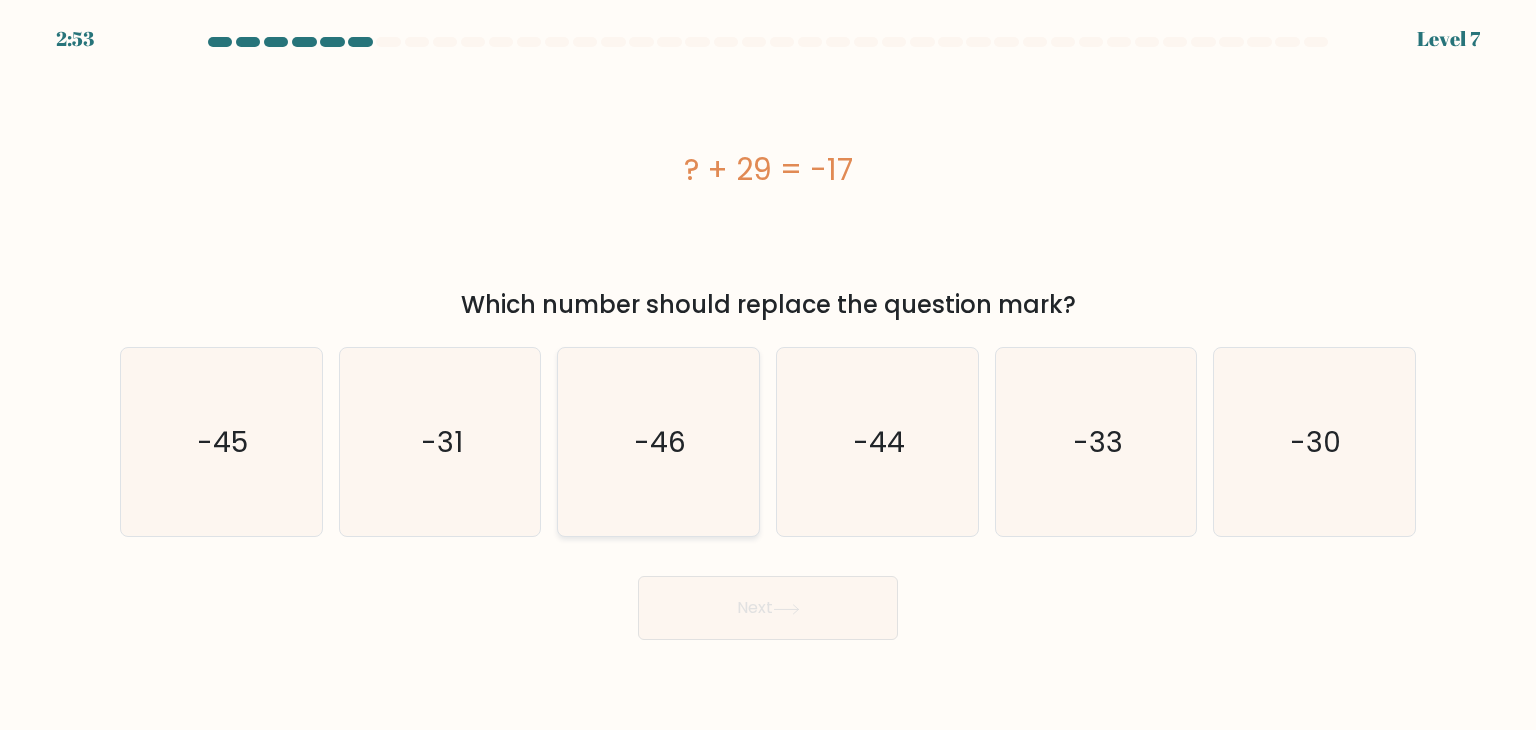 click on "-46" 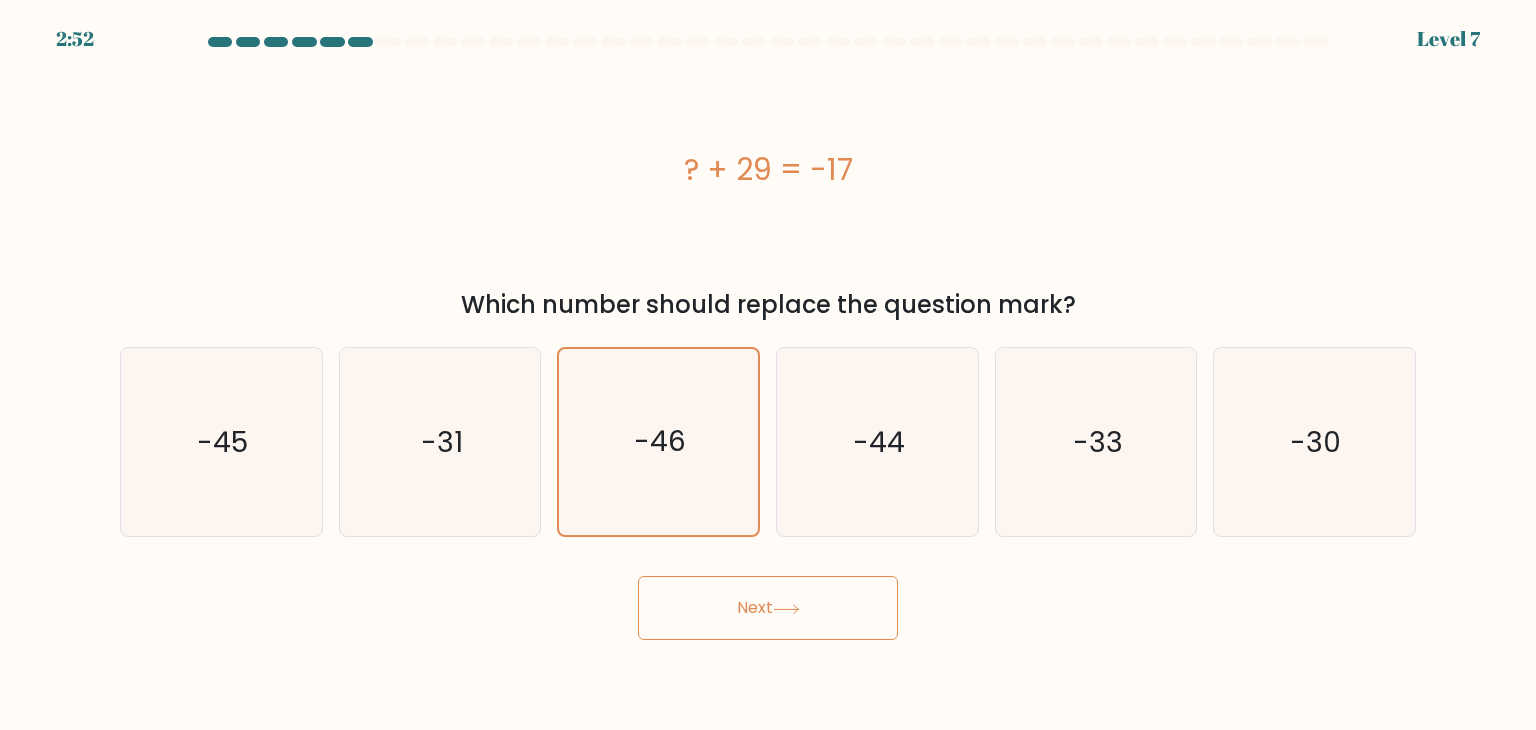 click on "Next" at bounding box center [768, 608] 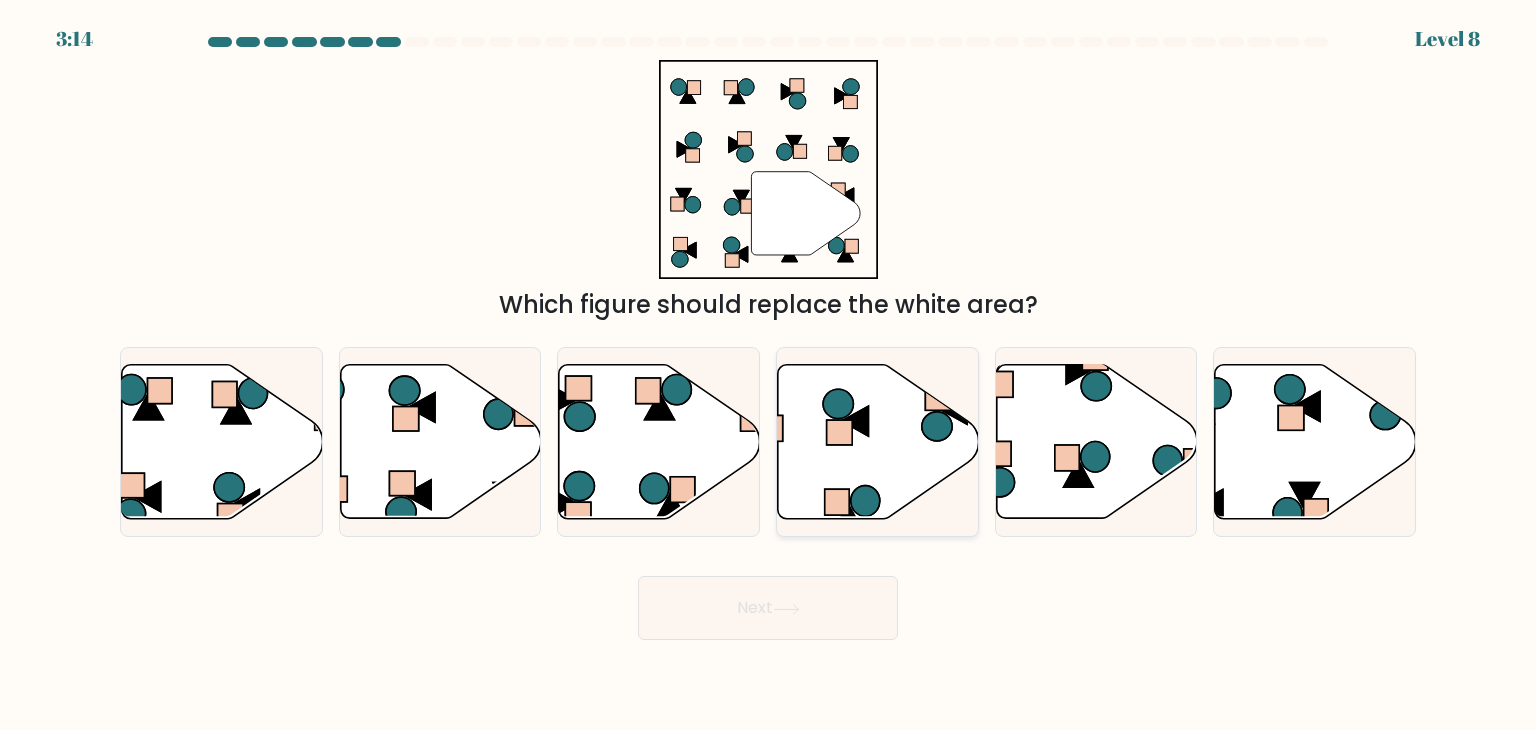 click 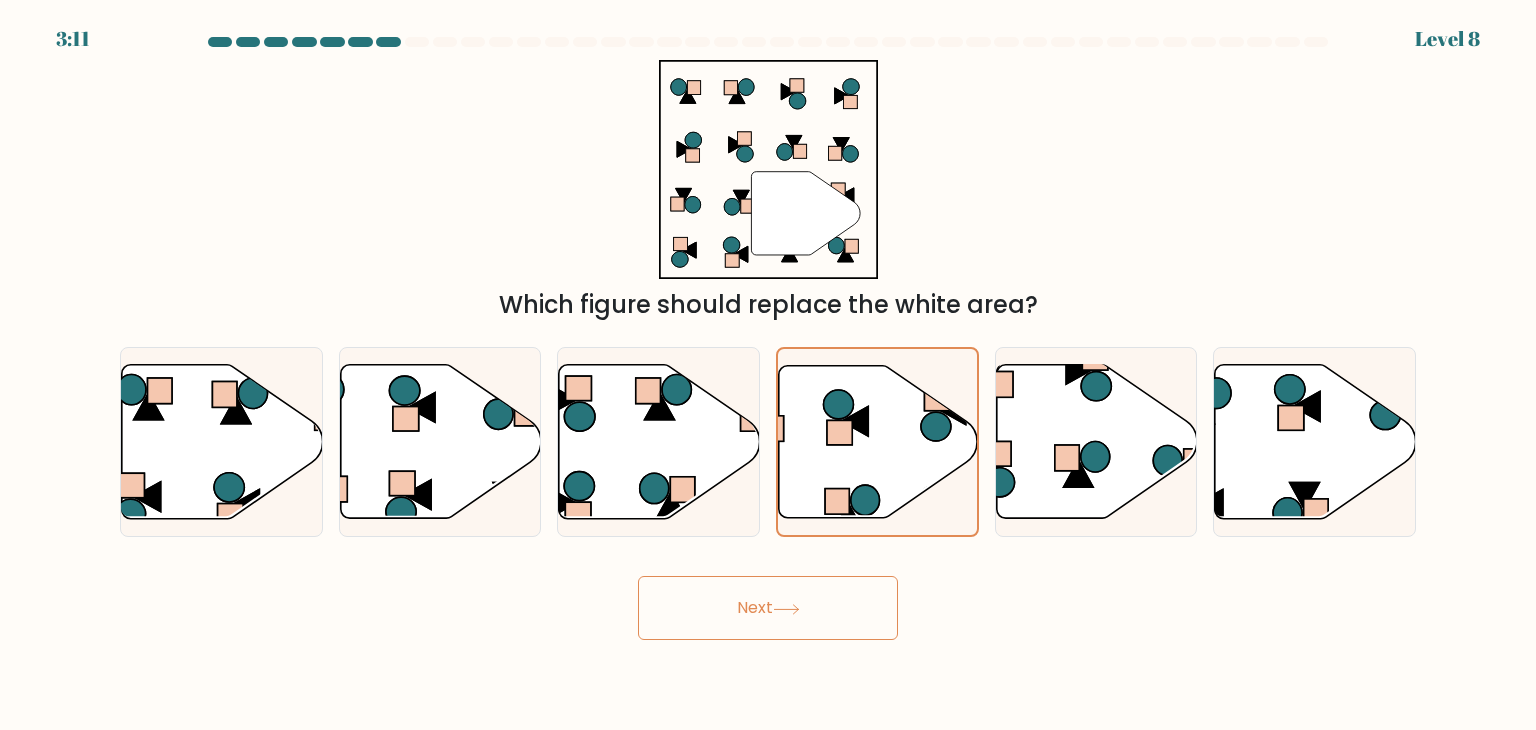 click on "Next" at bounding box center [768, 608] 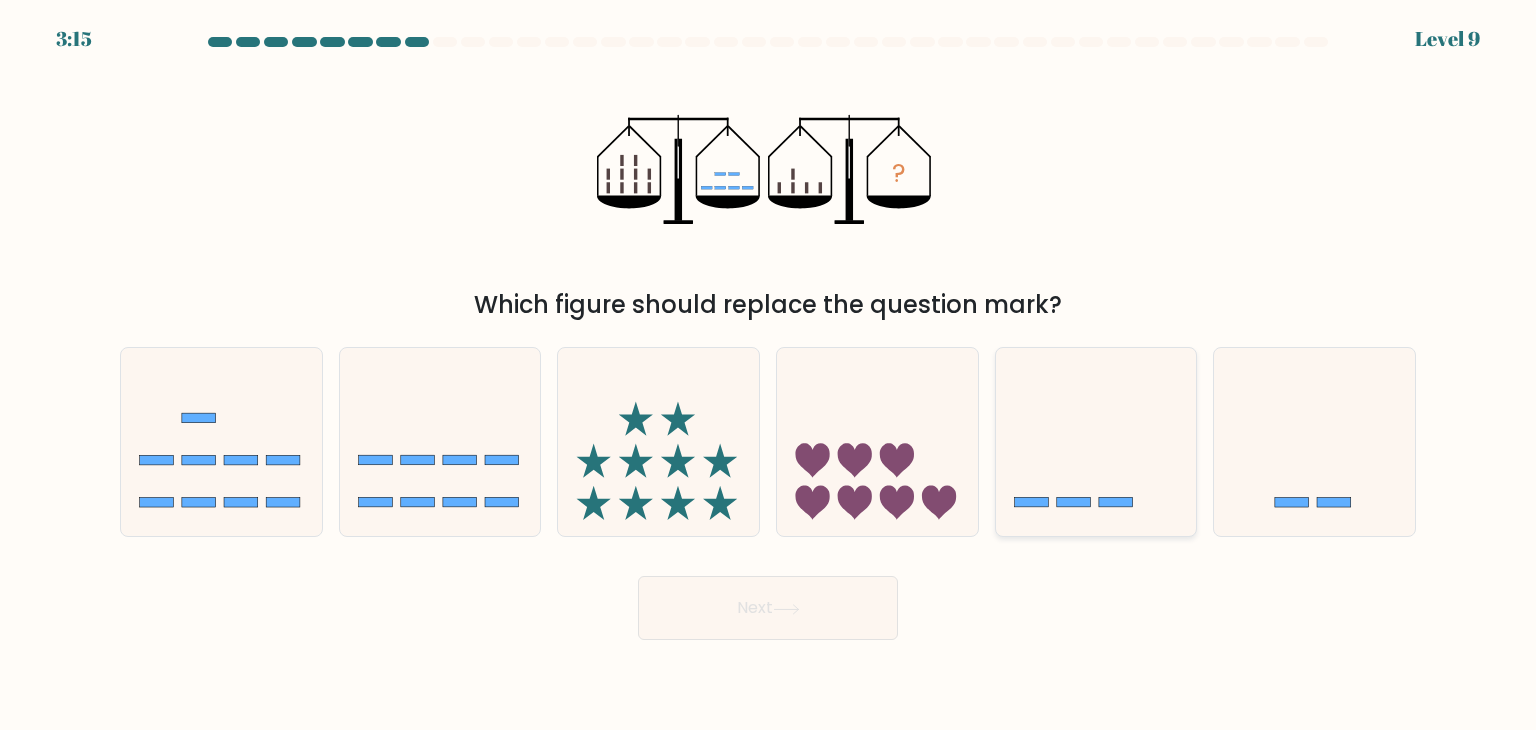 click 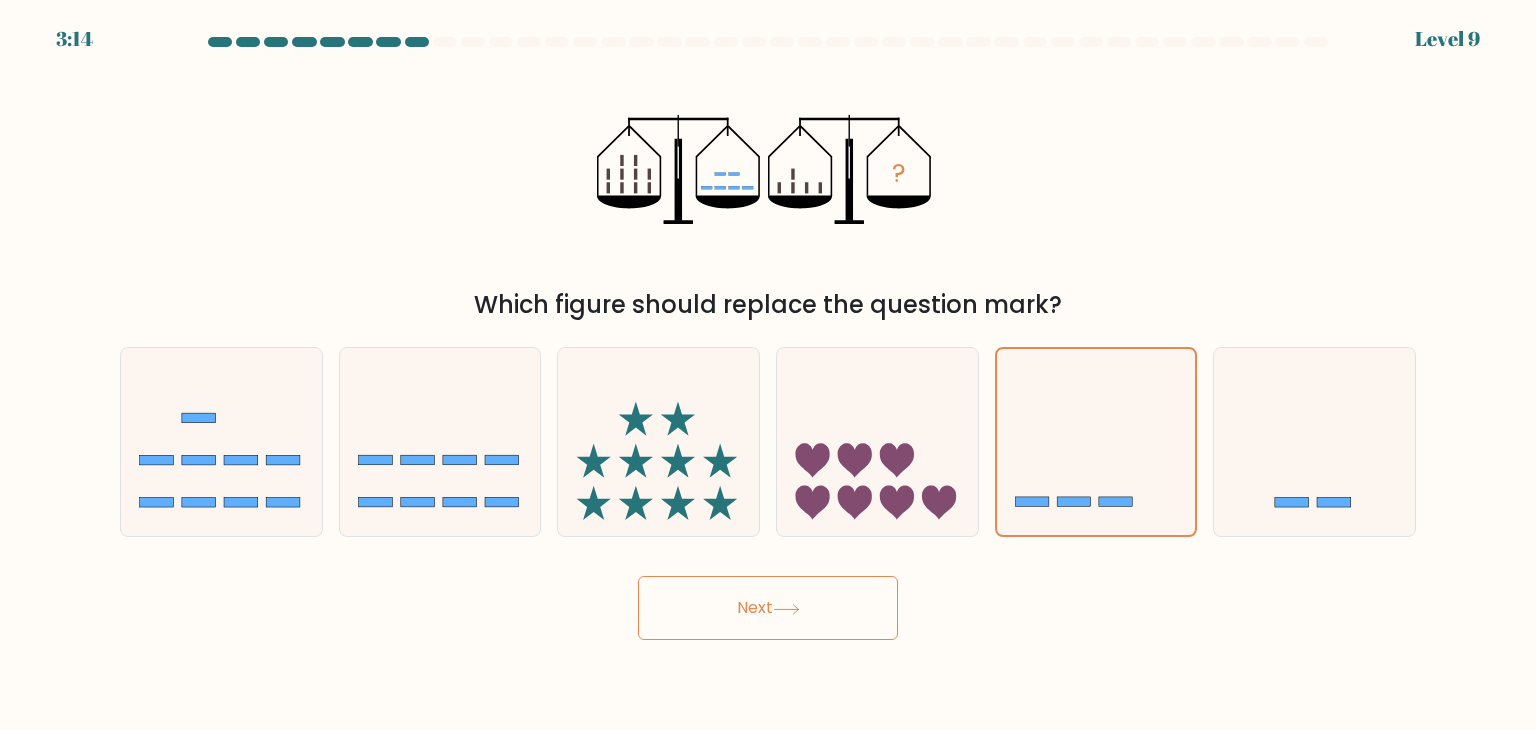 click on "Next" at bounding box center (768, 608) 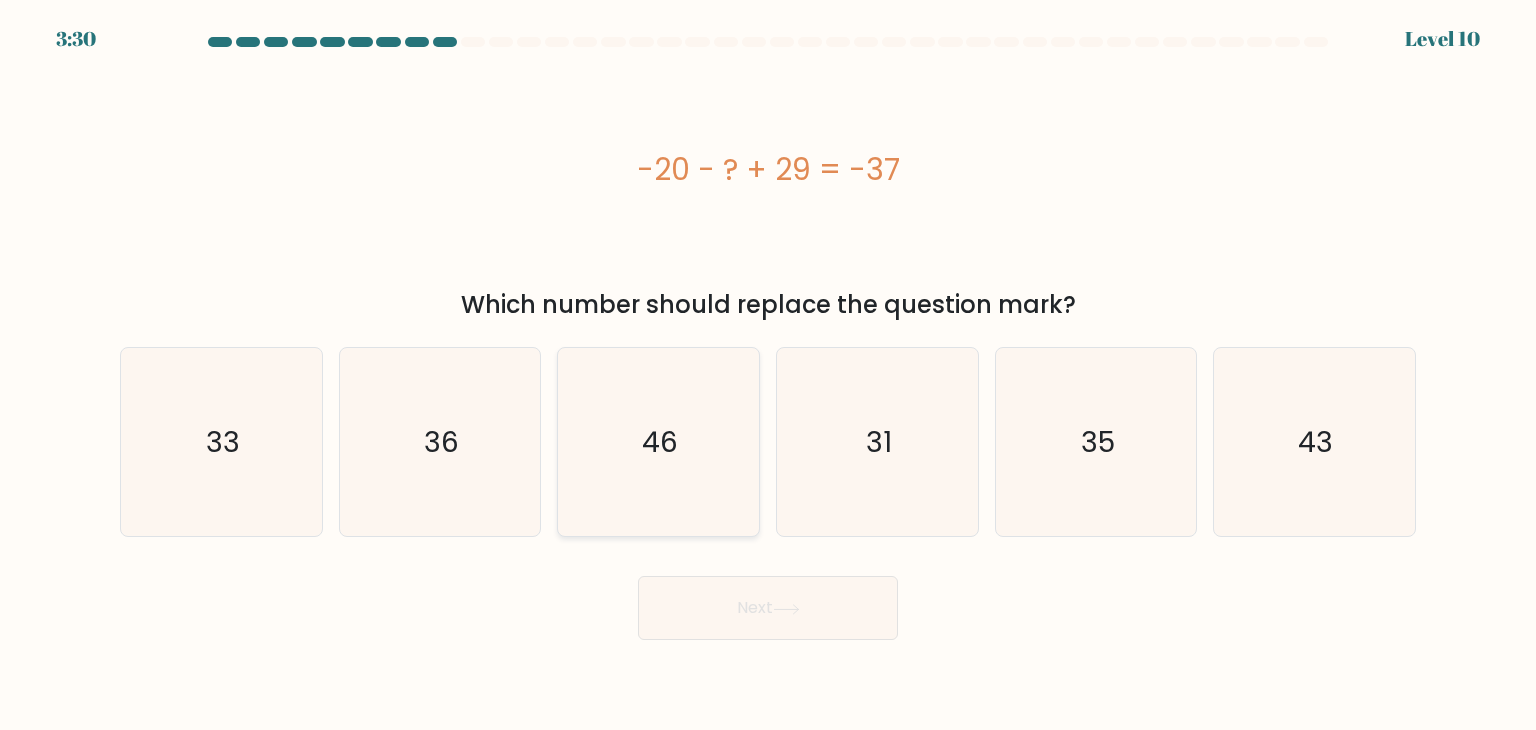 click on "46" 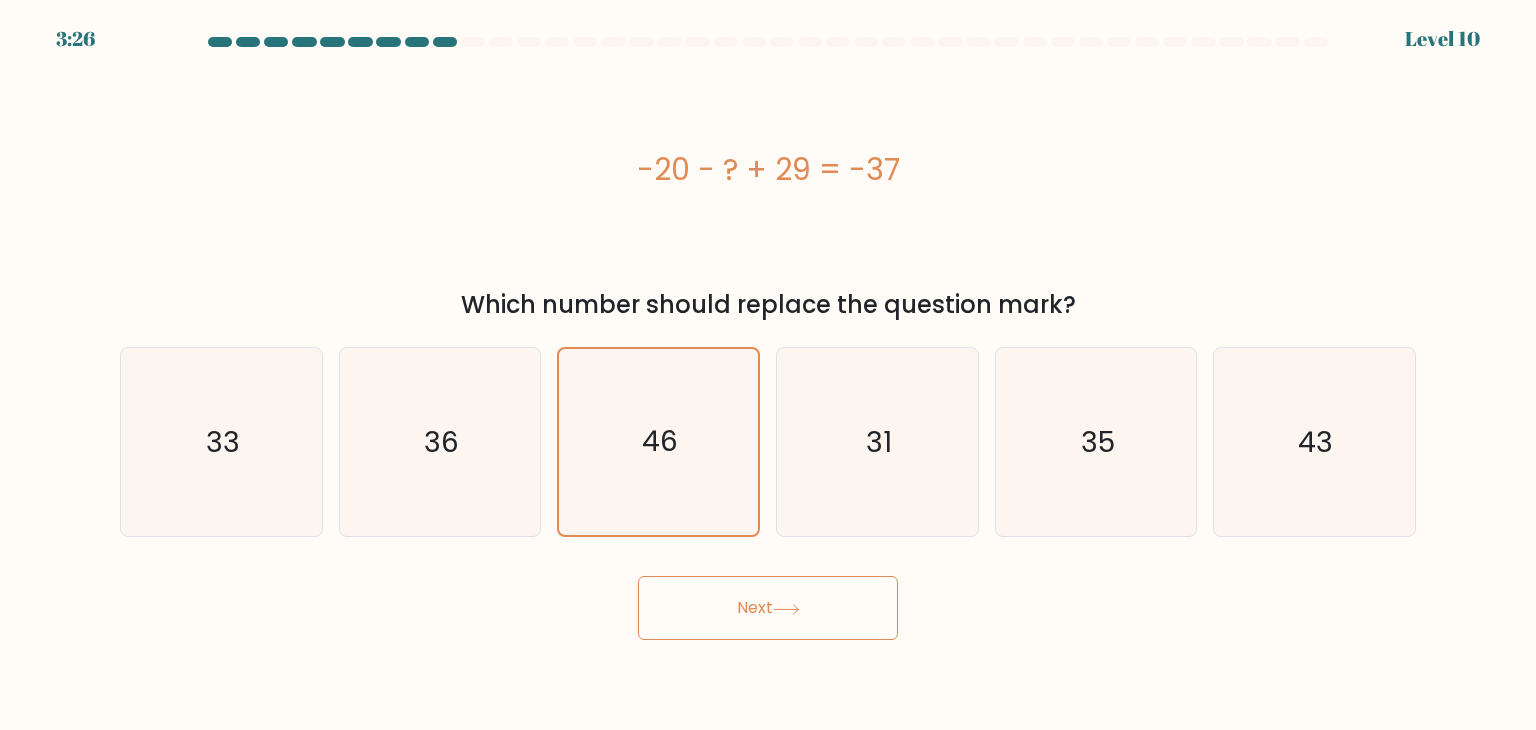 click on "Next" at bounding box center [768, 608] 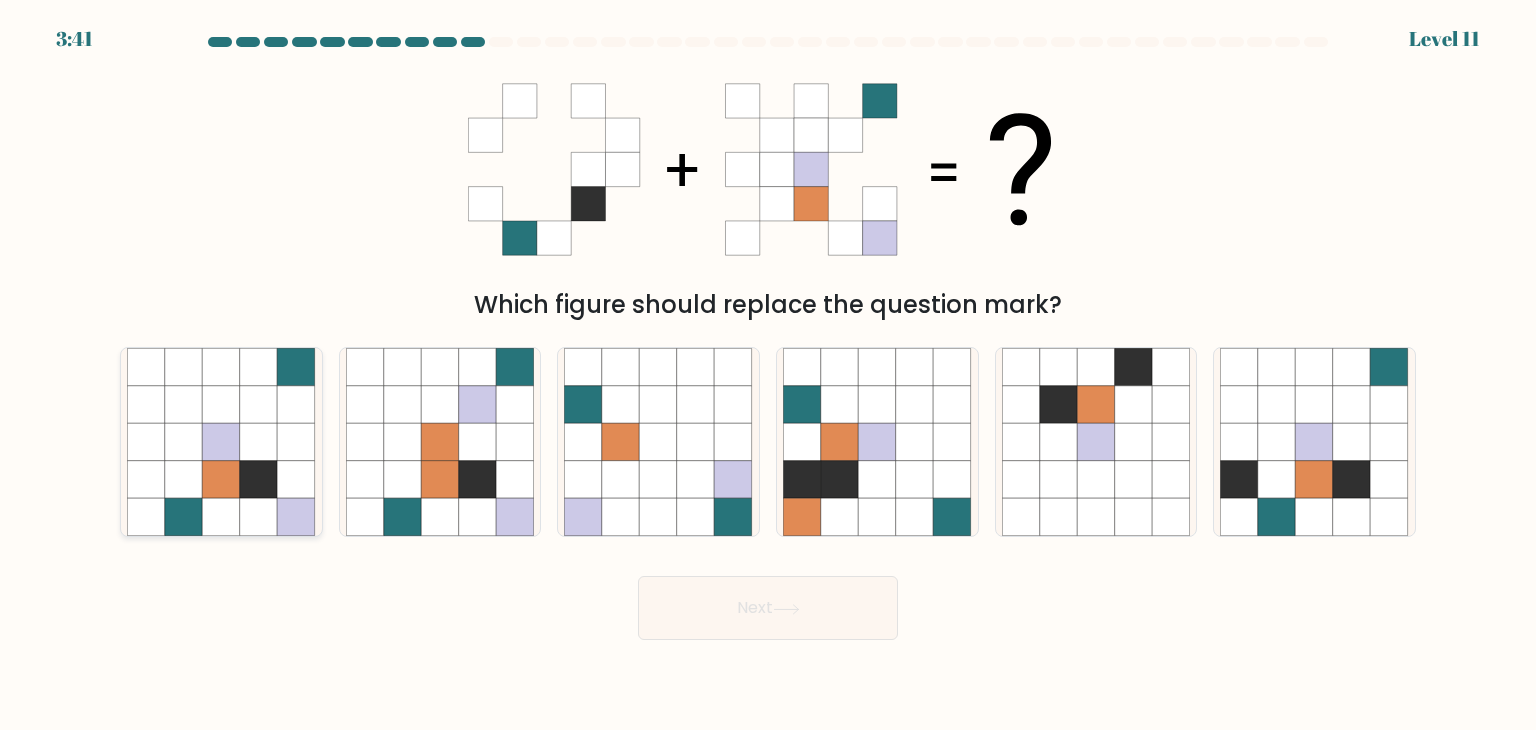 click 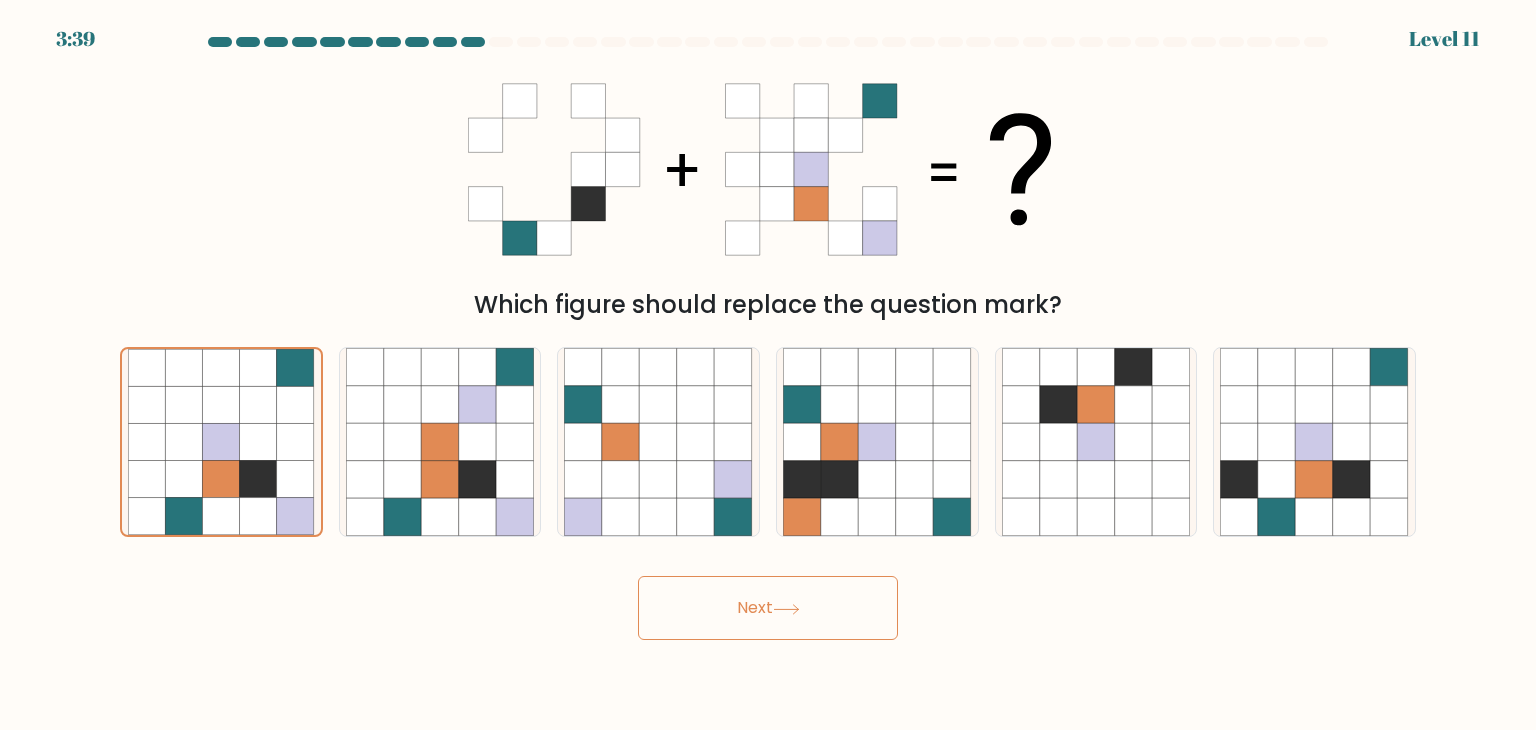 click on "Next" at bounding box center [768, 608] 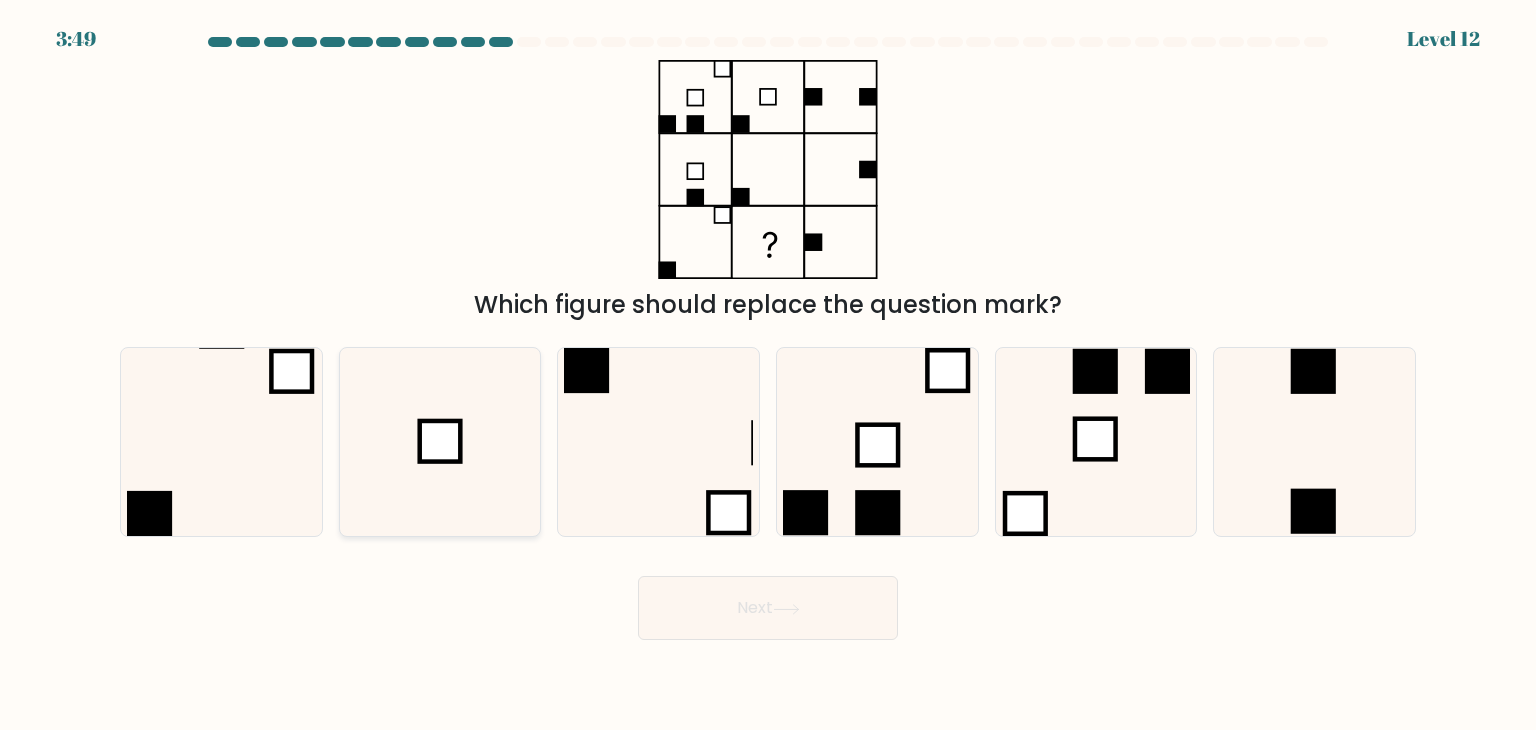 click 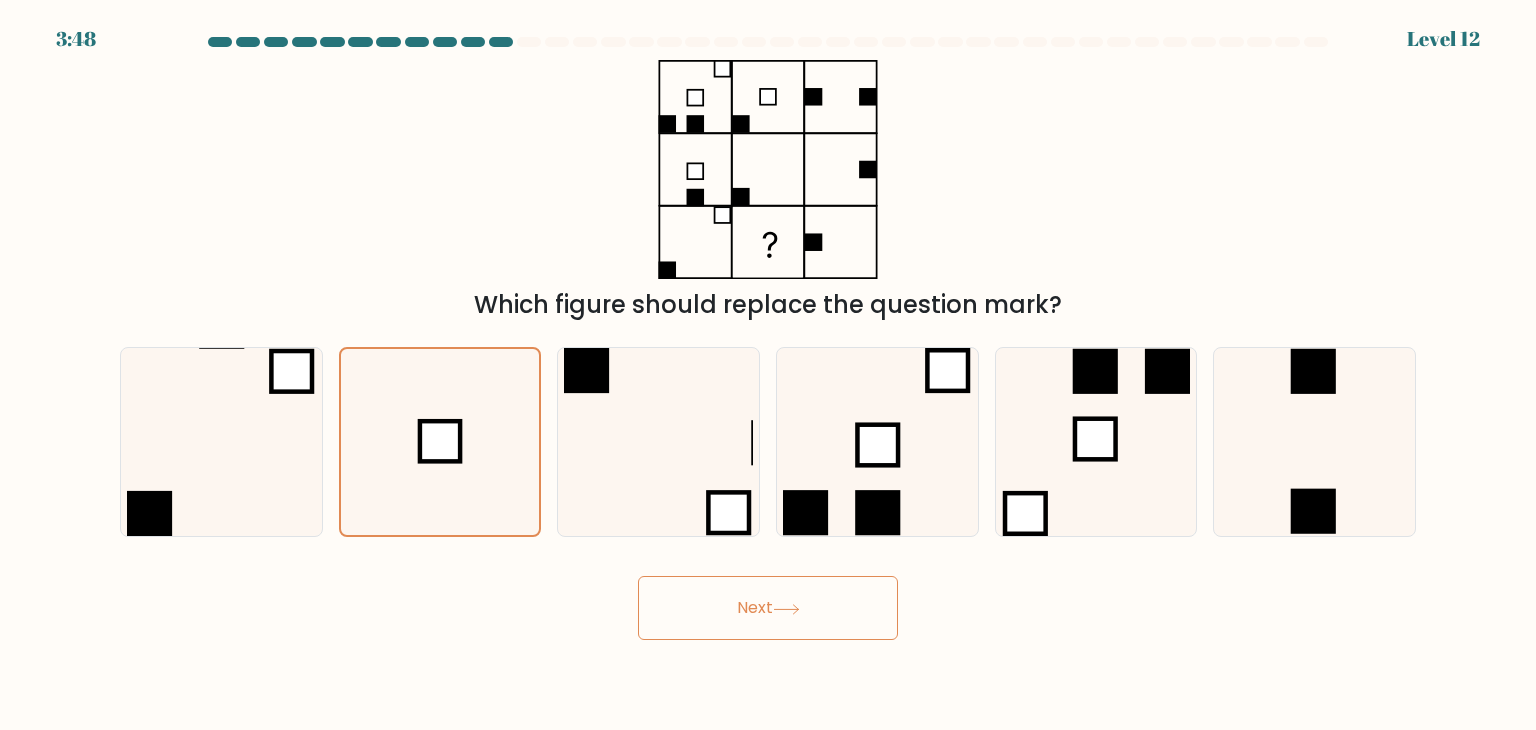 click on "Next" at bounding box center [768, 608] 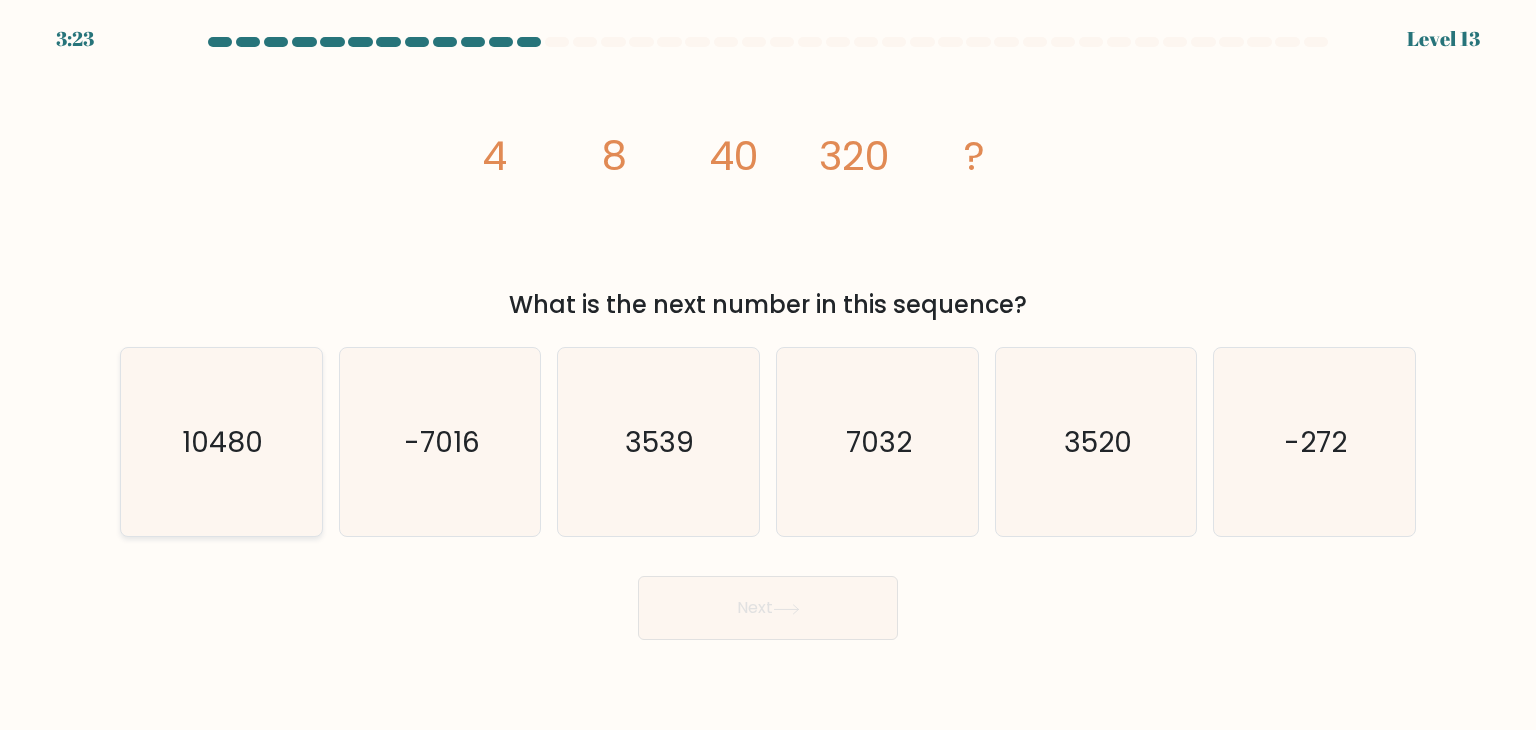 click on "10480" 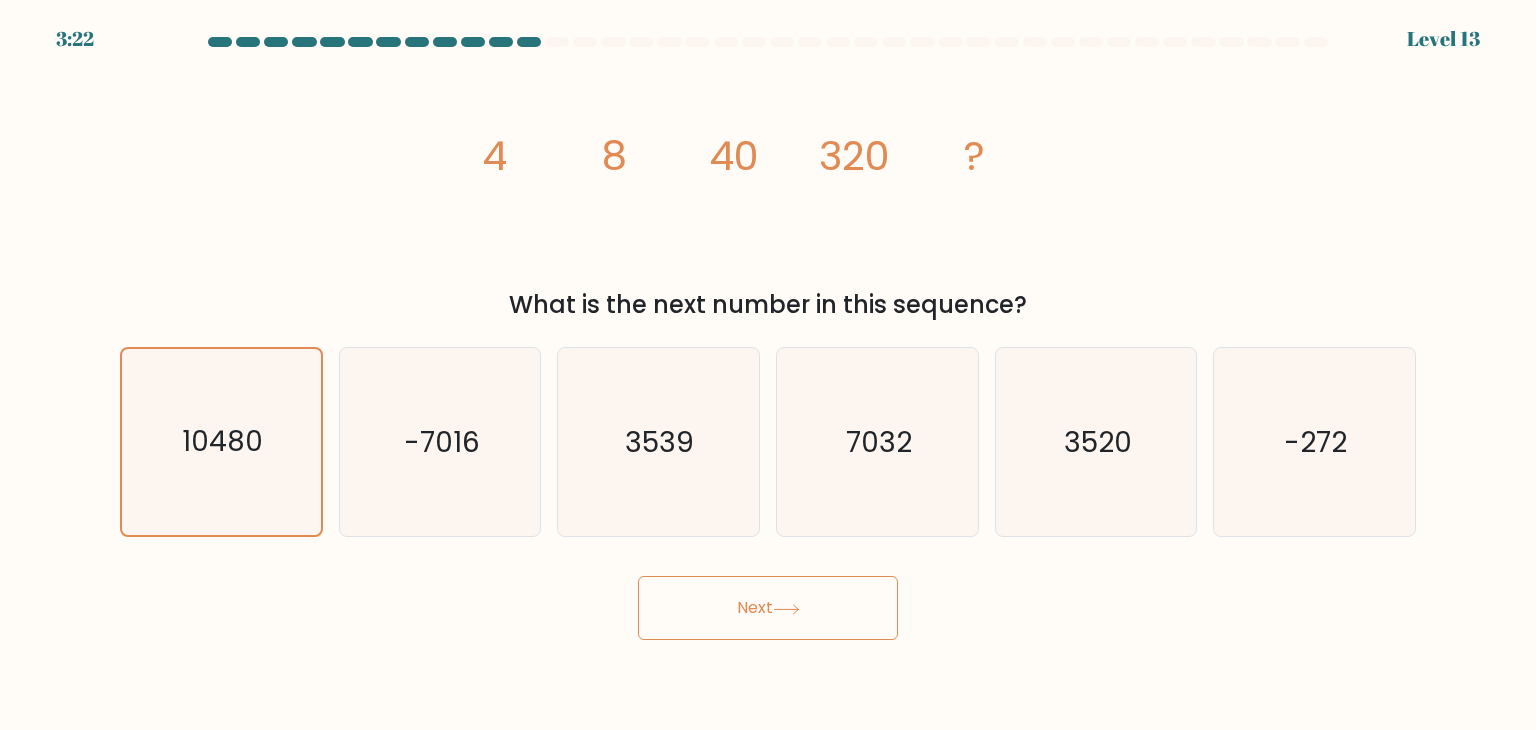 click on "3:22
Level 13" at bounding box center (768, 365) 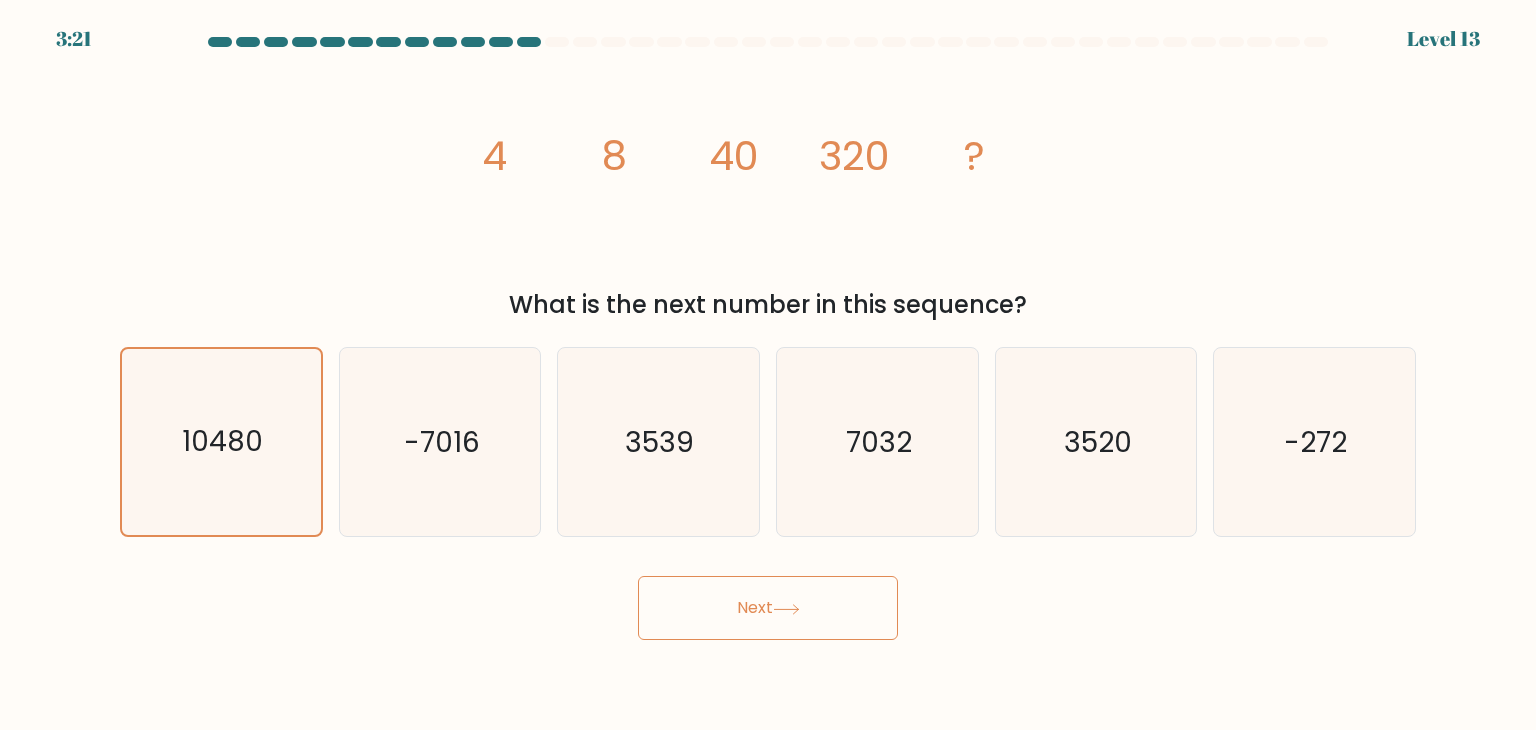 click on "Next" at bounding box center (768, 608) 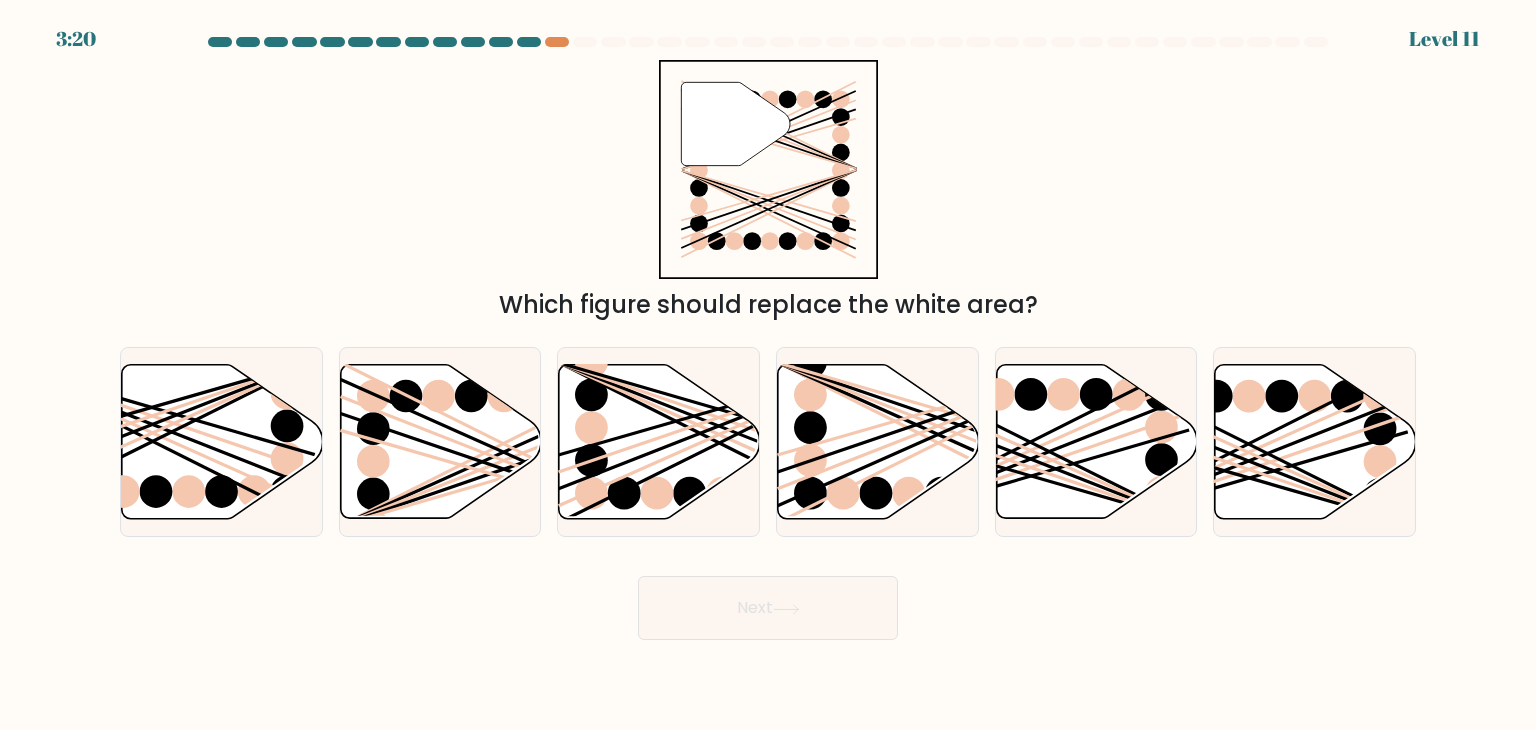 click on "Next" at bounding box center [768, 608] 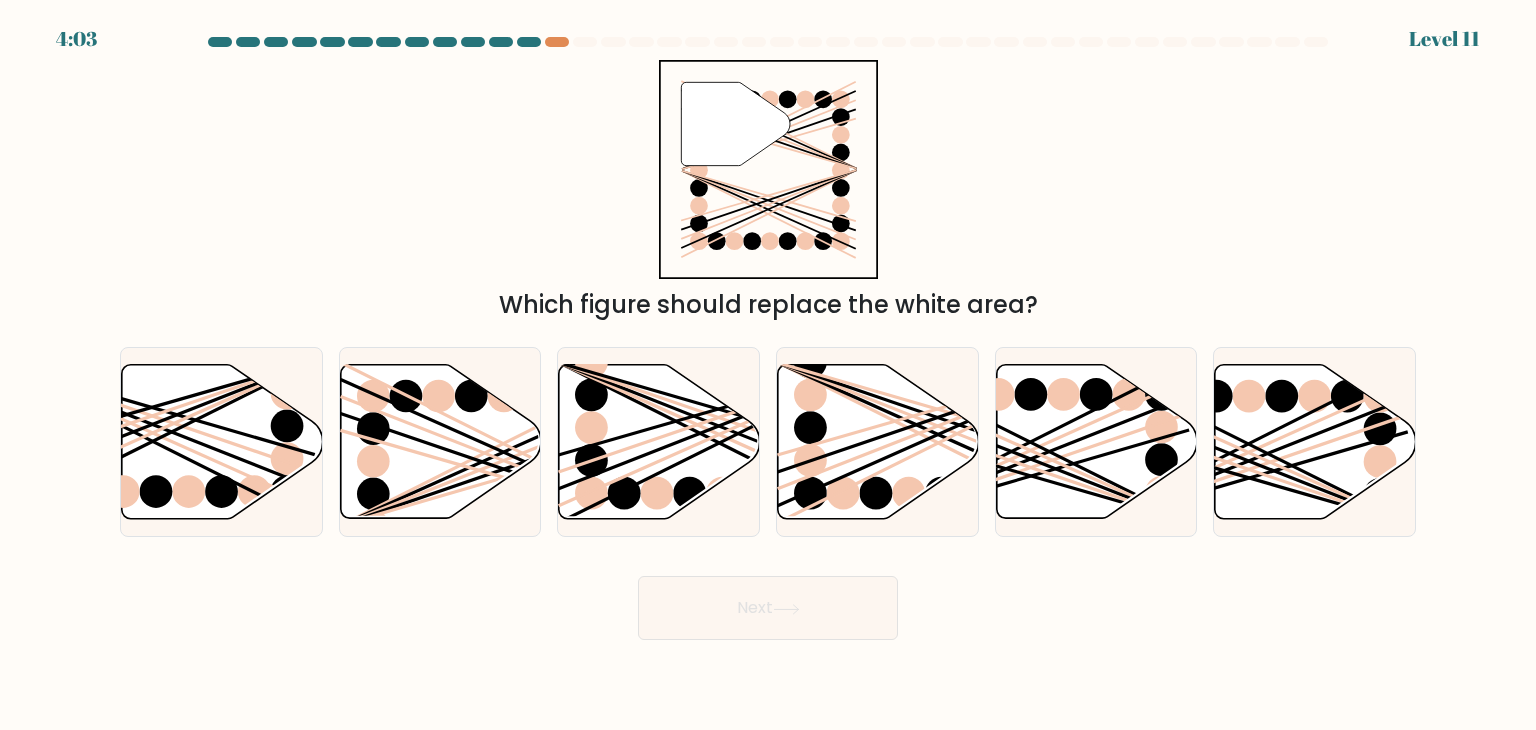 click on "Next" at bounding box center (768, 600) 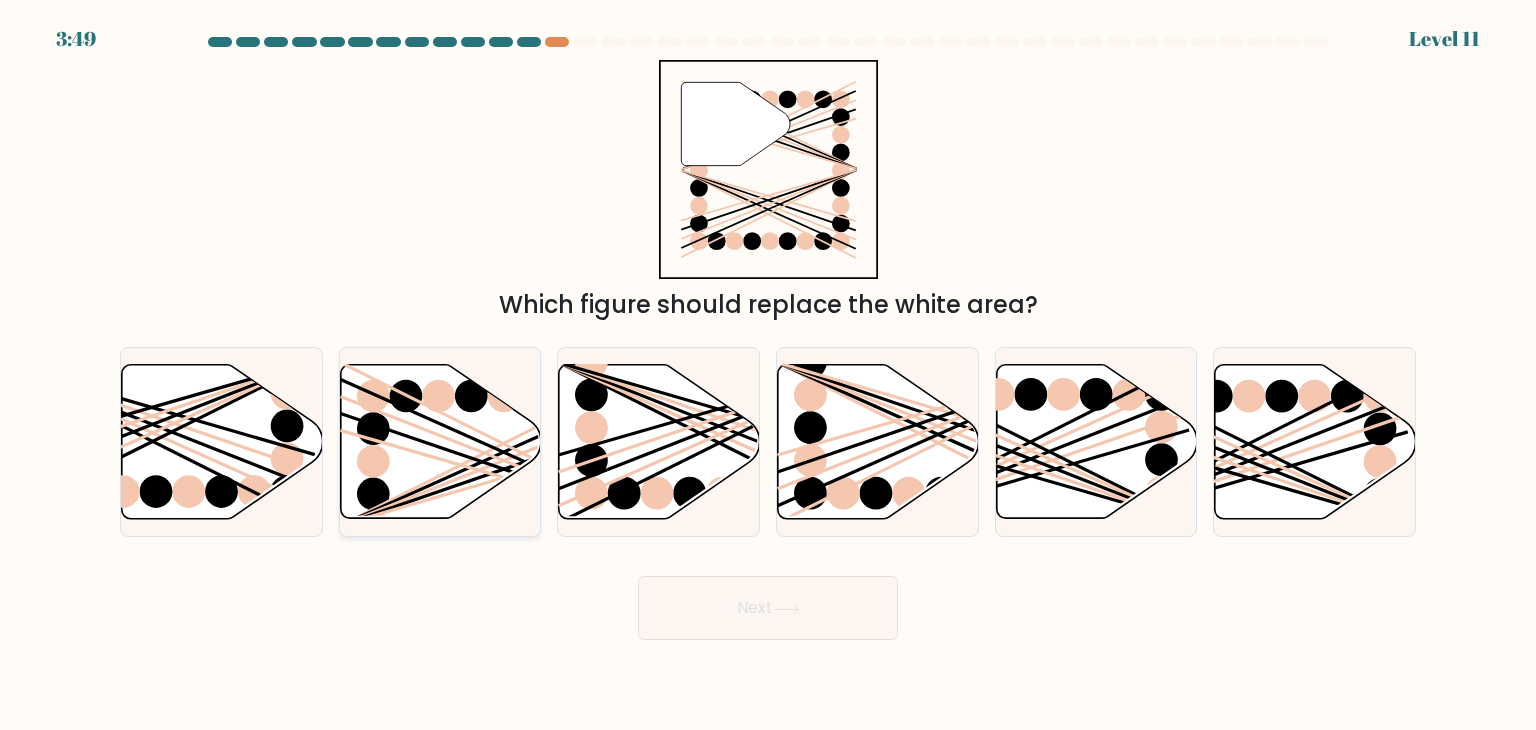 click 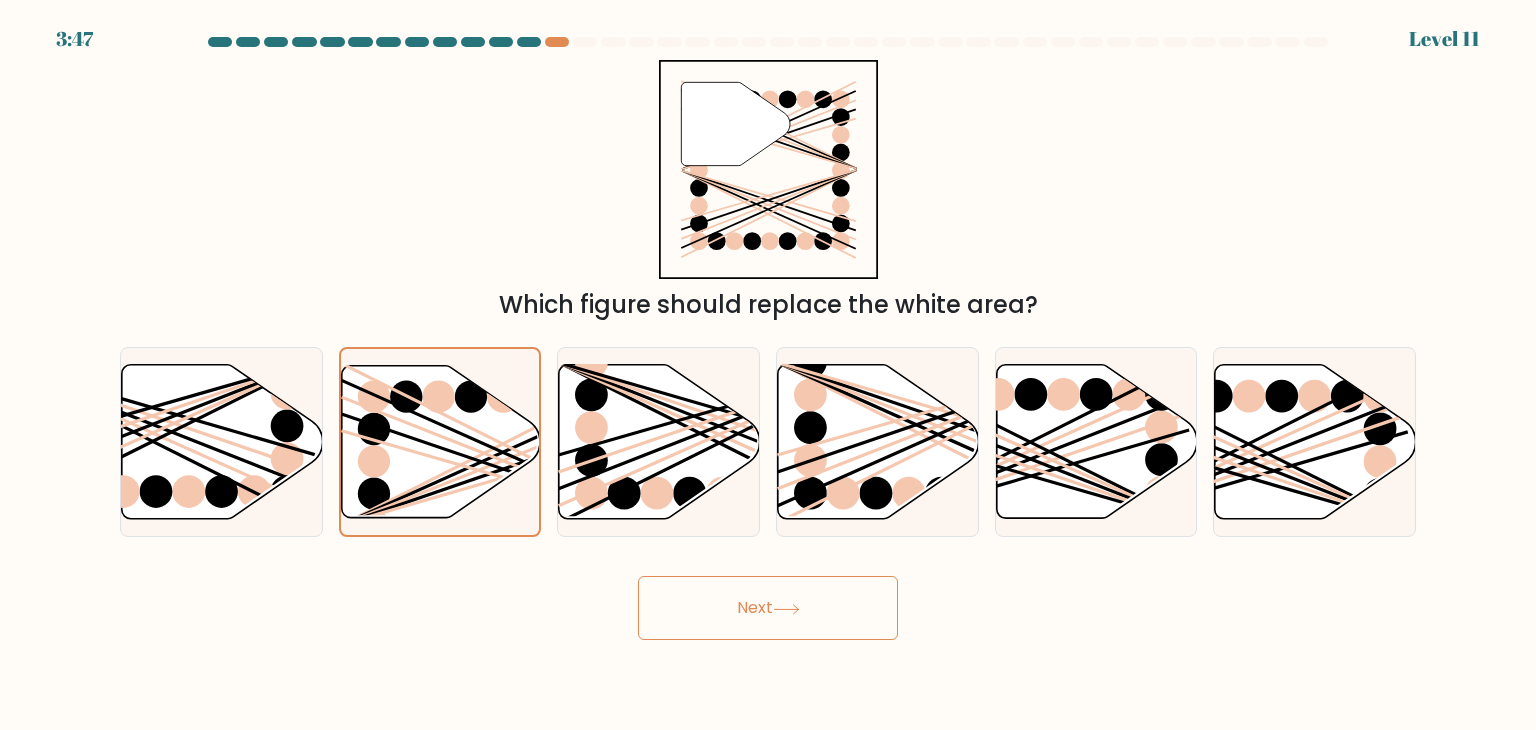 click on "Next" at bounding box center (768, 608) 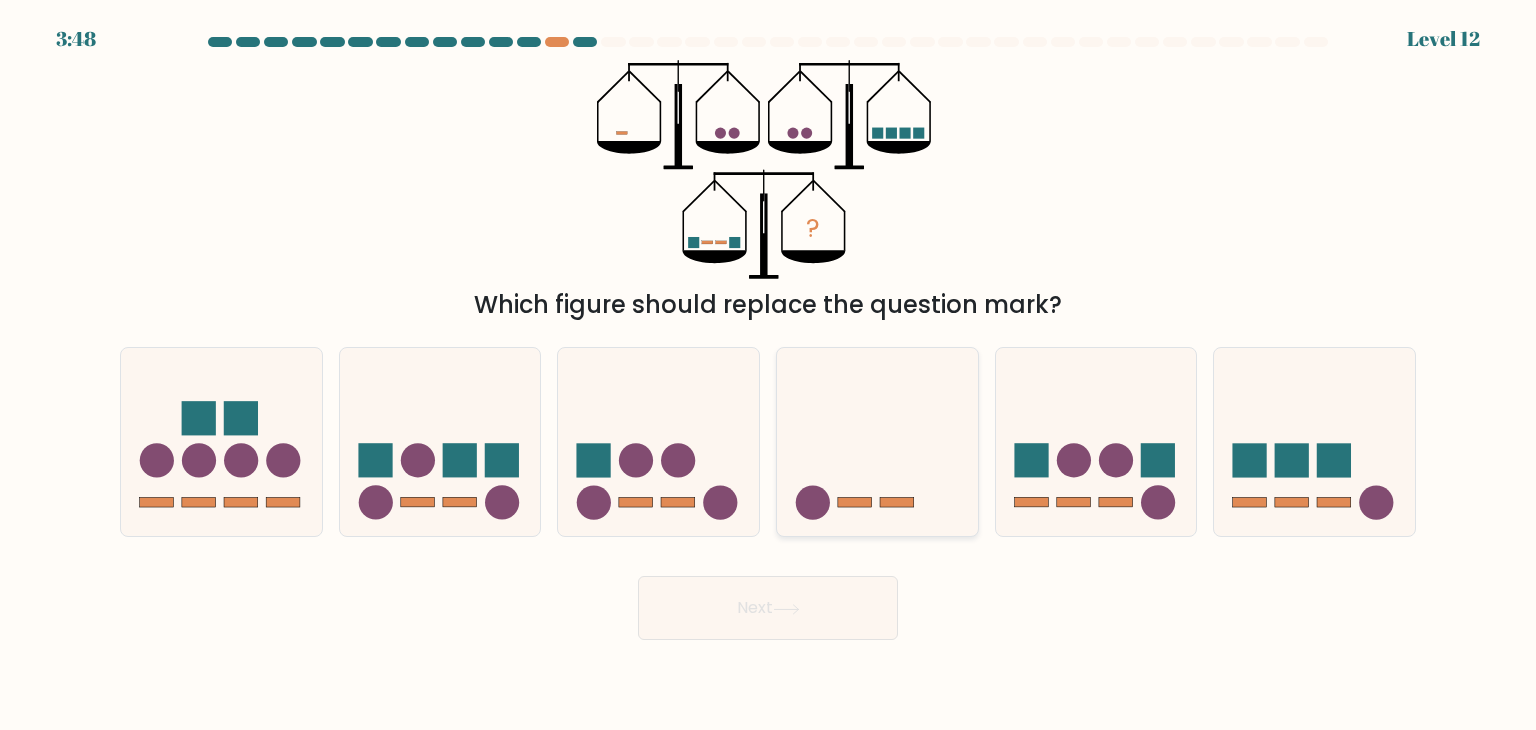 click 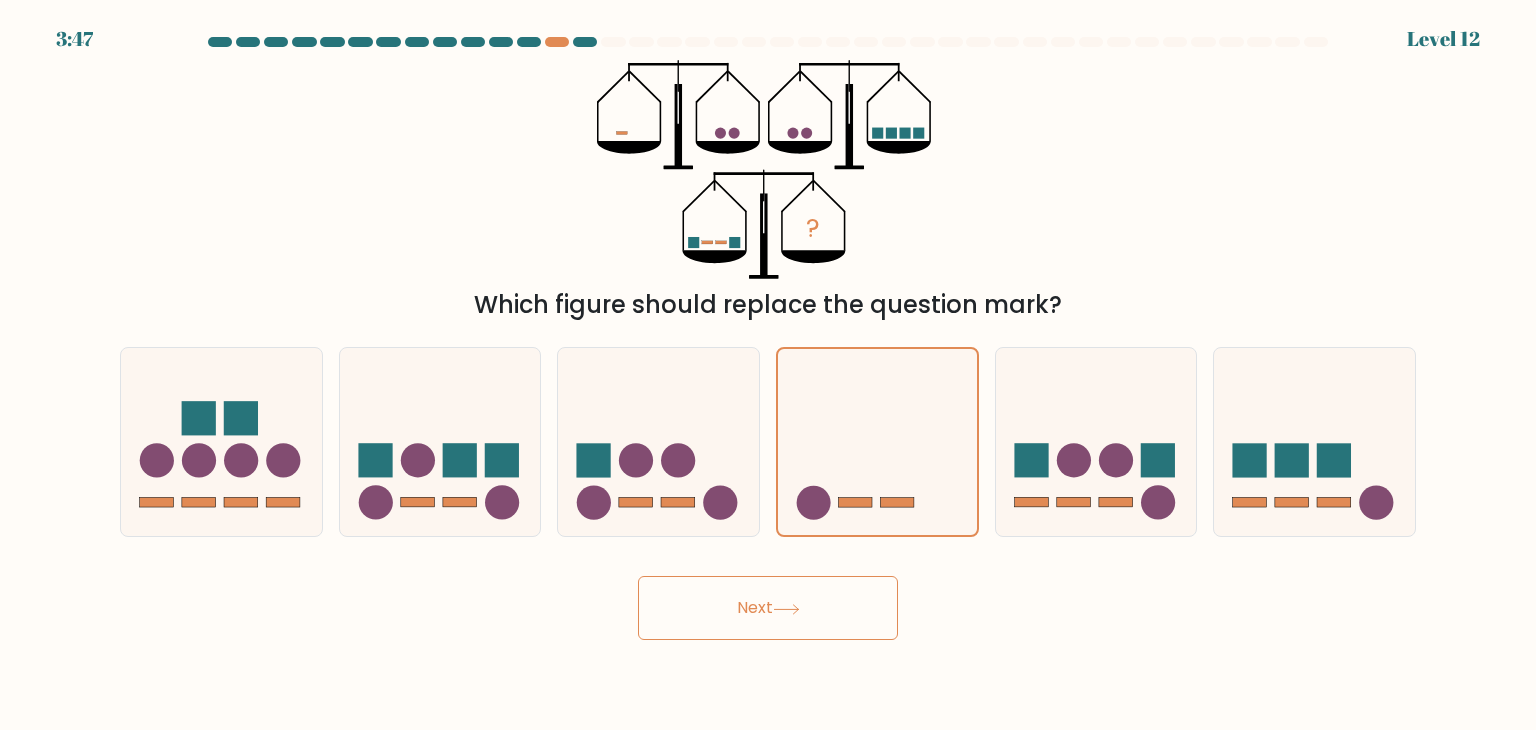click on "Next" at bounding box center [768, 608] 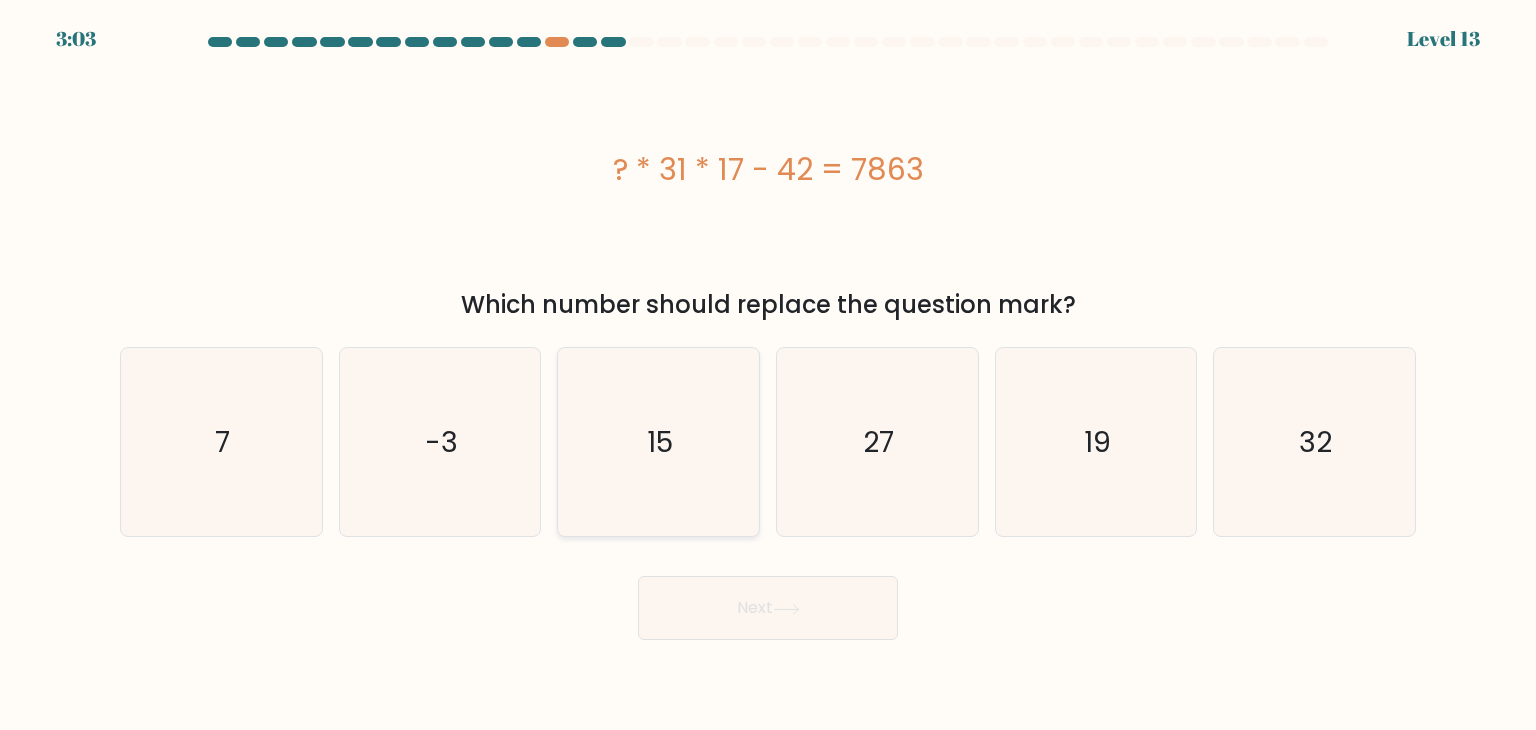 click on "15" 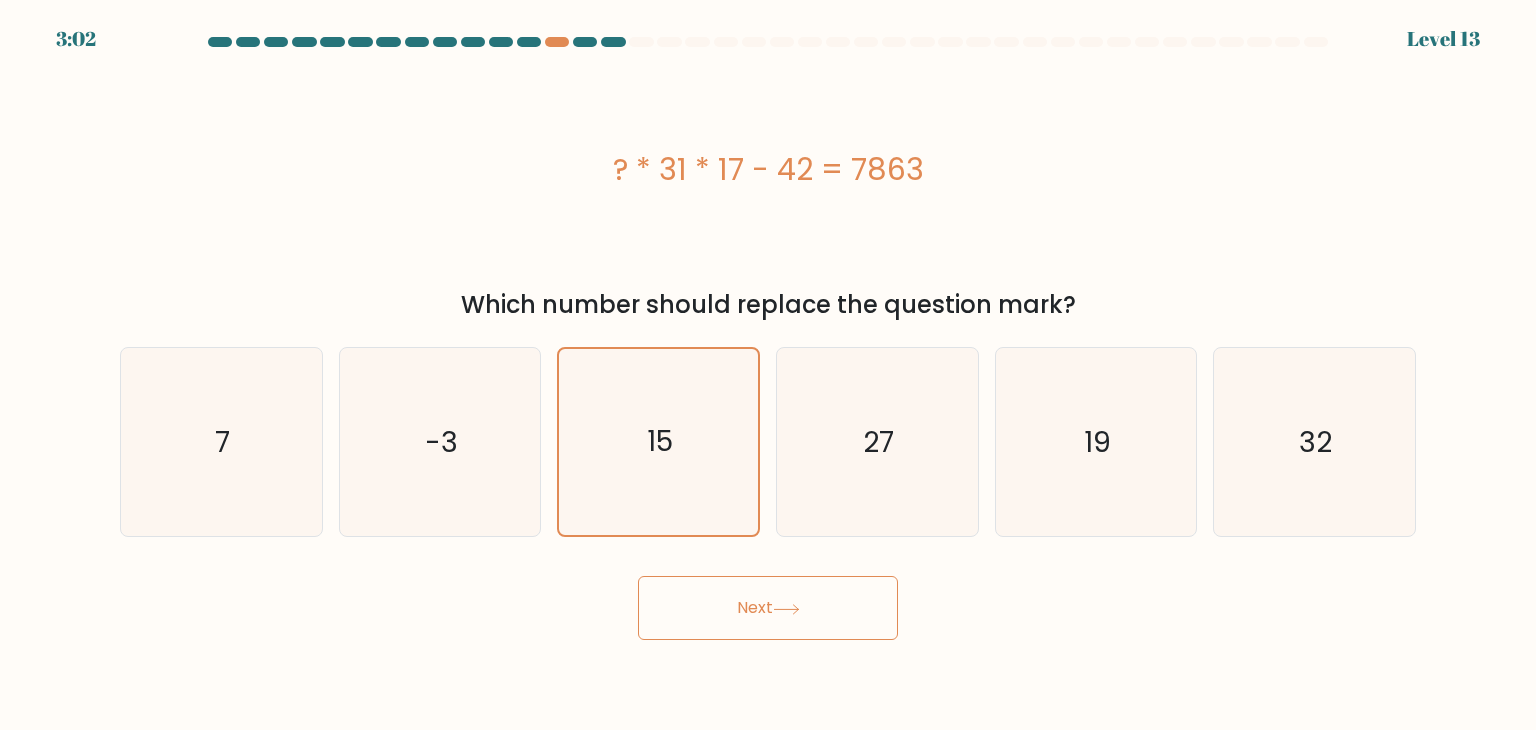 click on "Next" at bounding box center (768, 608) 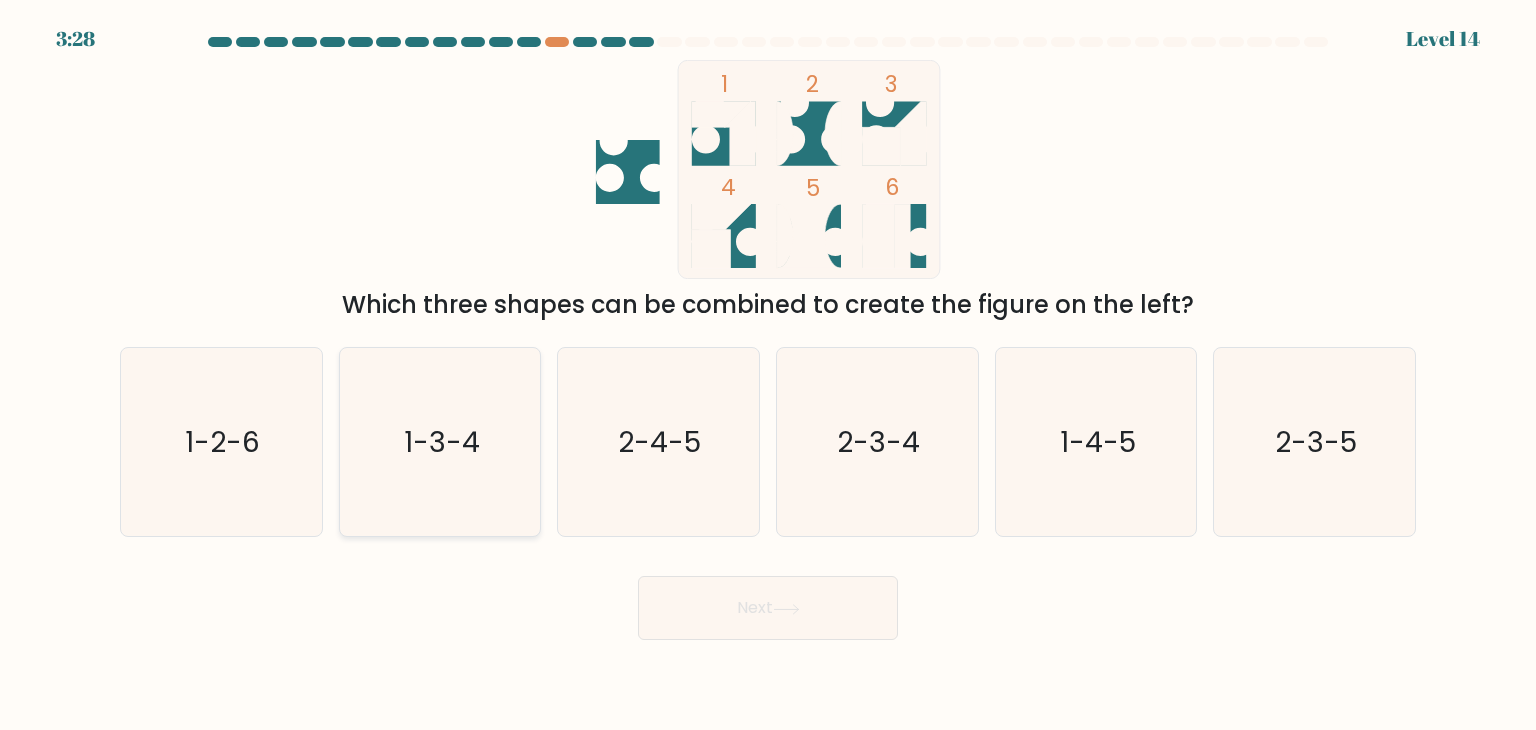 click on "1-3-4" 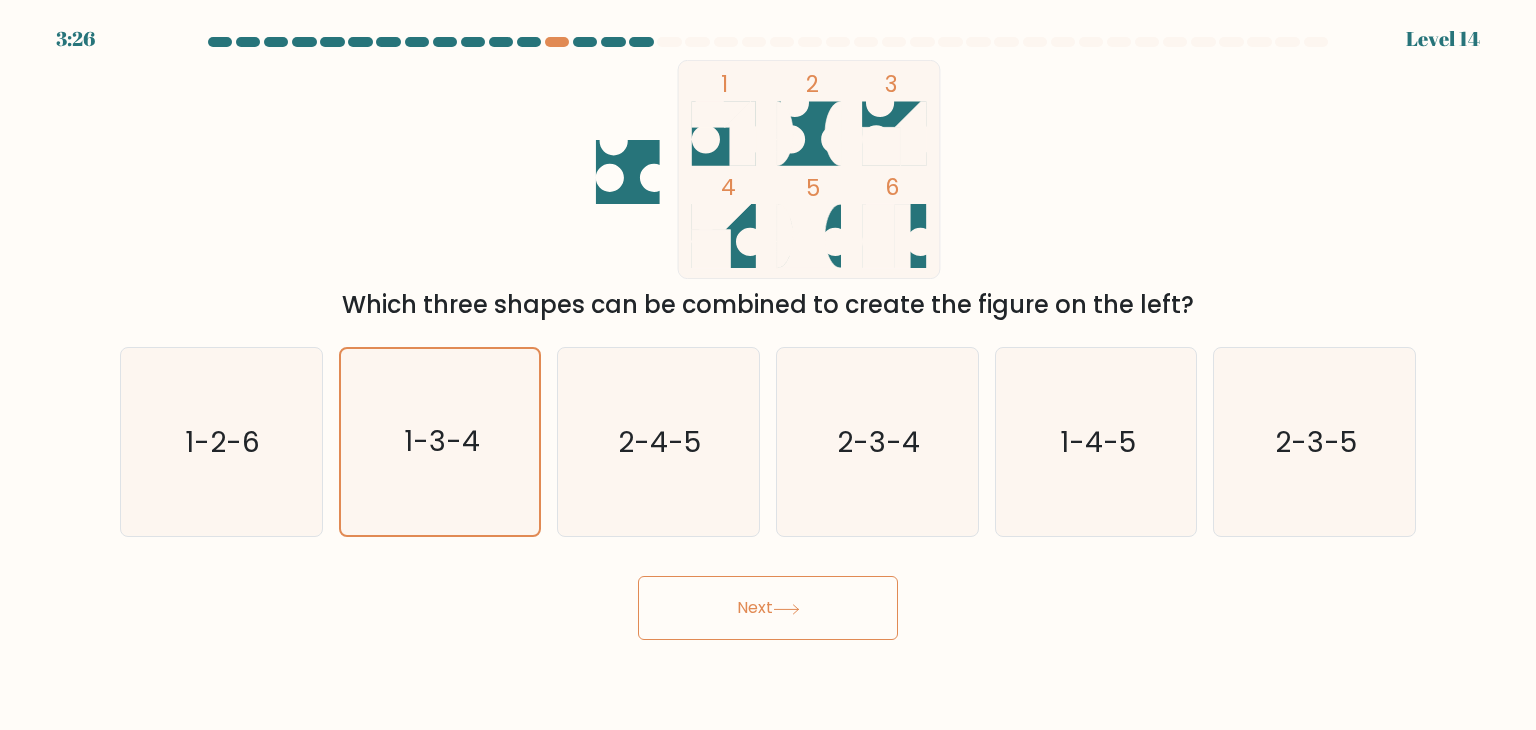 click on "Next" at bounding box center [768, 608] 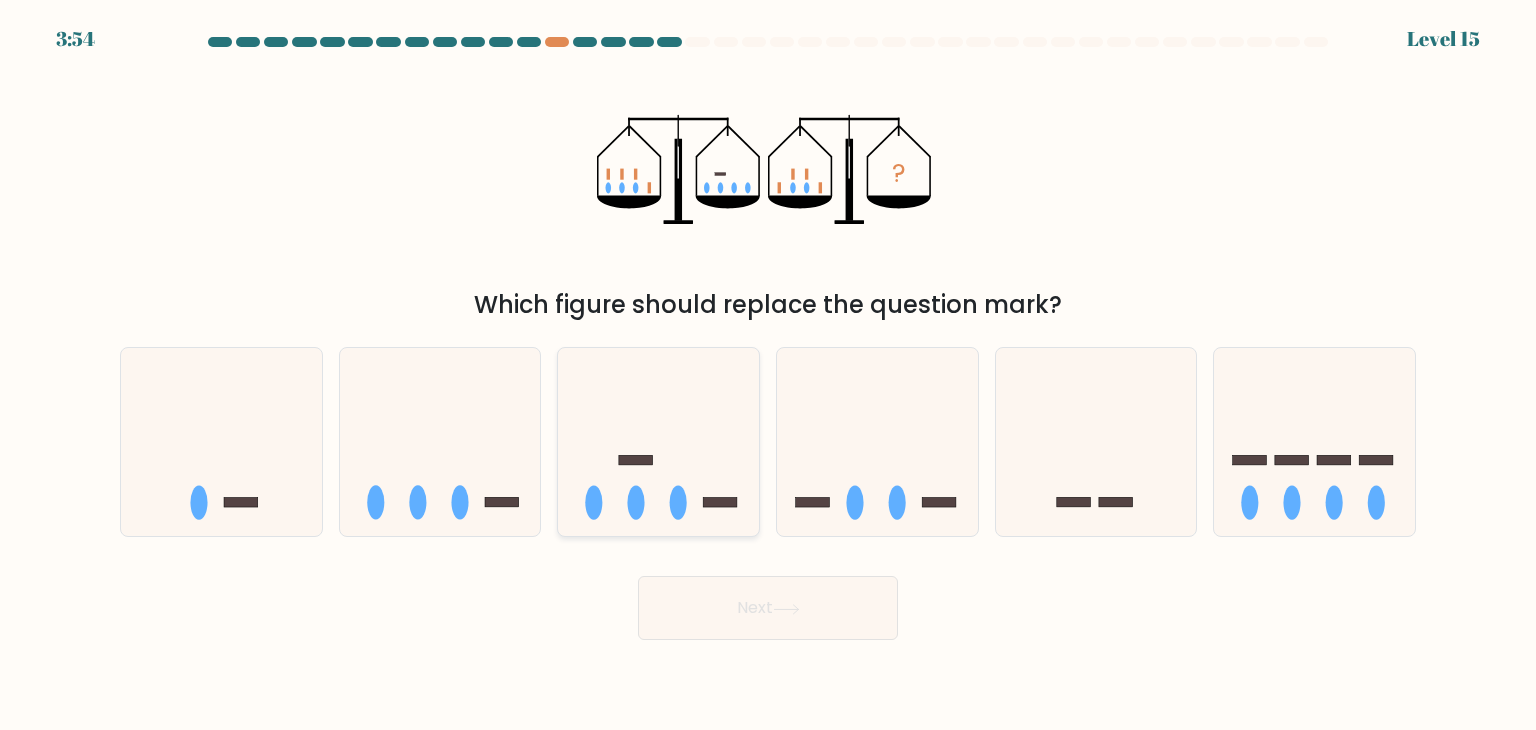 click 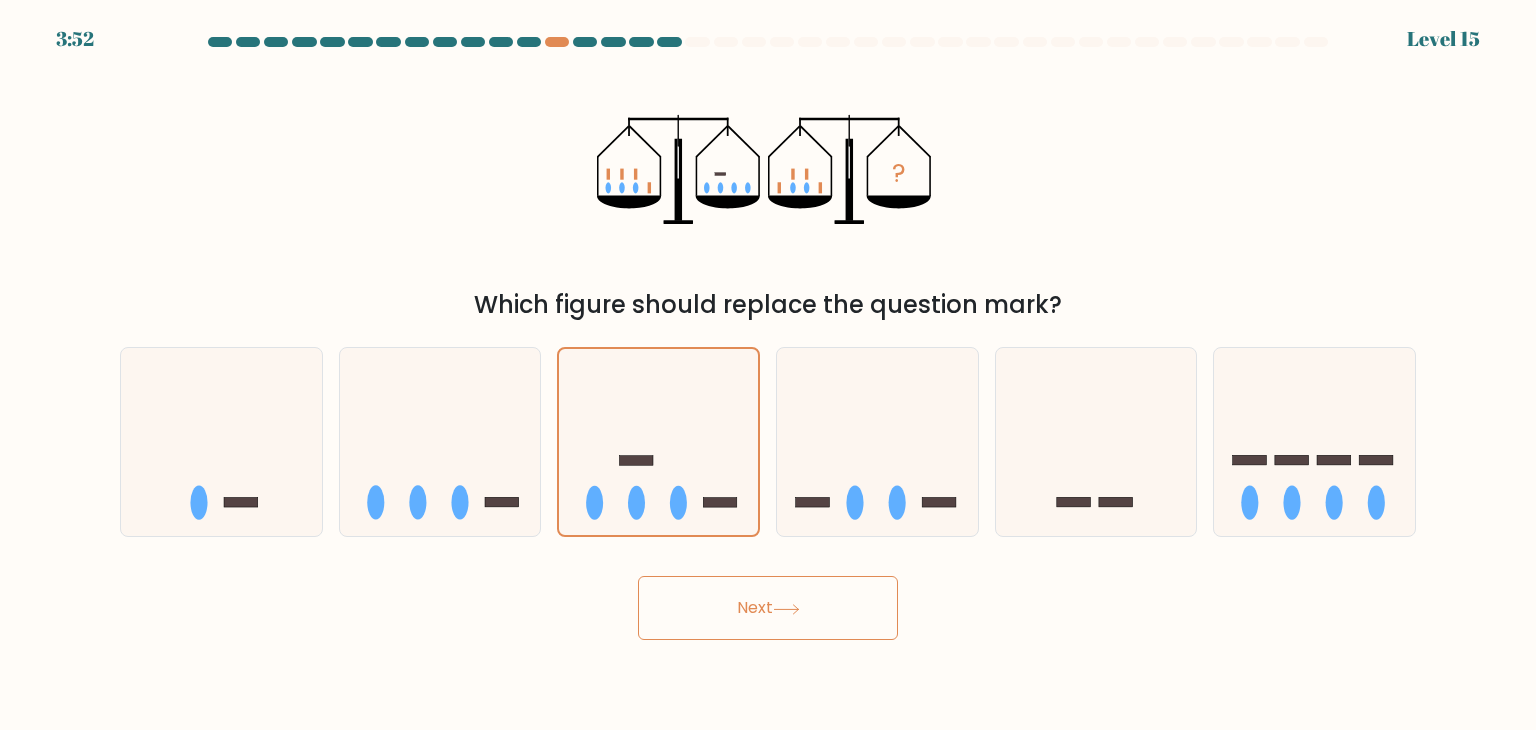 click on "Next" at bounding box center (768, 608) 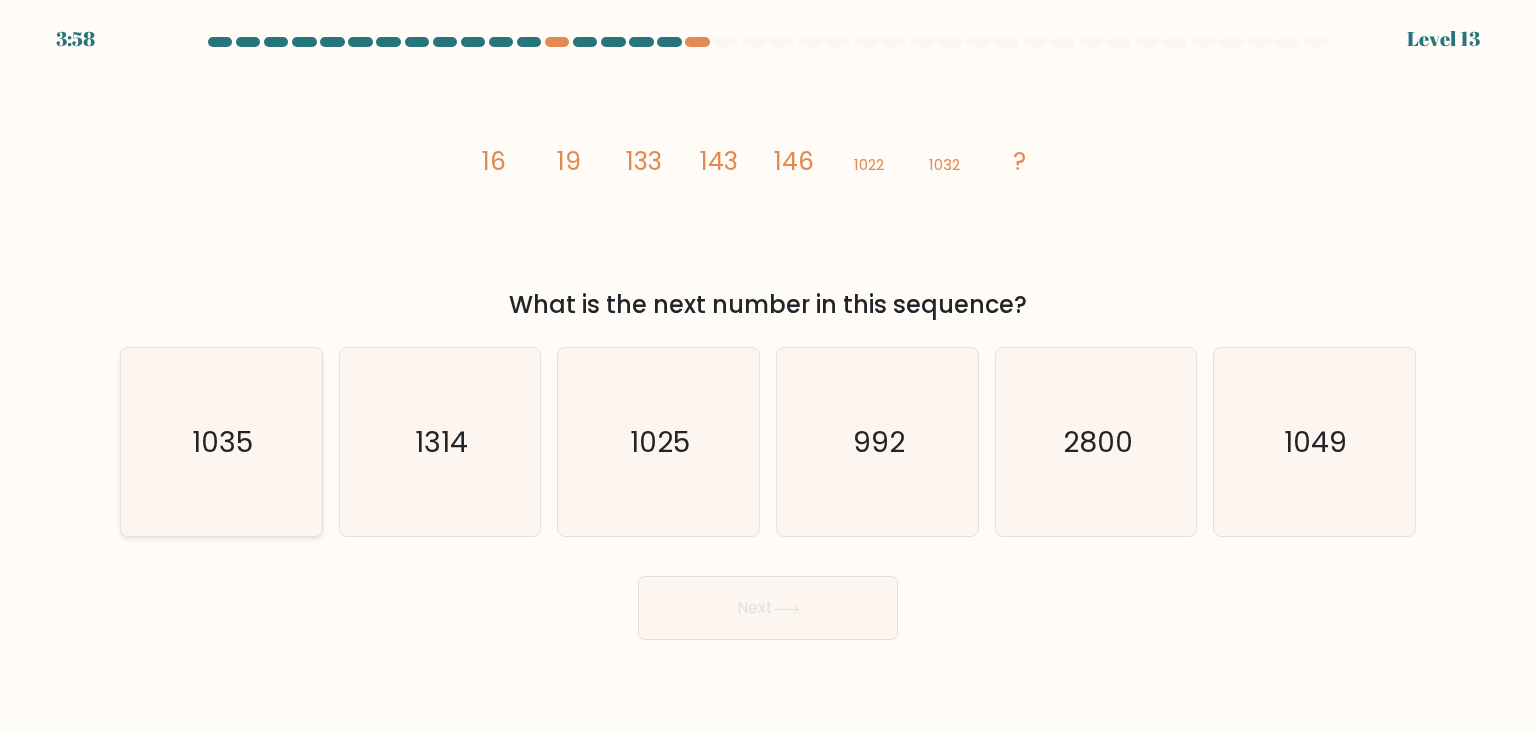 click on "1035" 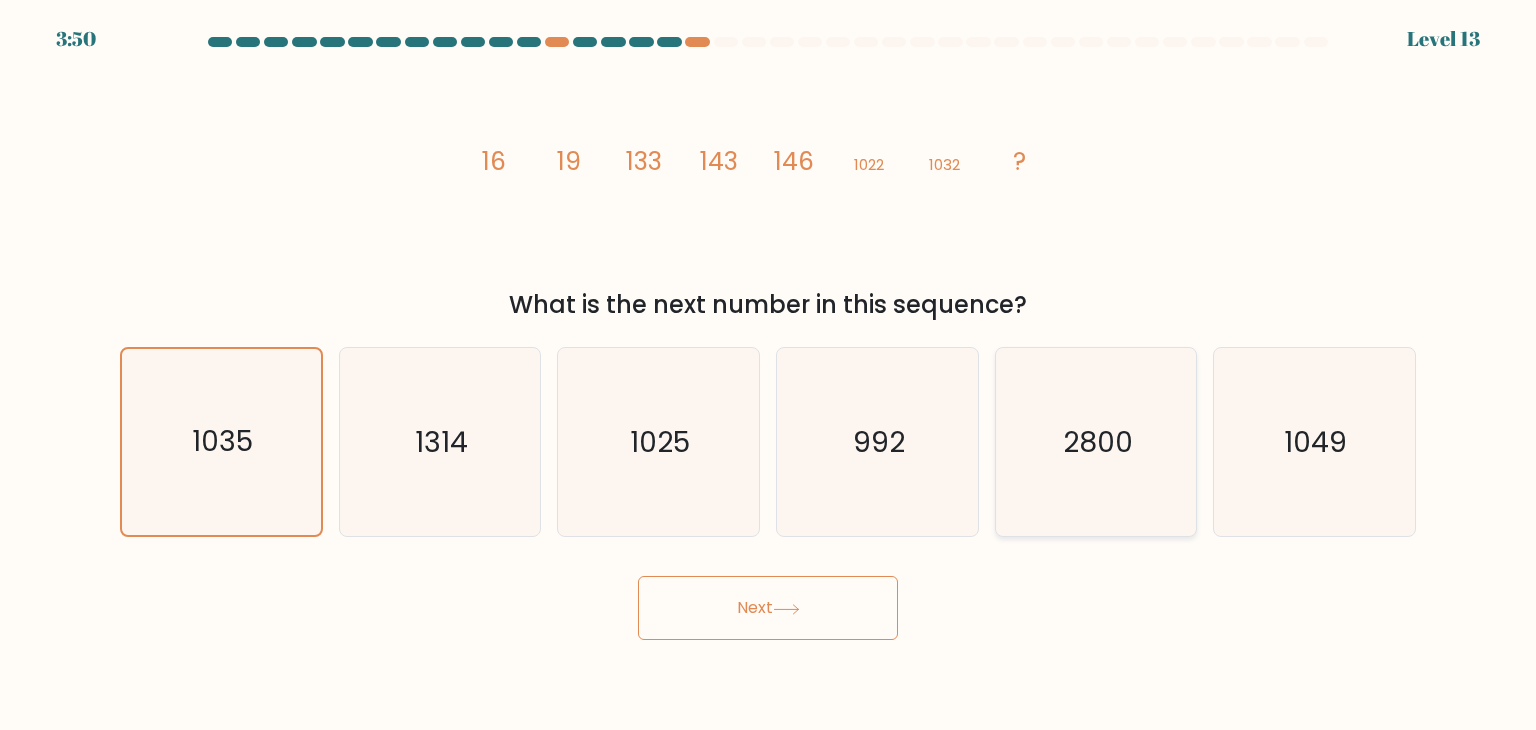click on "2800" 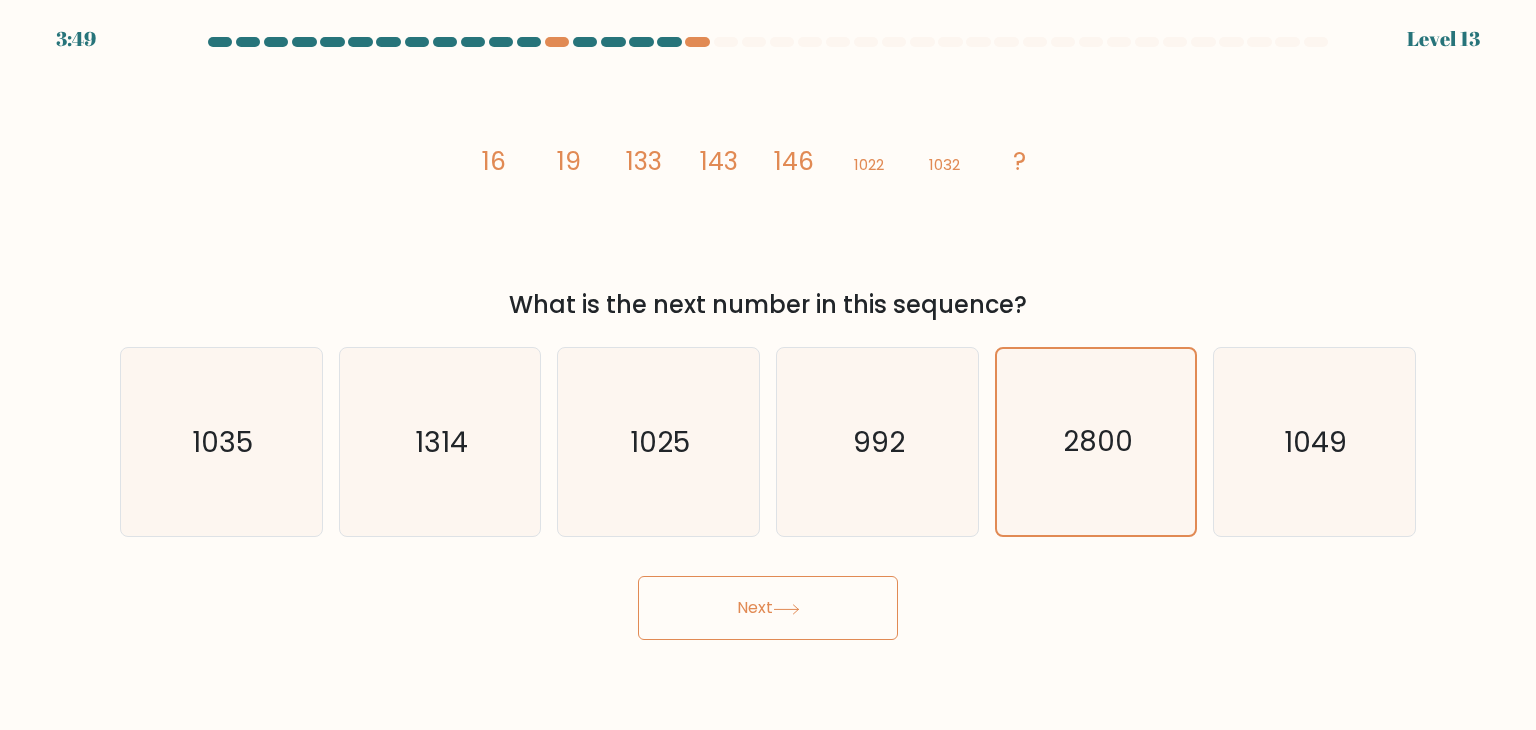 click on "Next" at bounding box center [768, 608] 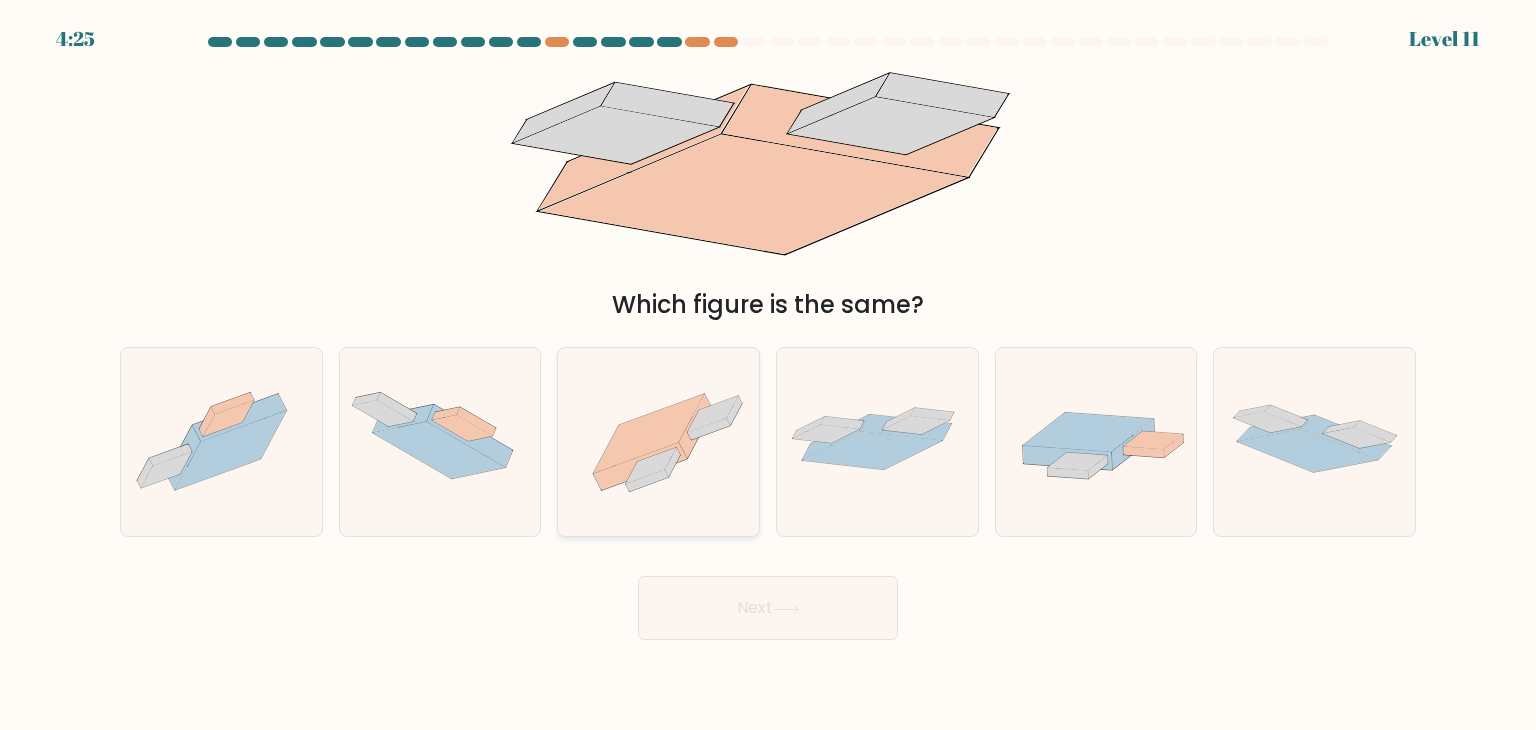 click 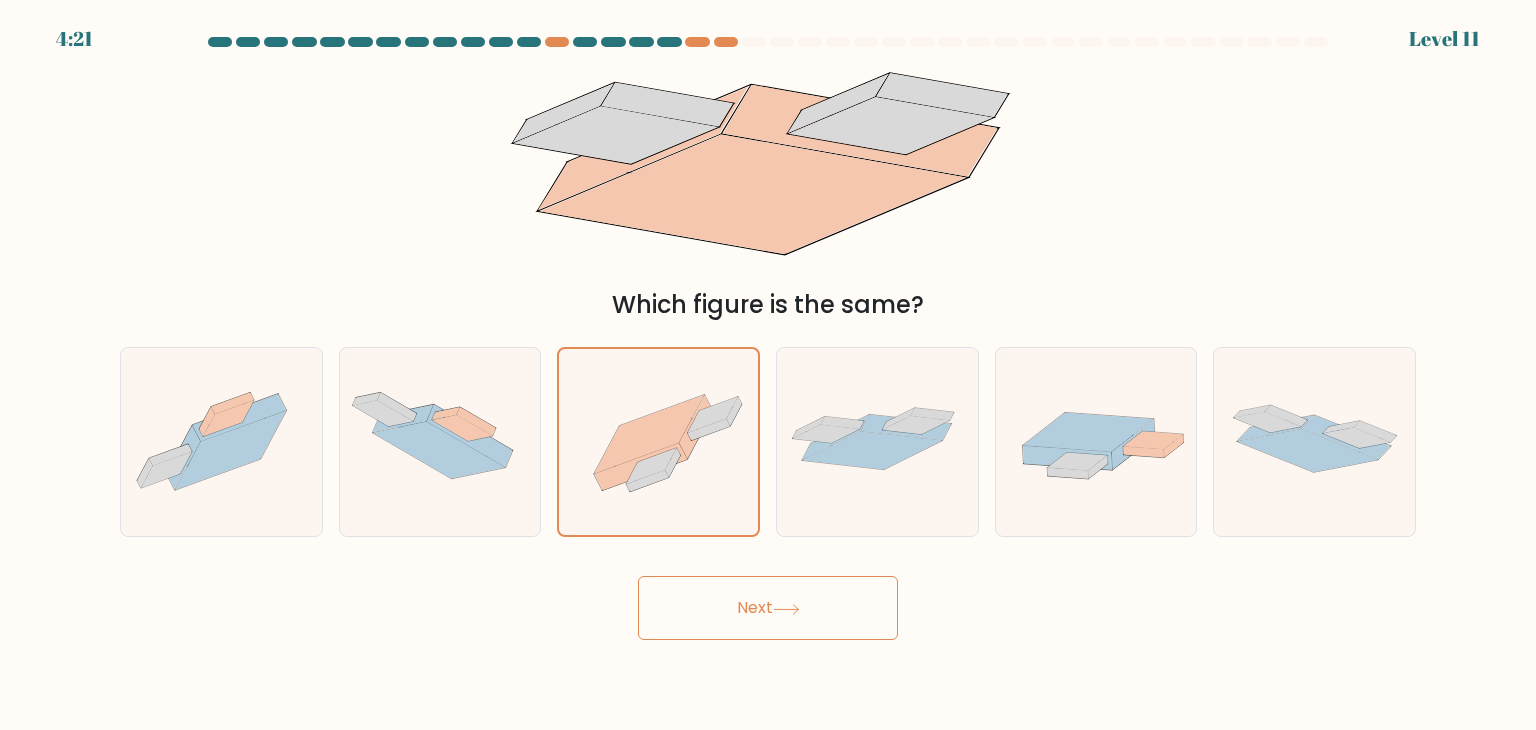 click on "4:21
Level 11" at bounding box center [768, 365] 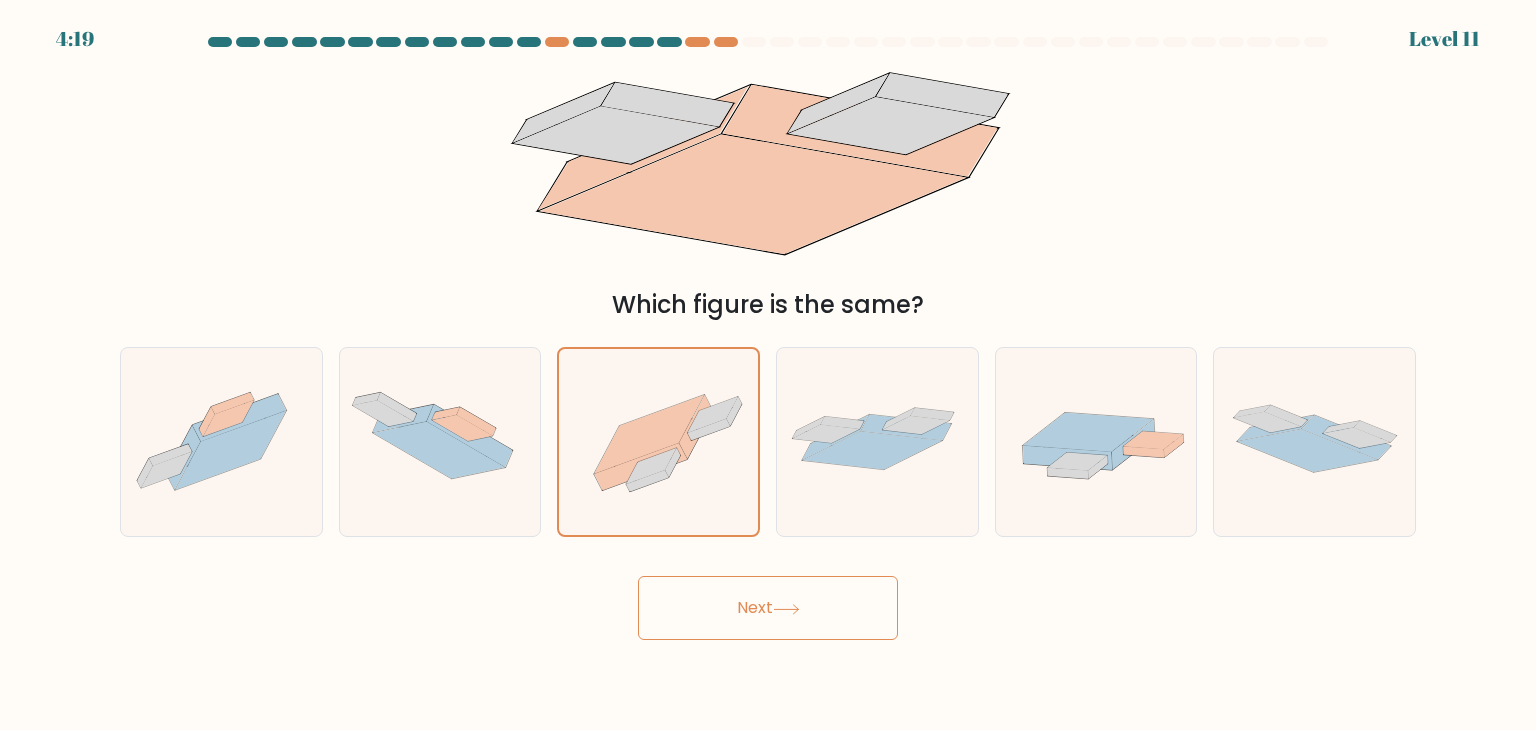 click on "Next" at bounding box center (768, 608) 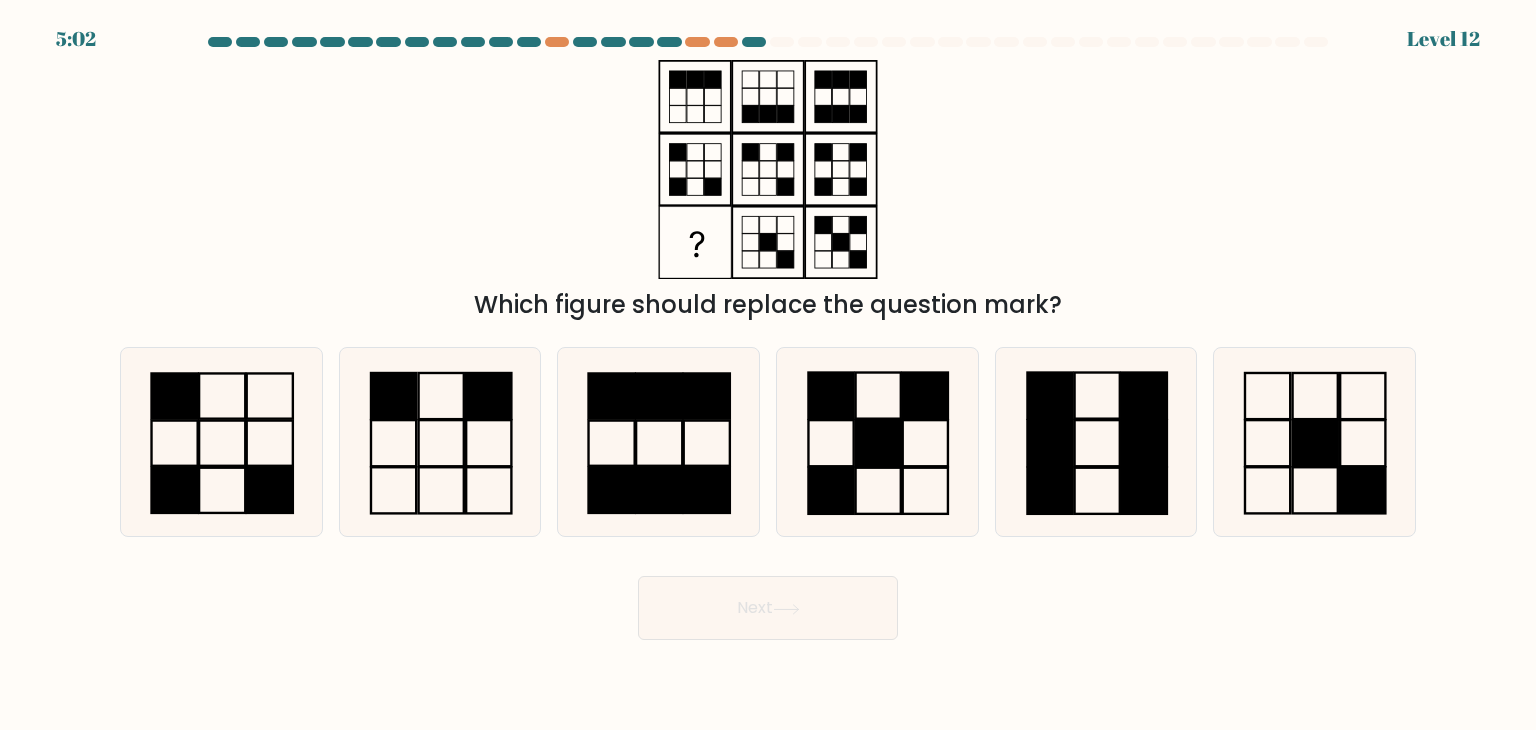 click on "Next" at bounding box center [768, 608] 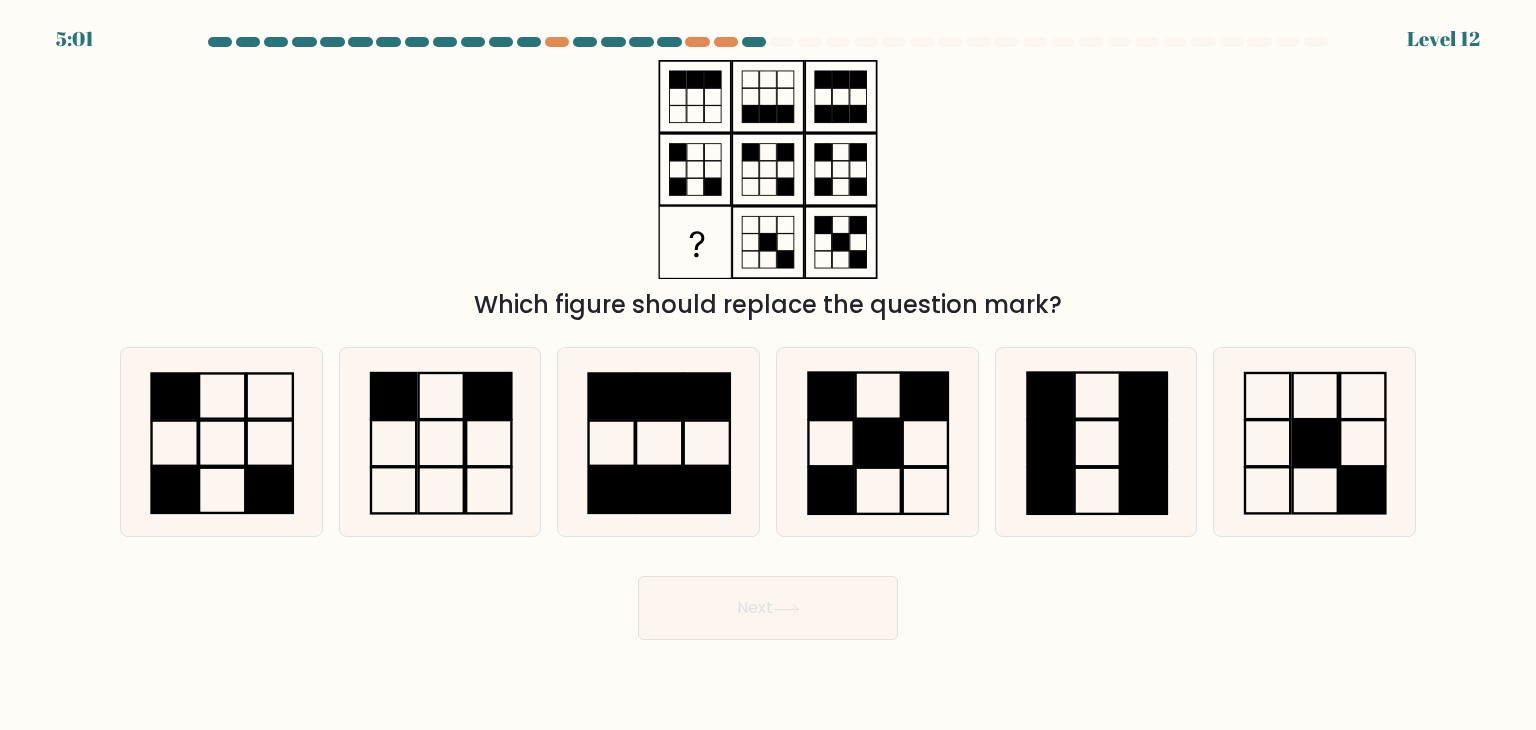 click at bounding box center (768, 338) 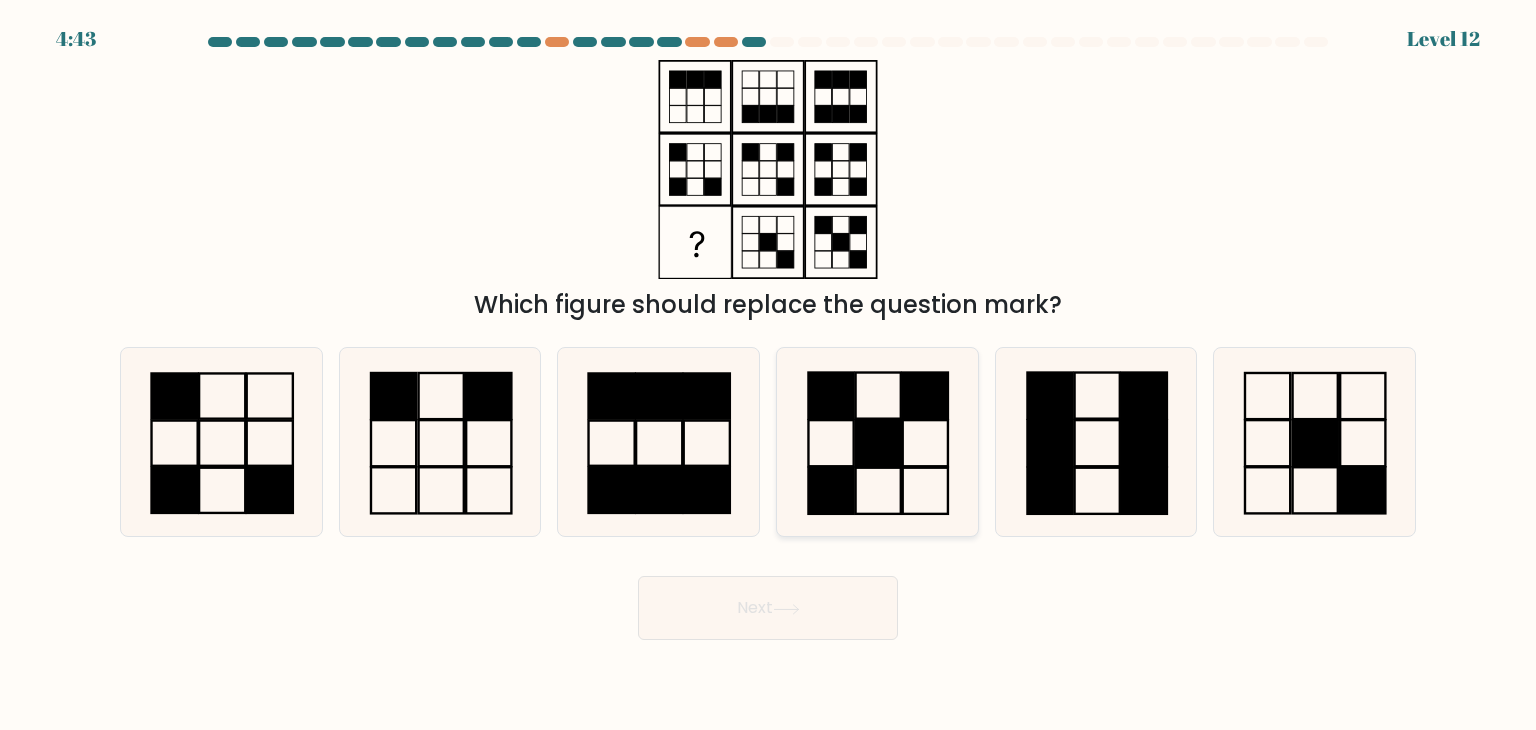 click 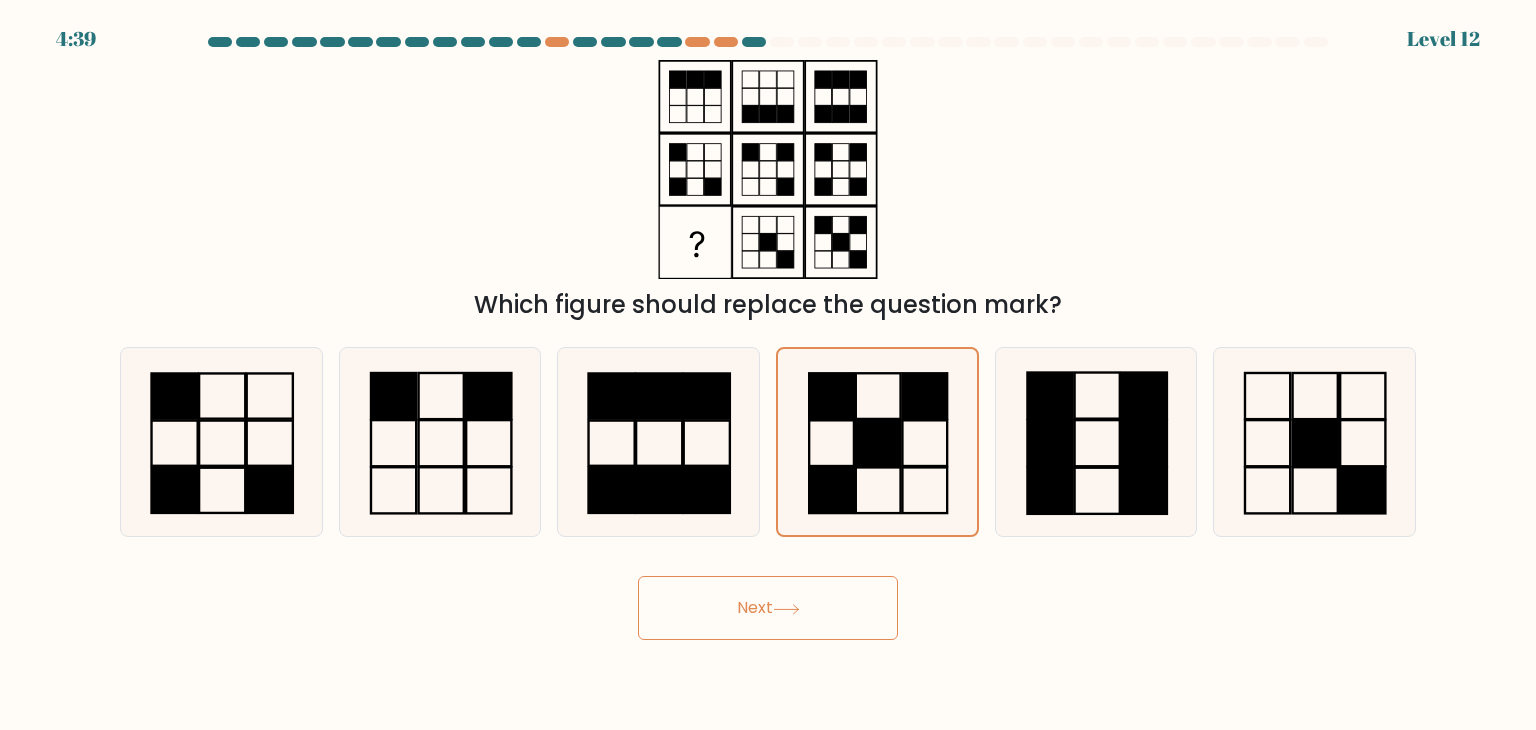 click on "Next" at bounding box center [768, 608] 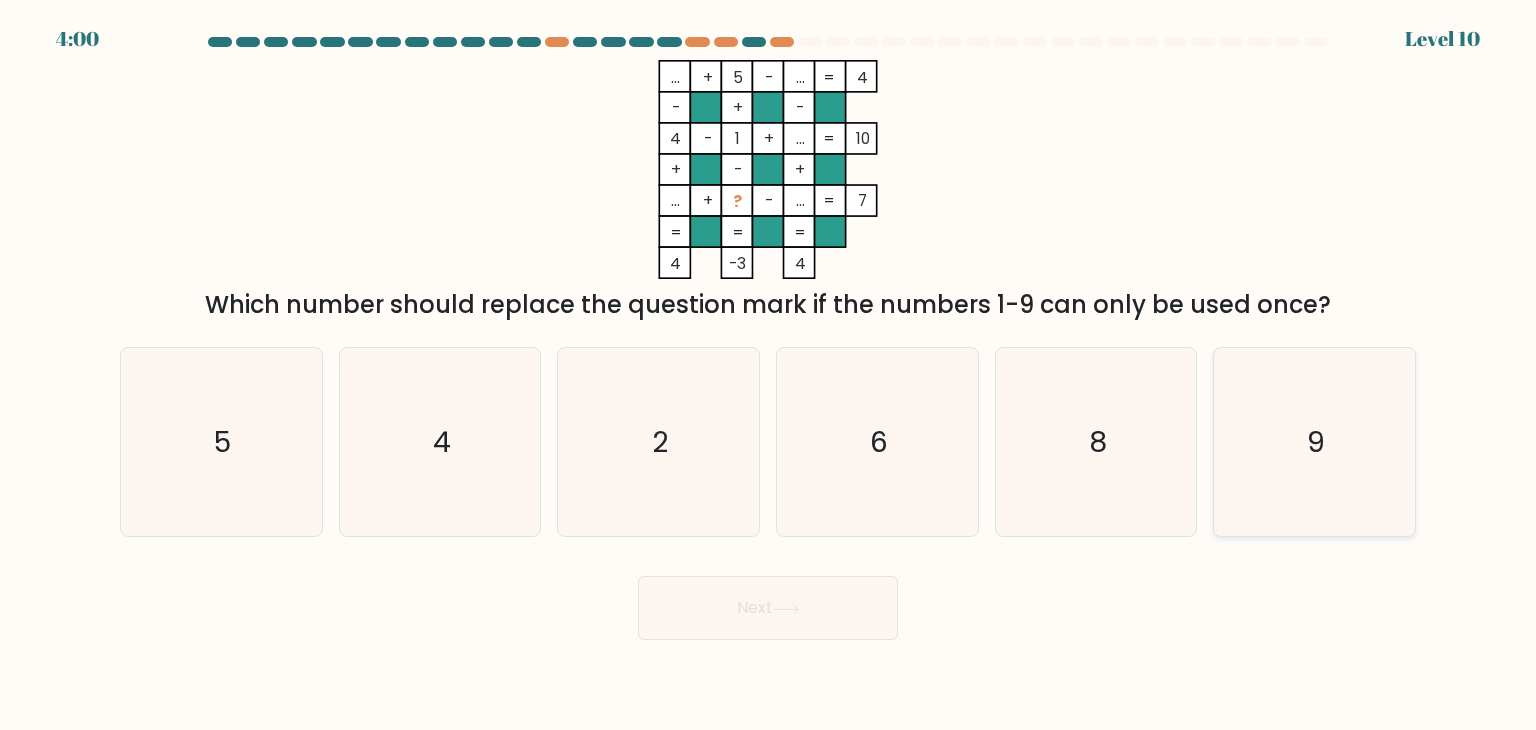 click on "9" 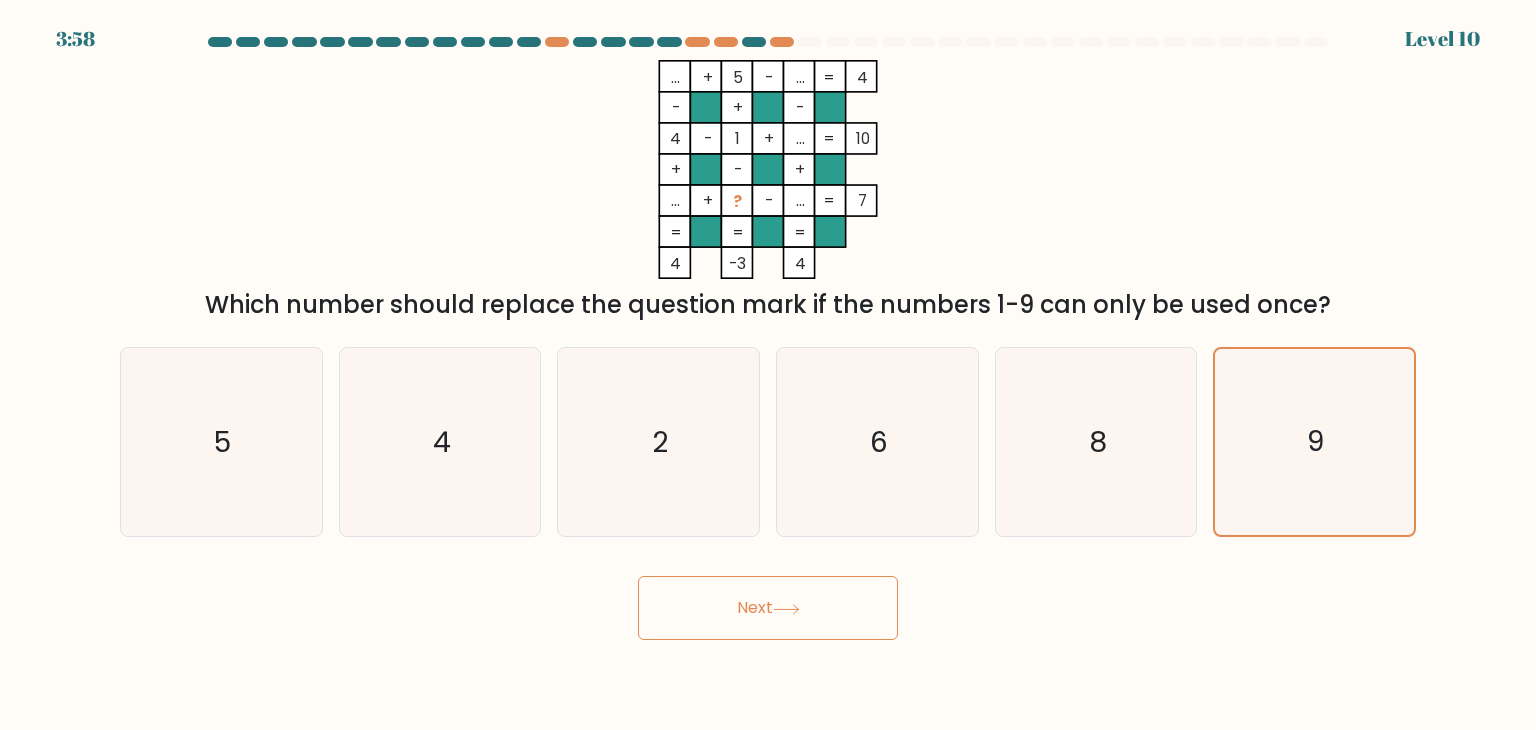 click on "Next" at bounding box center (768, 608) 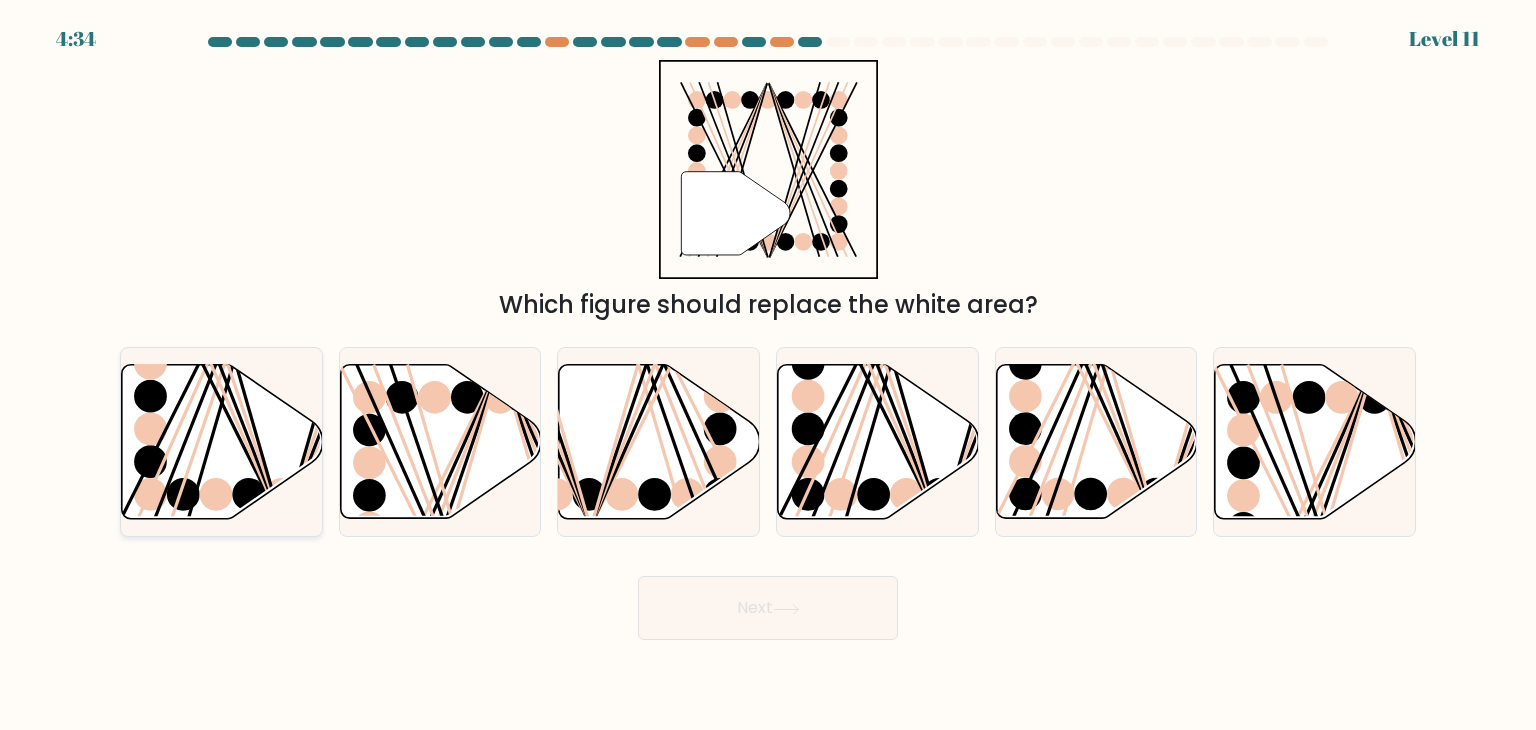 click 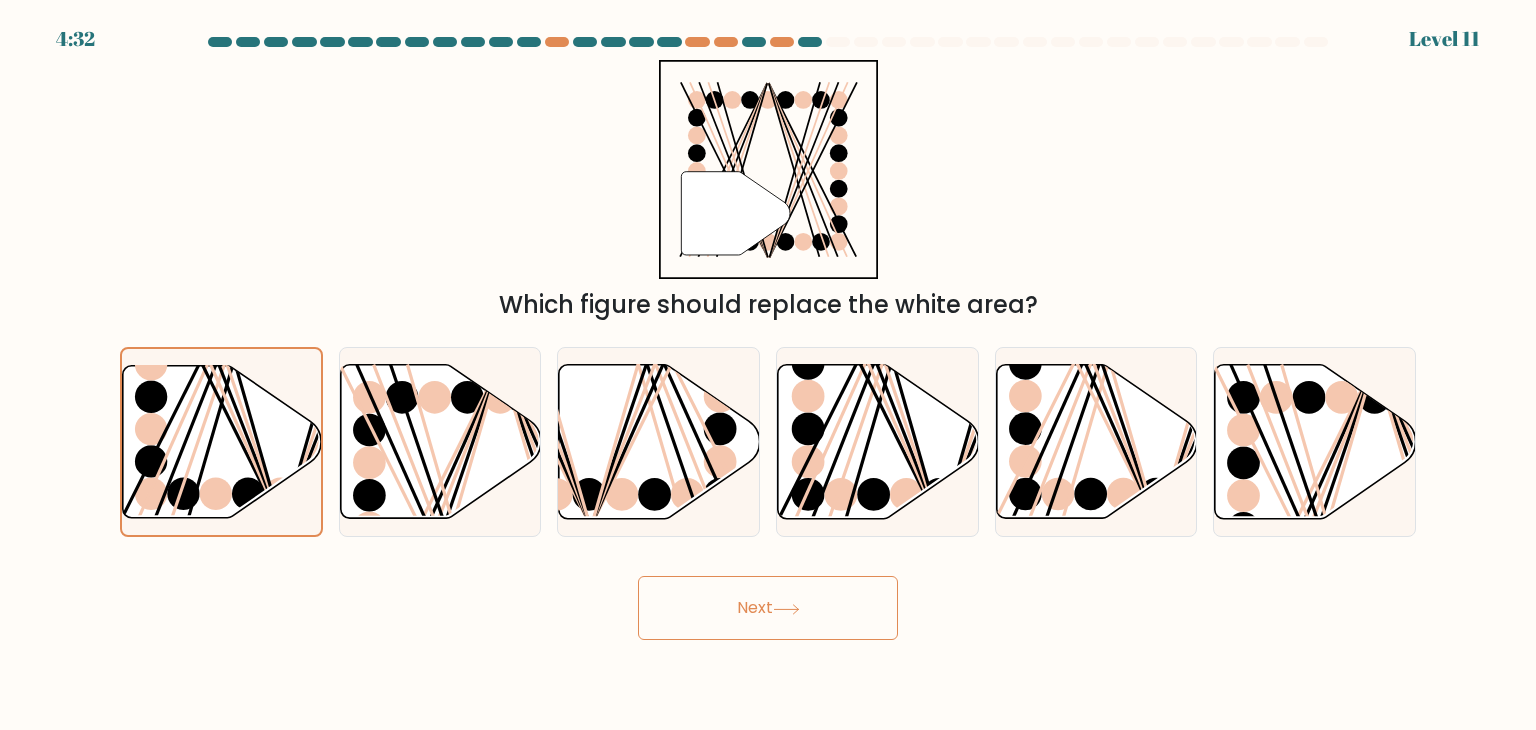 click on "Next" at bounding box center [768, 608] 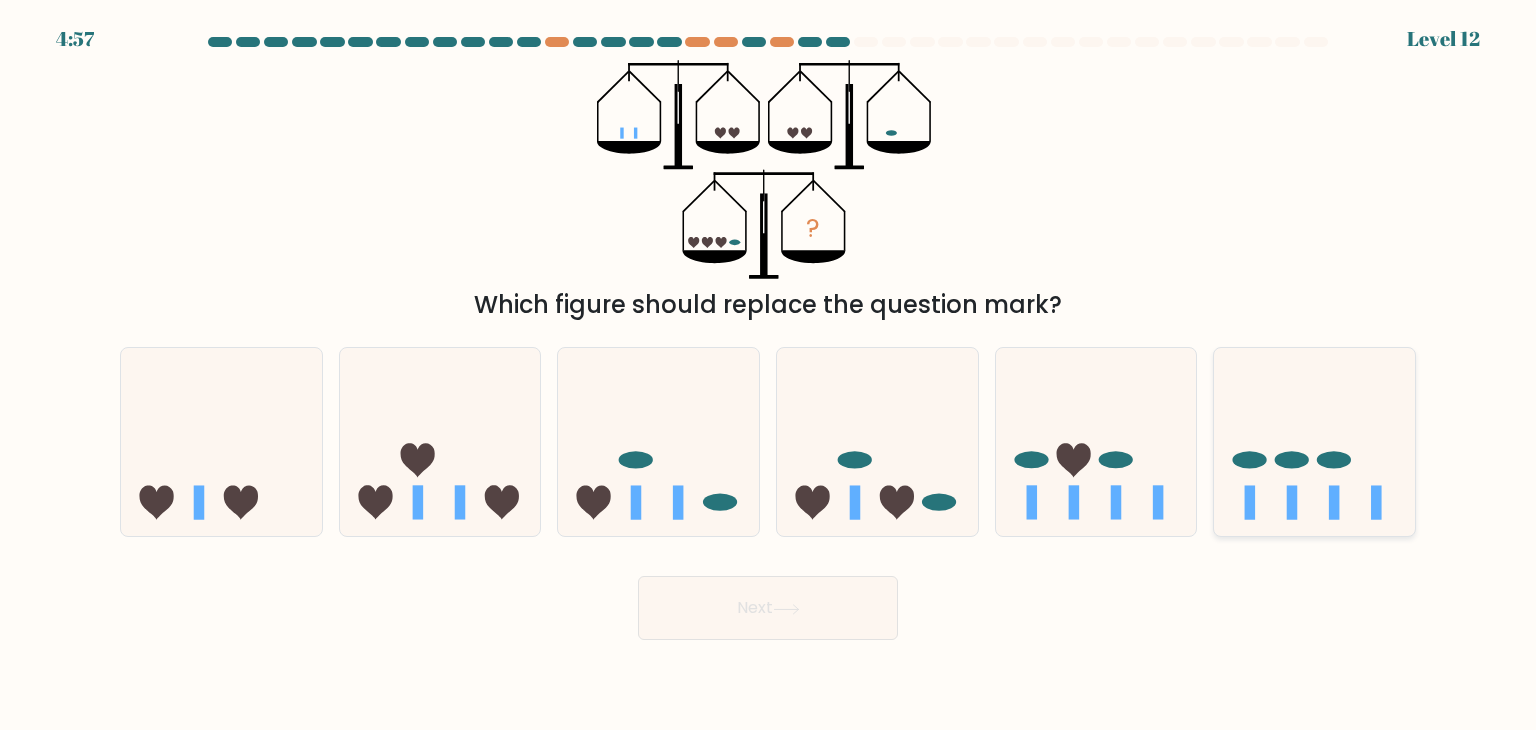 click 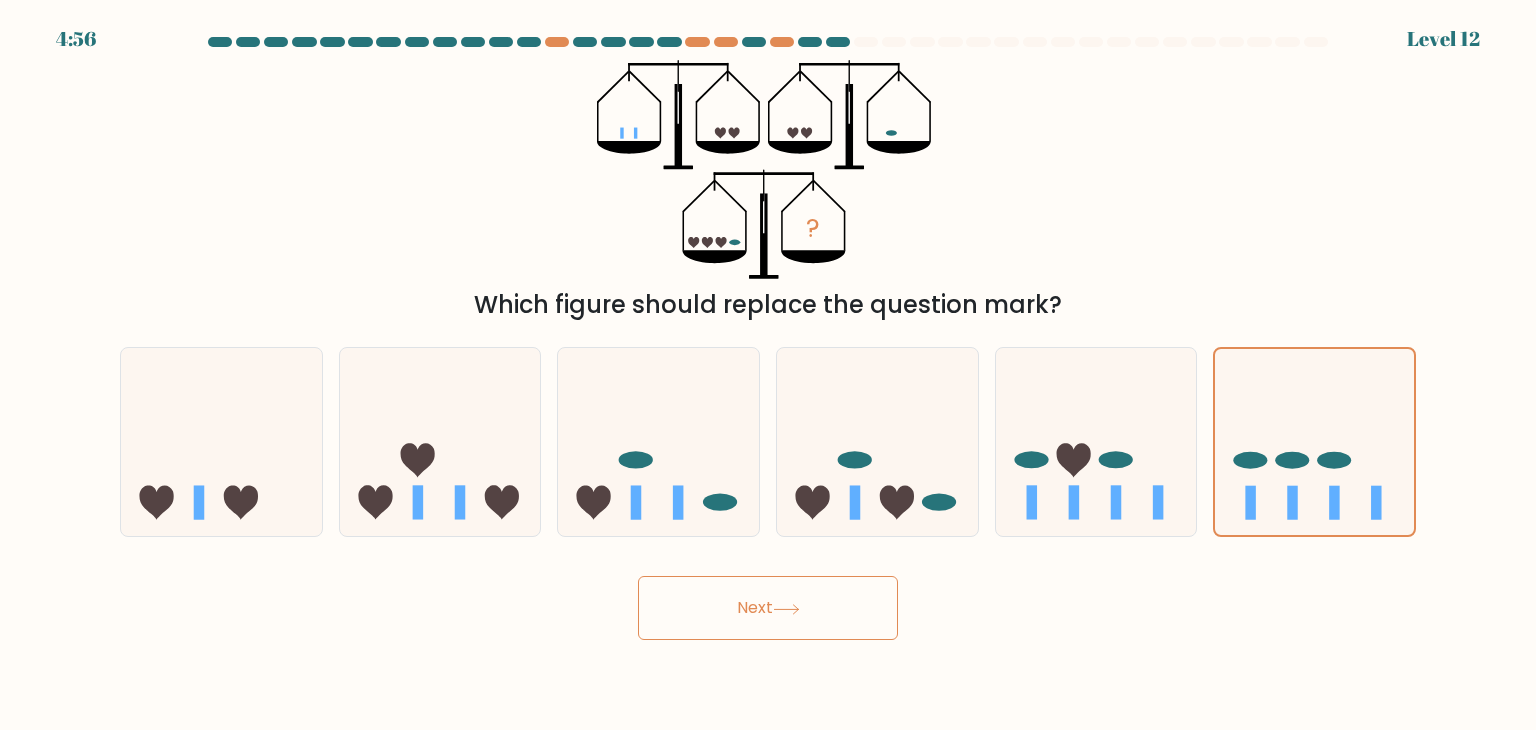 click on "Next" at bounding box center [768, 608] 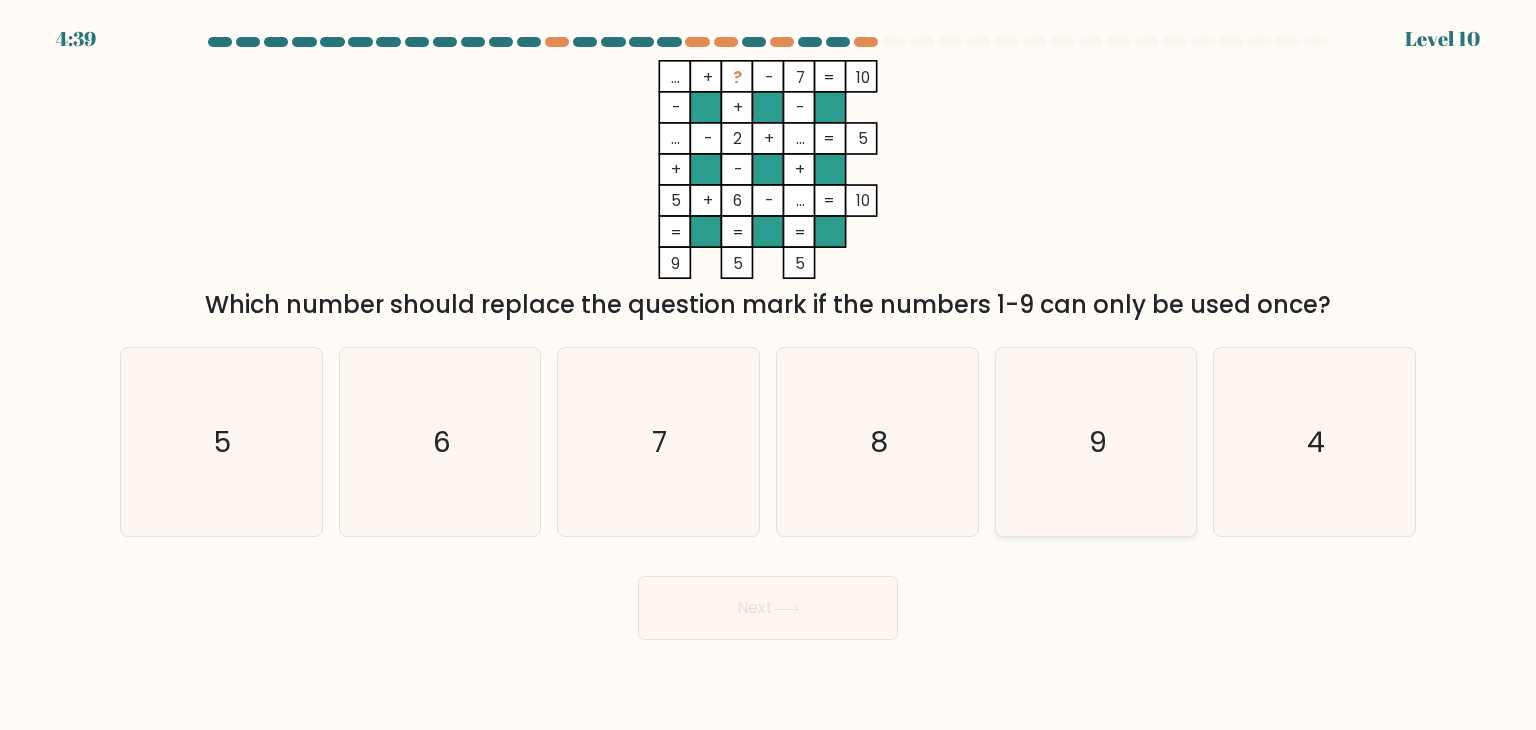 click on "9" 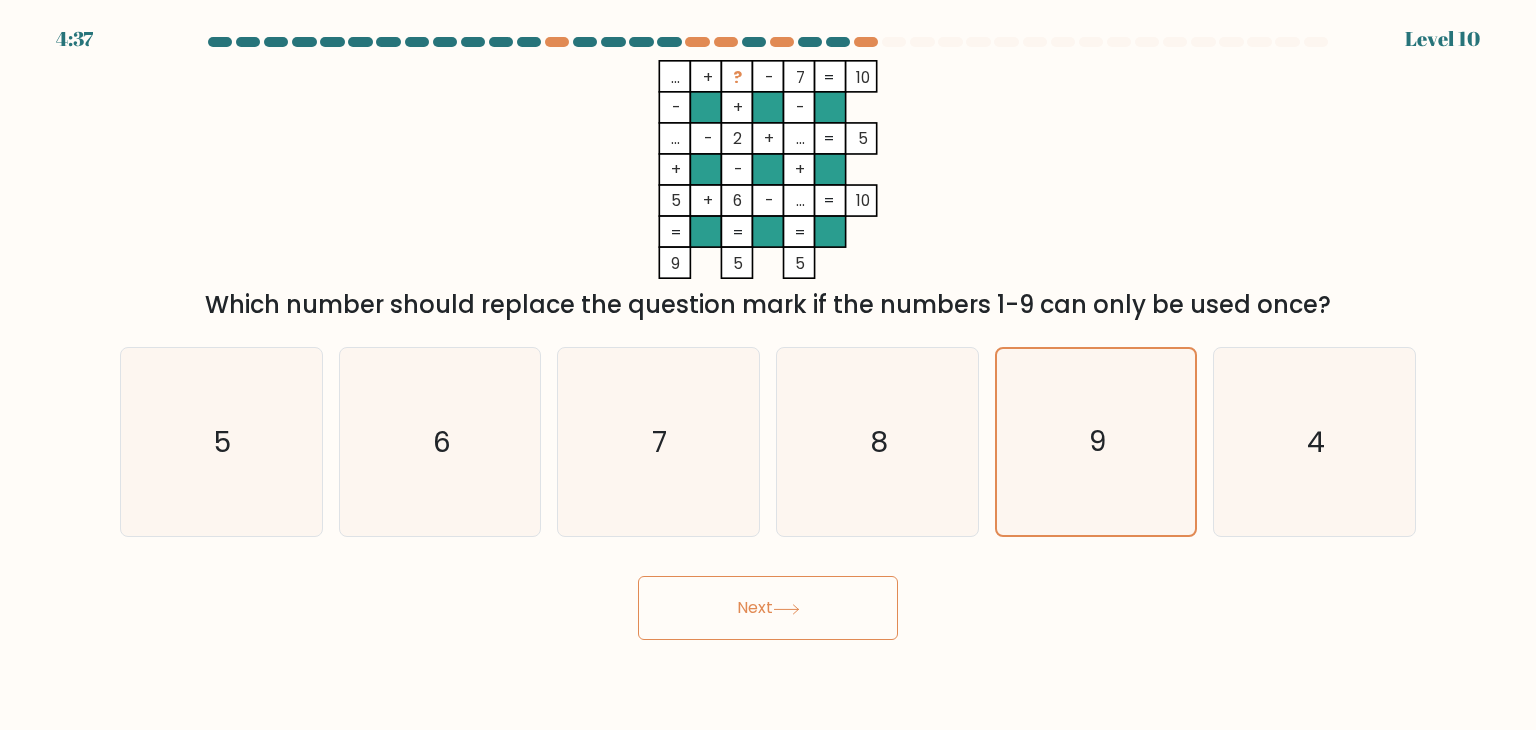 click on "Next" at bounding box center (768, 608) 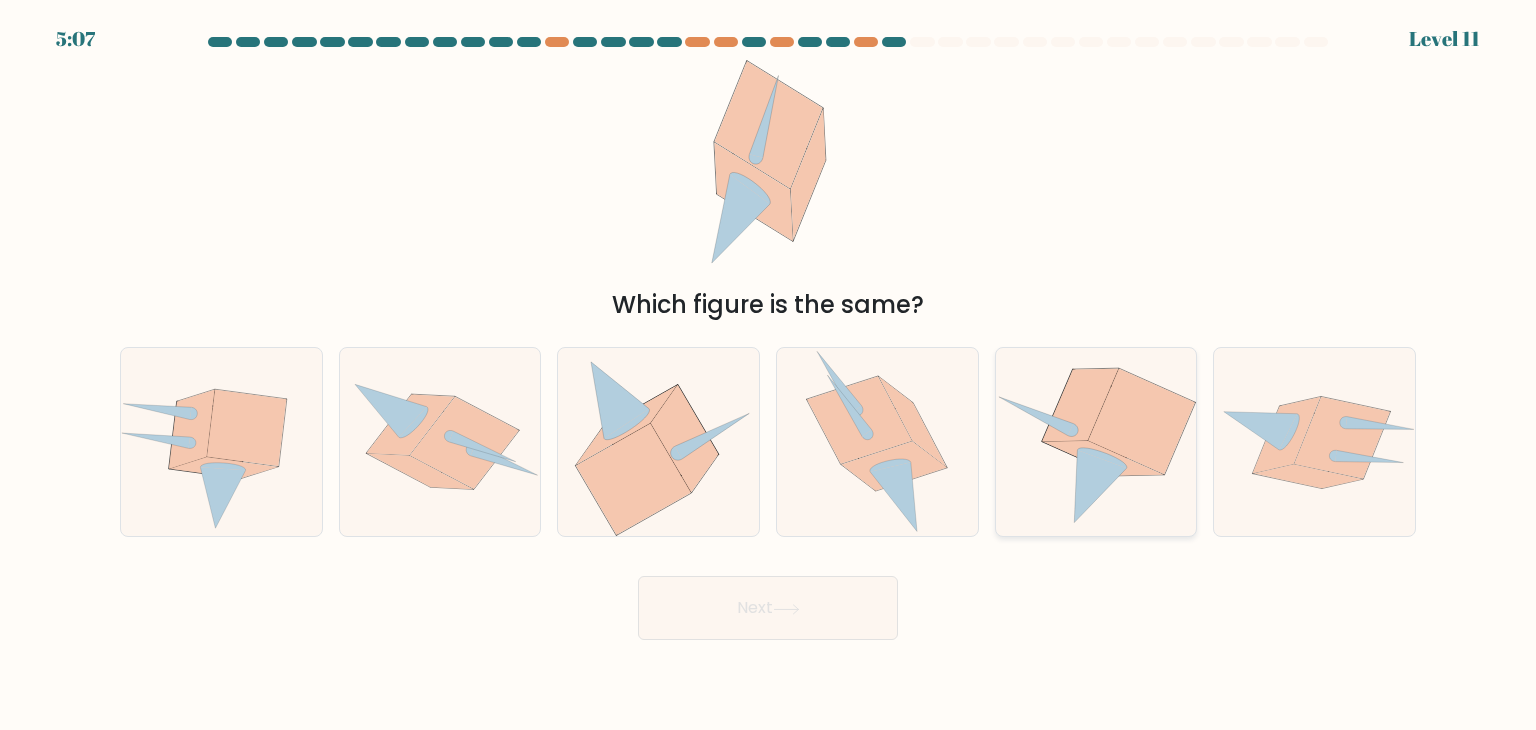 click 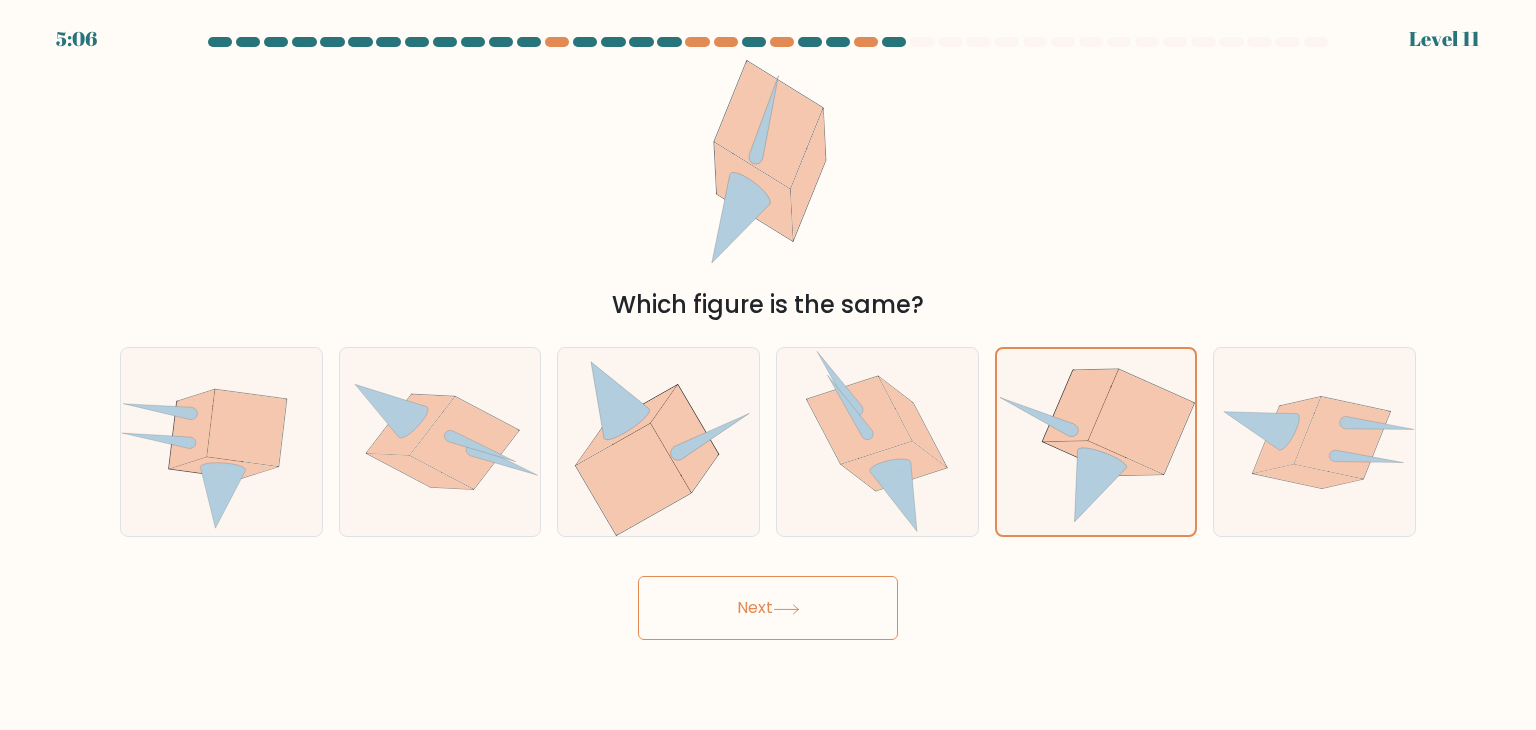click on "Next" at bounding box center [768, 608] 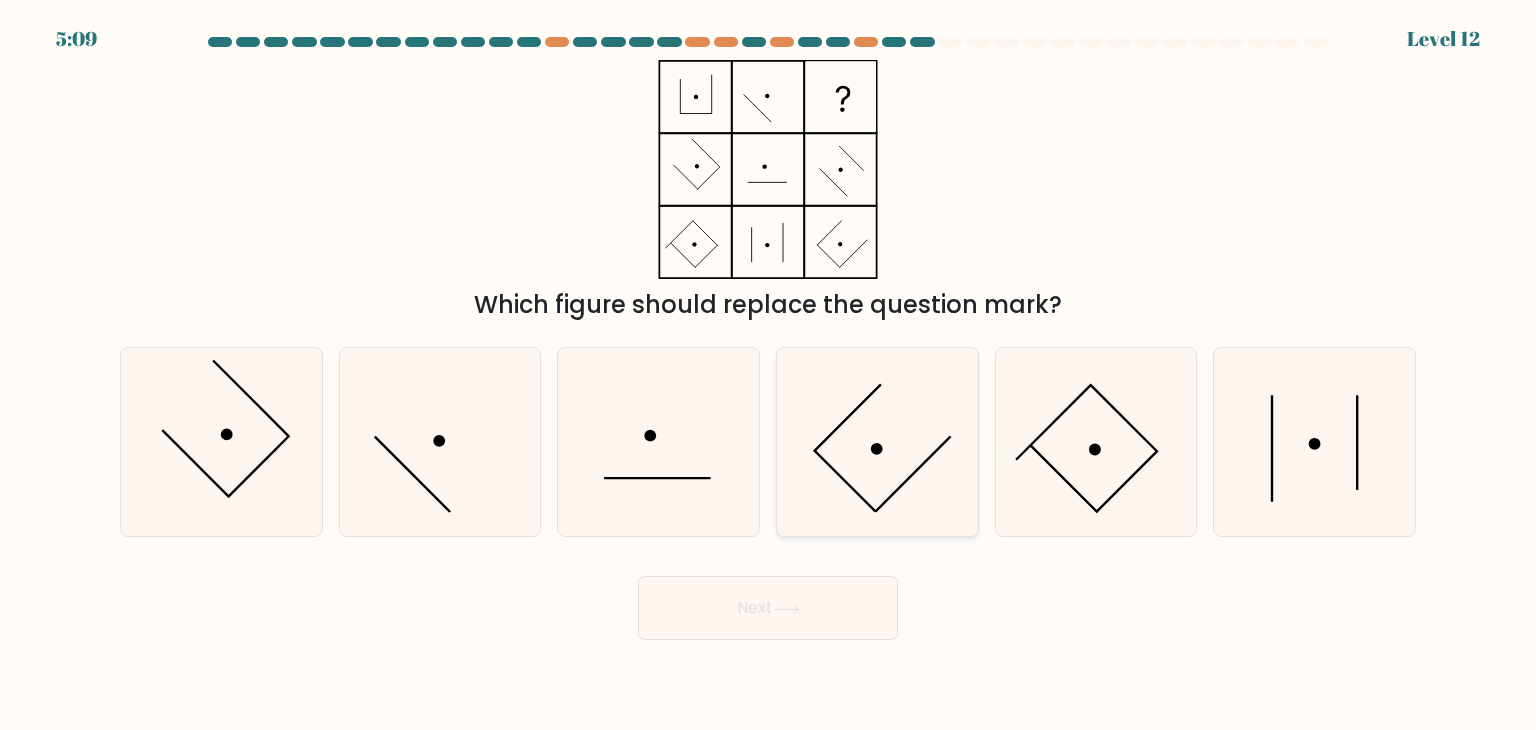click 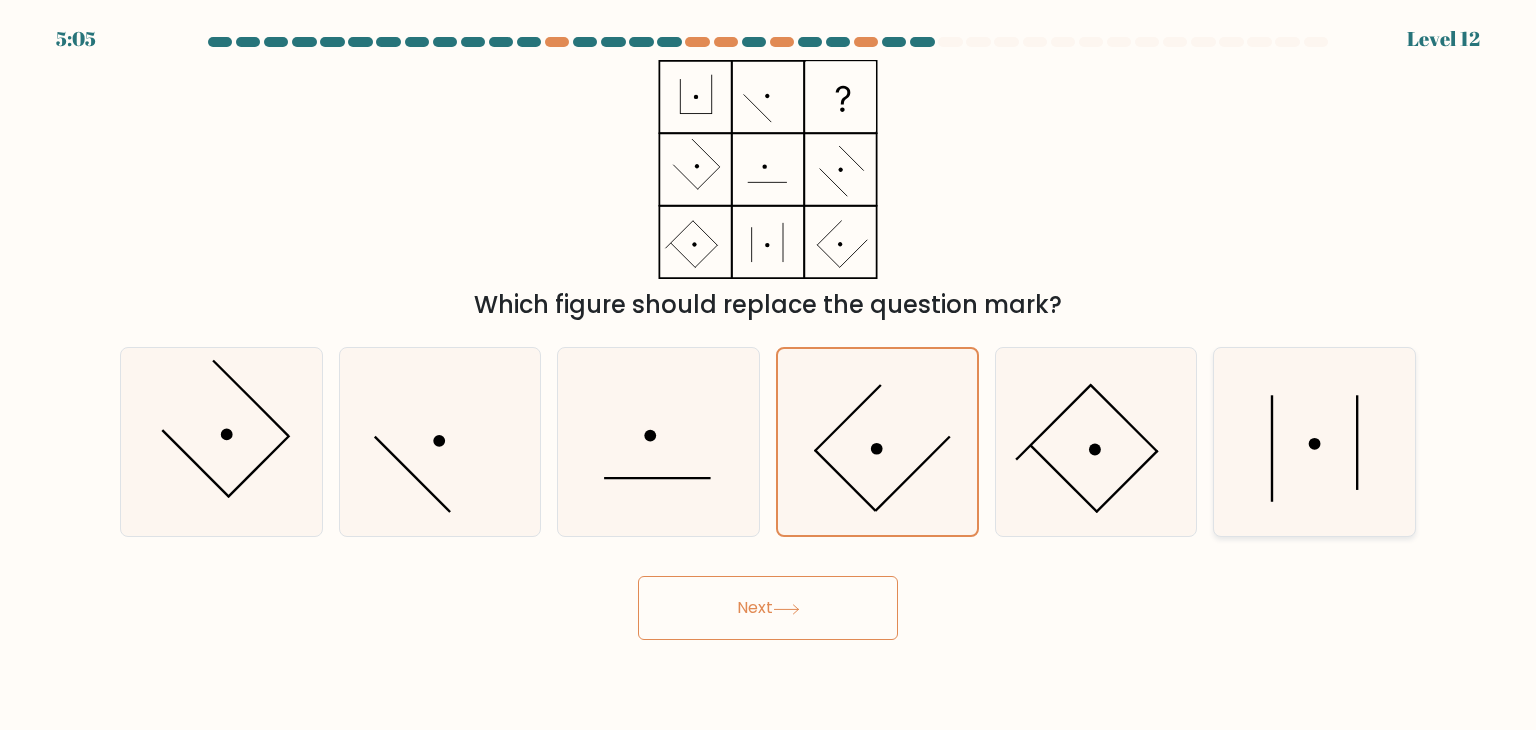 click 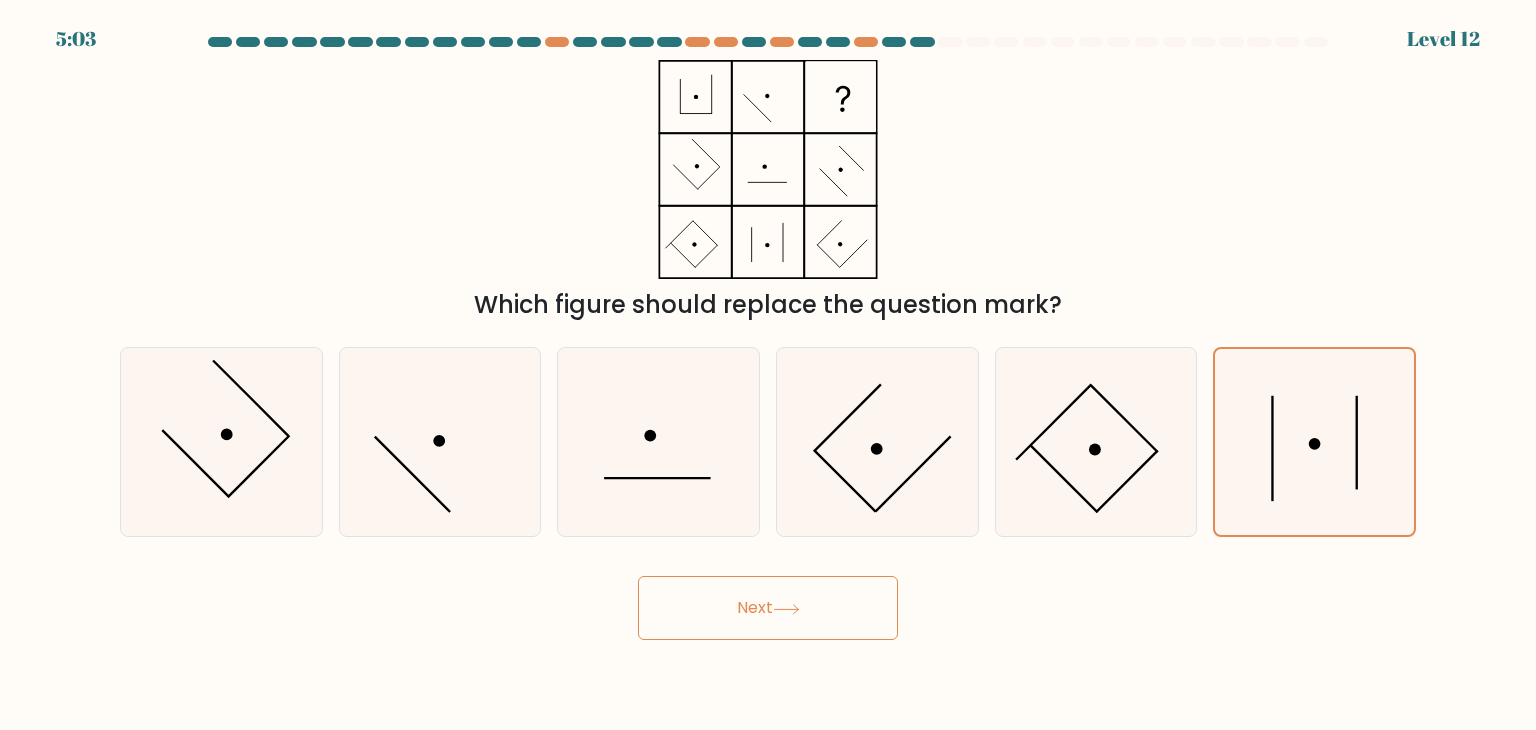 click on "Next" at bounding box center (768, 608) 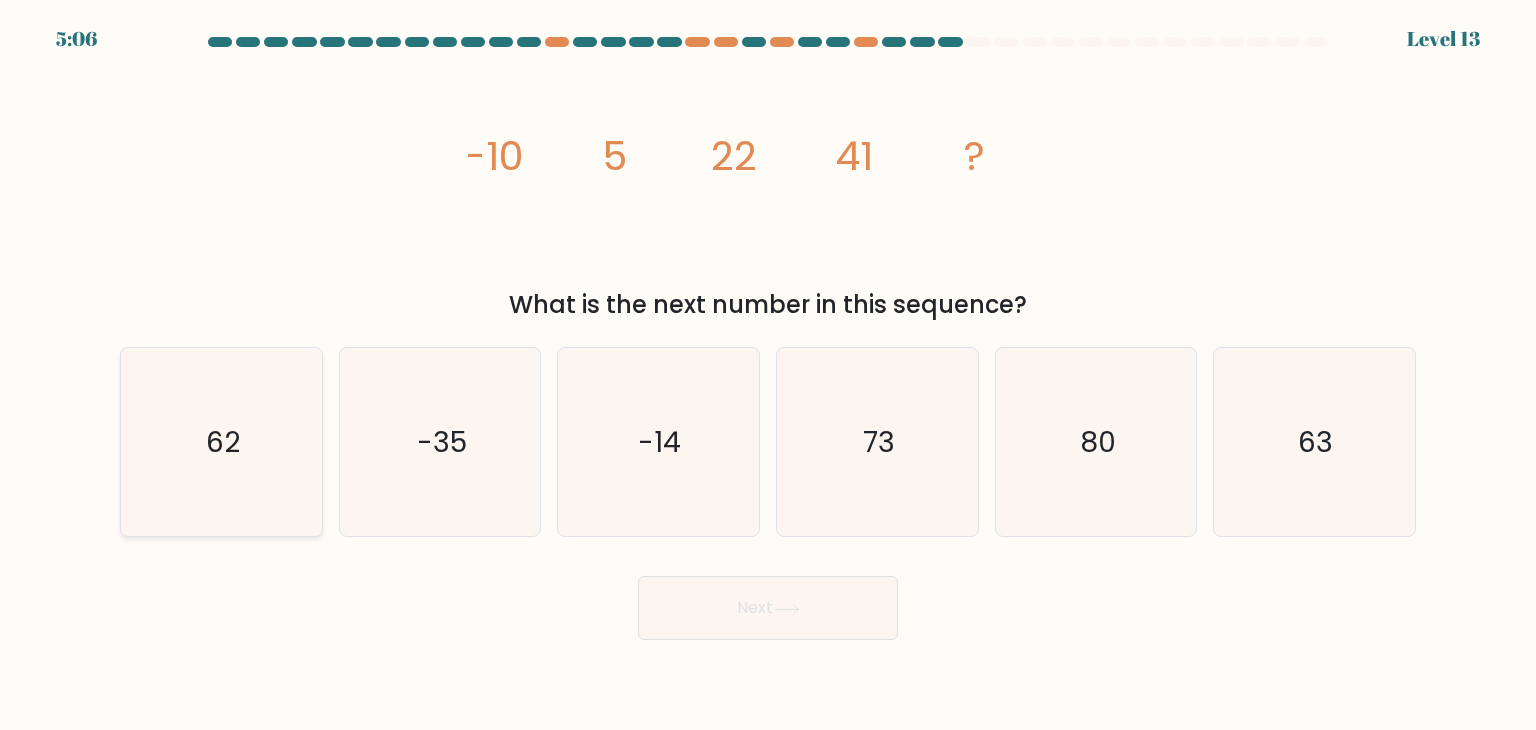 click on "62" 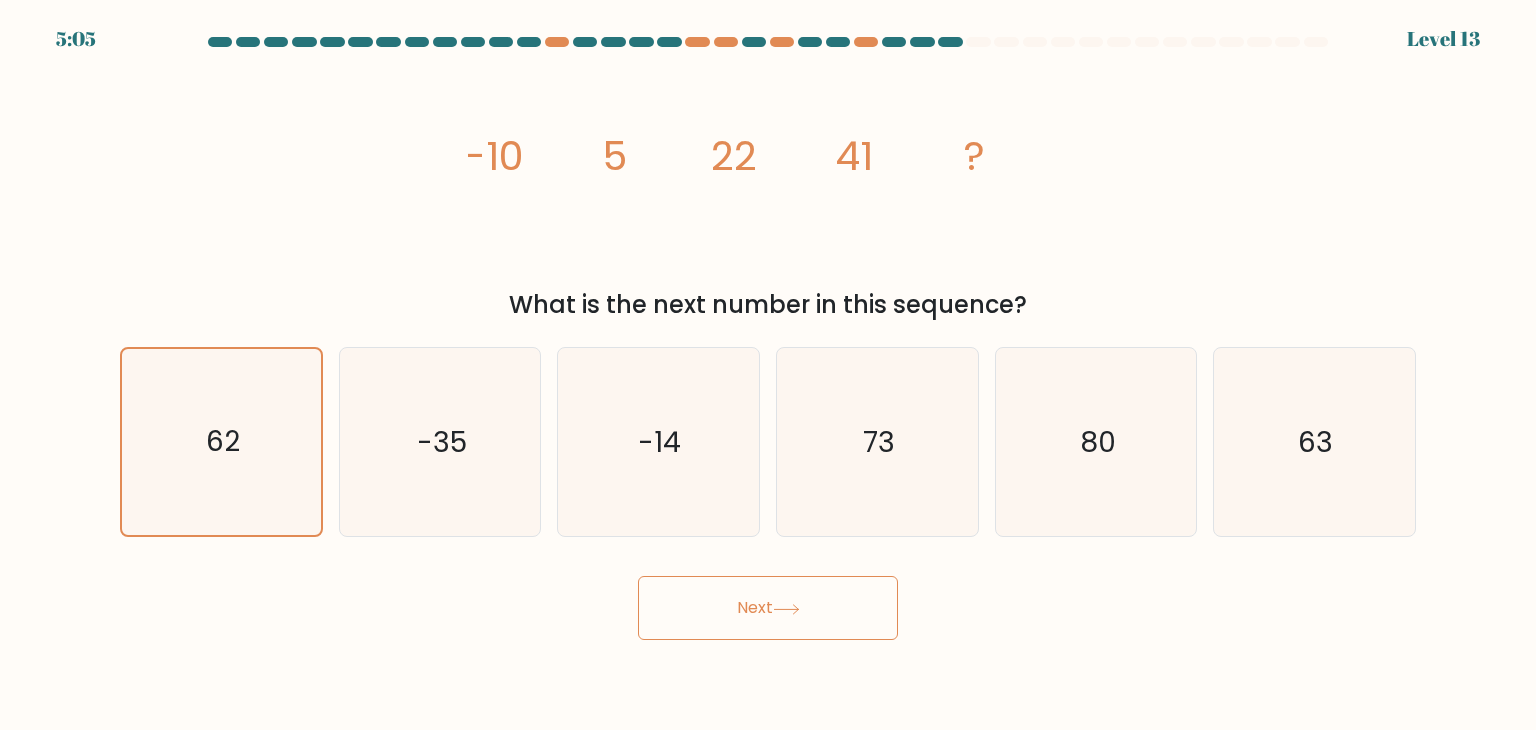 click on "Next" at bounding box center [768, 608] 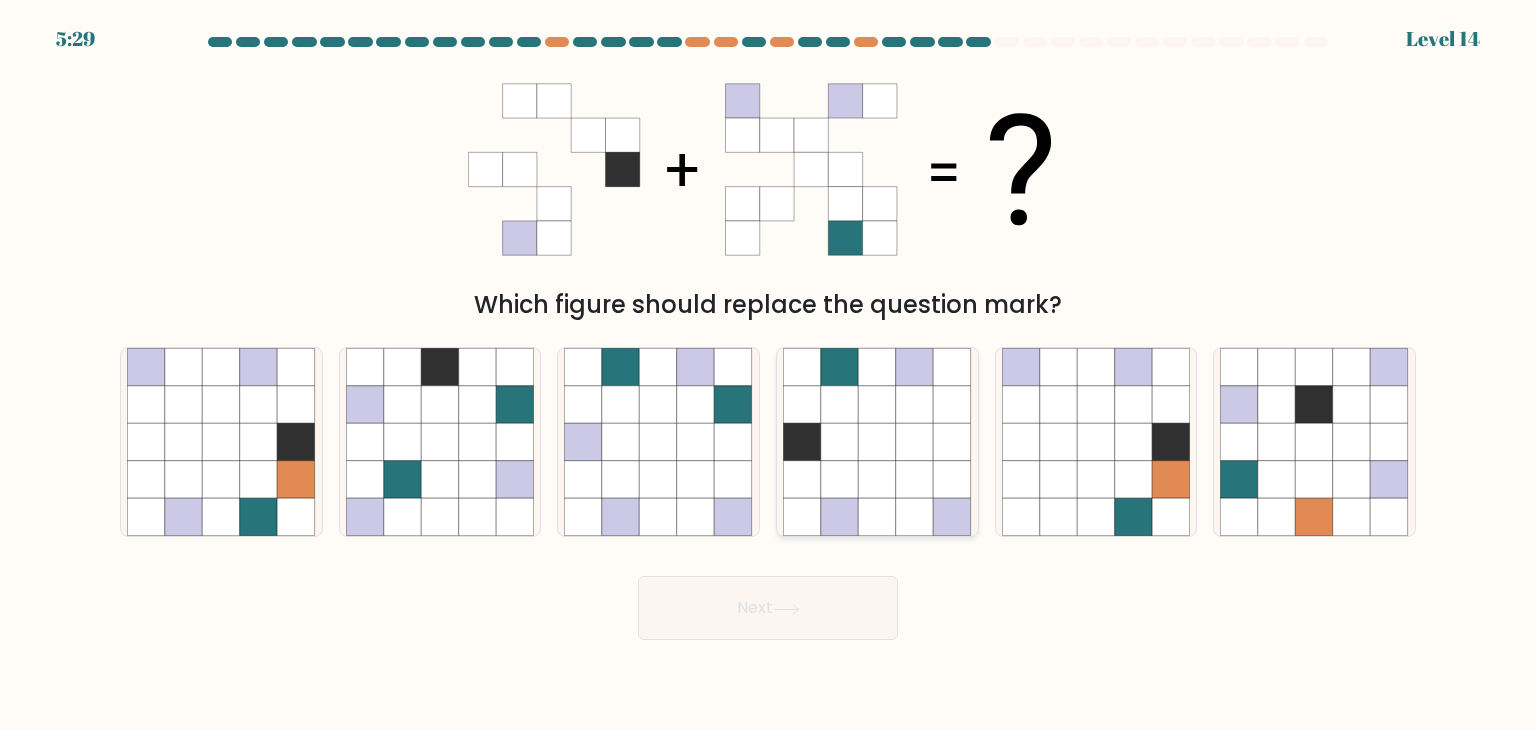 click 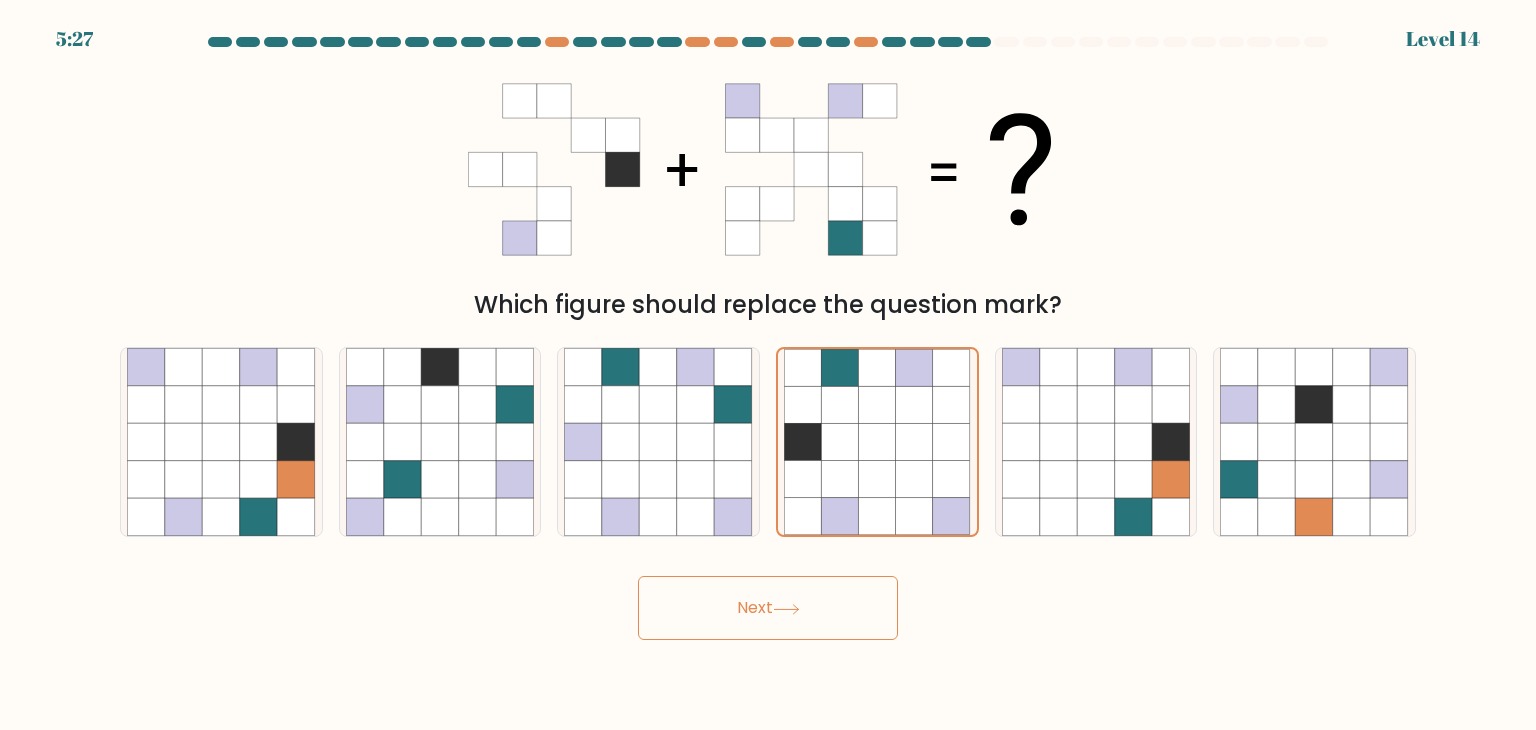 drag, startPoint x: 815, startPoint y: 574, endPoint x: 815, endPoint y: 588, distance: 14 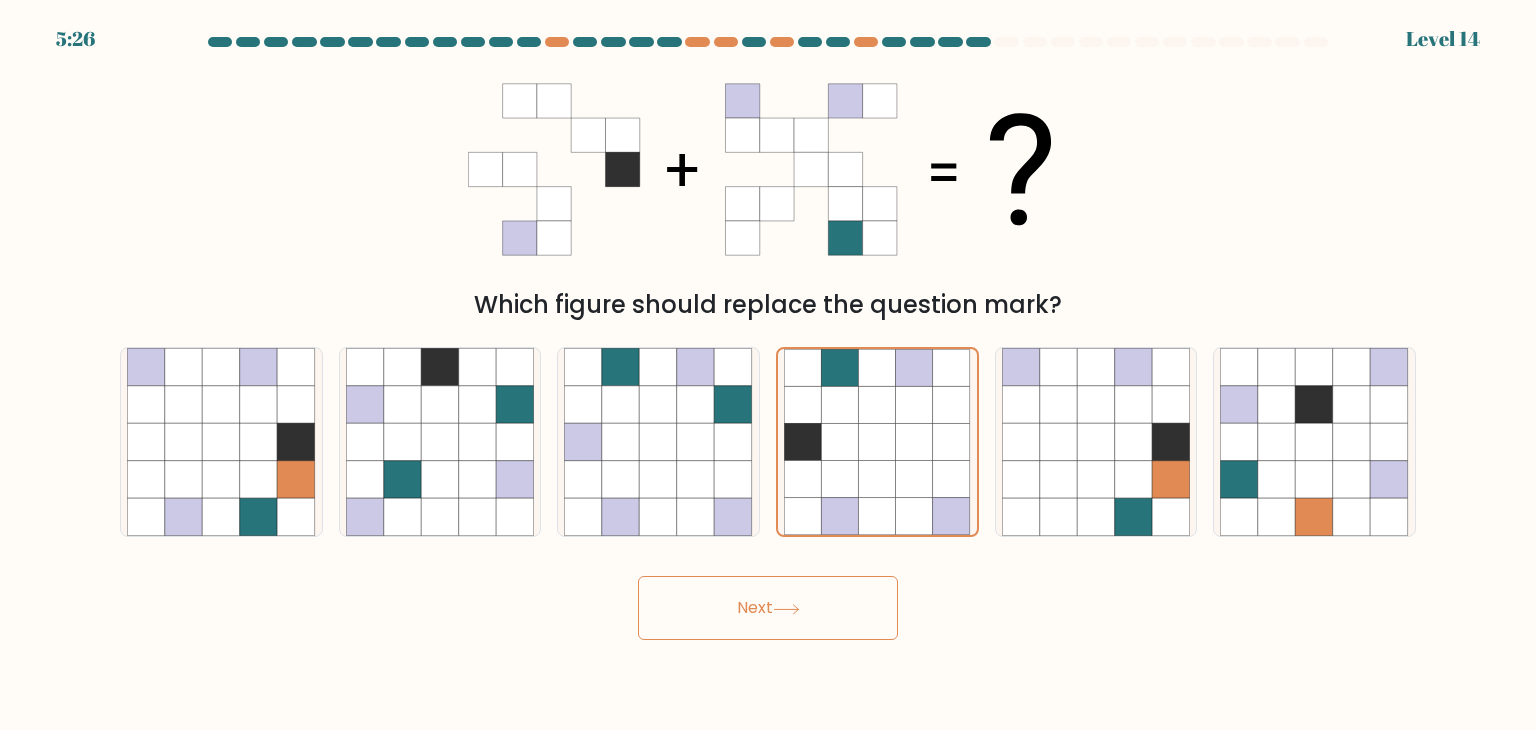 click on "Next" at bounding box center (768, 608) 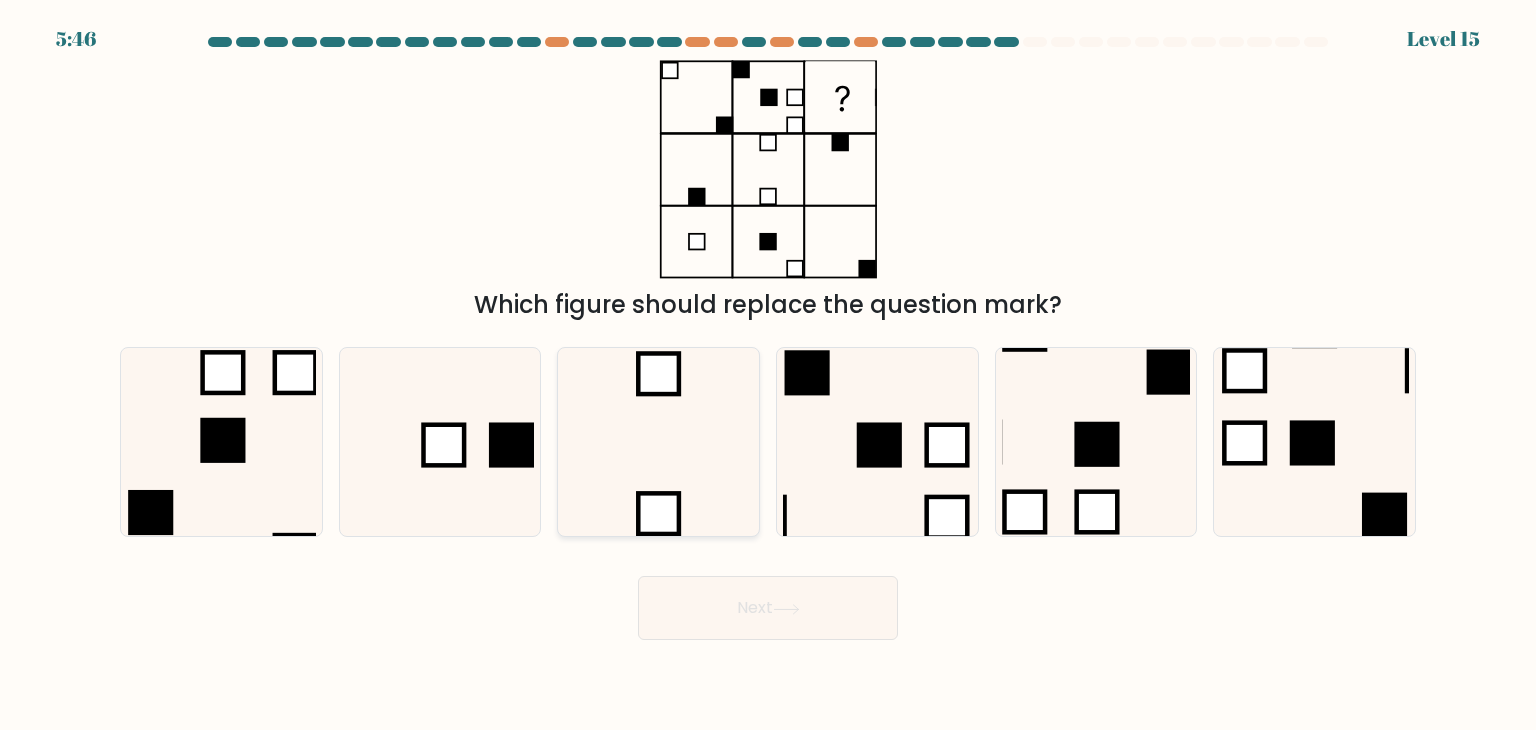 click 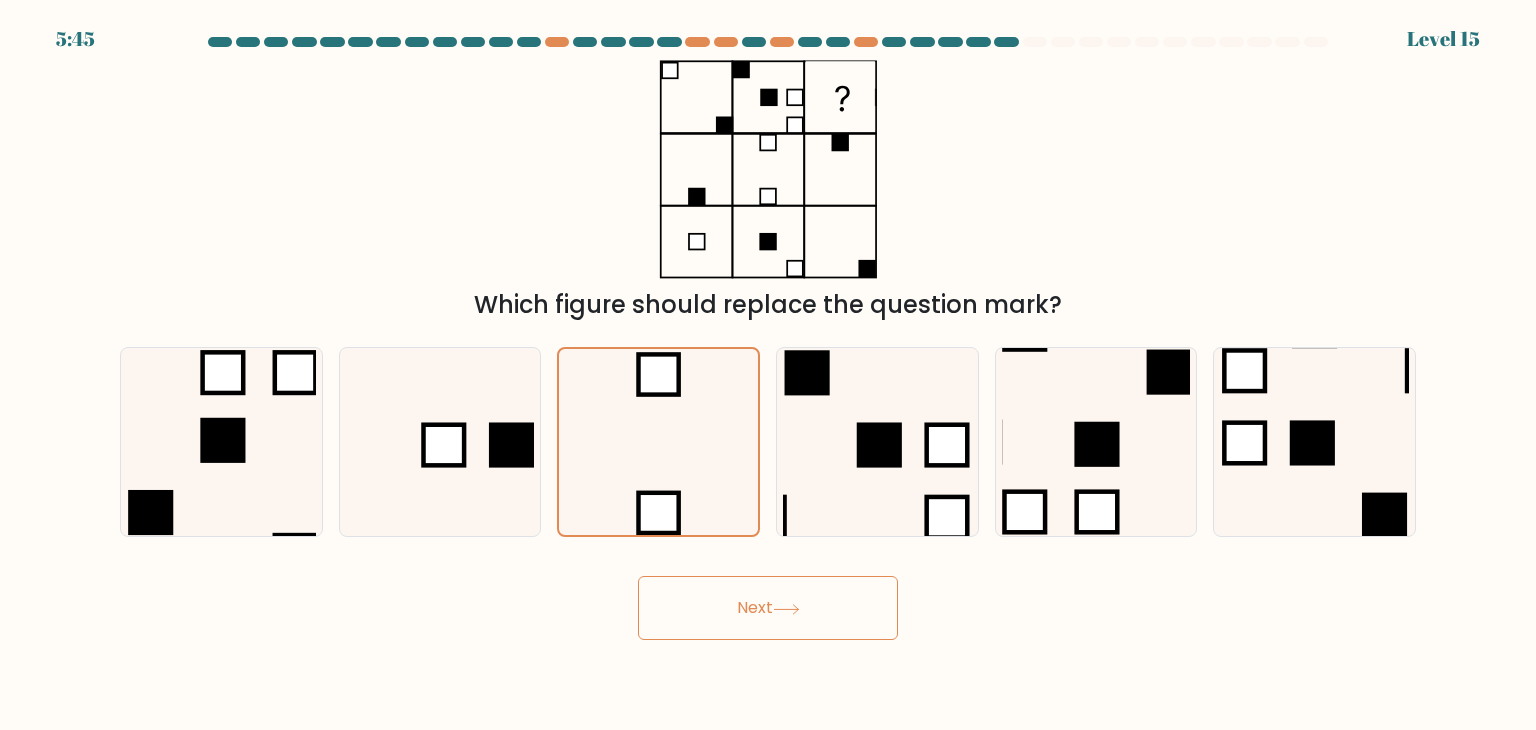 click on "Next" at bounding box center [768, 608] 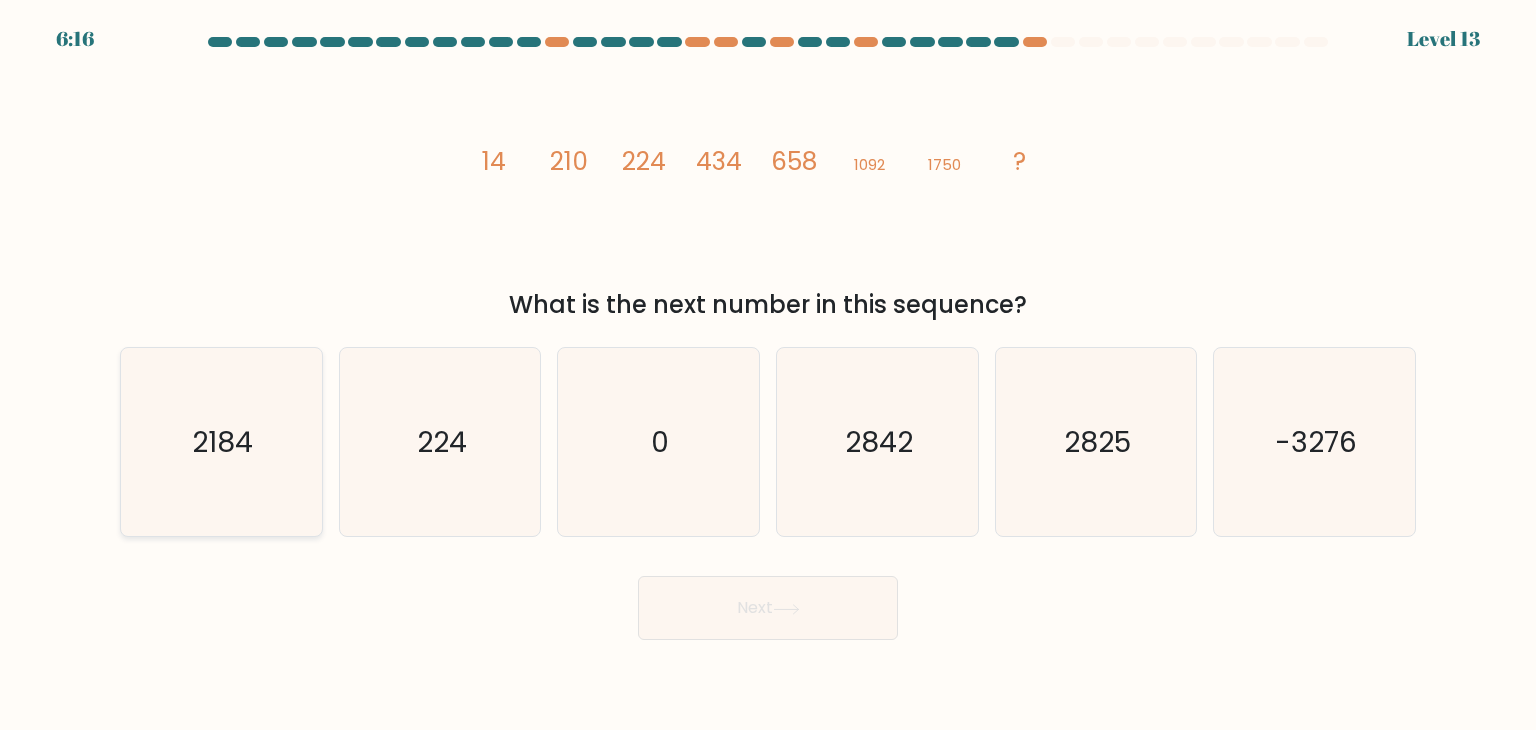 click on "2184" 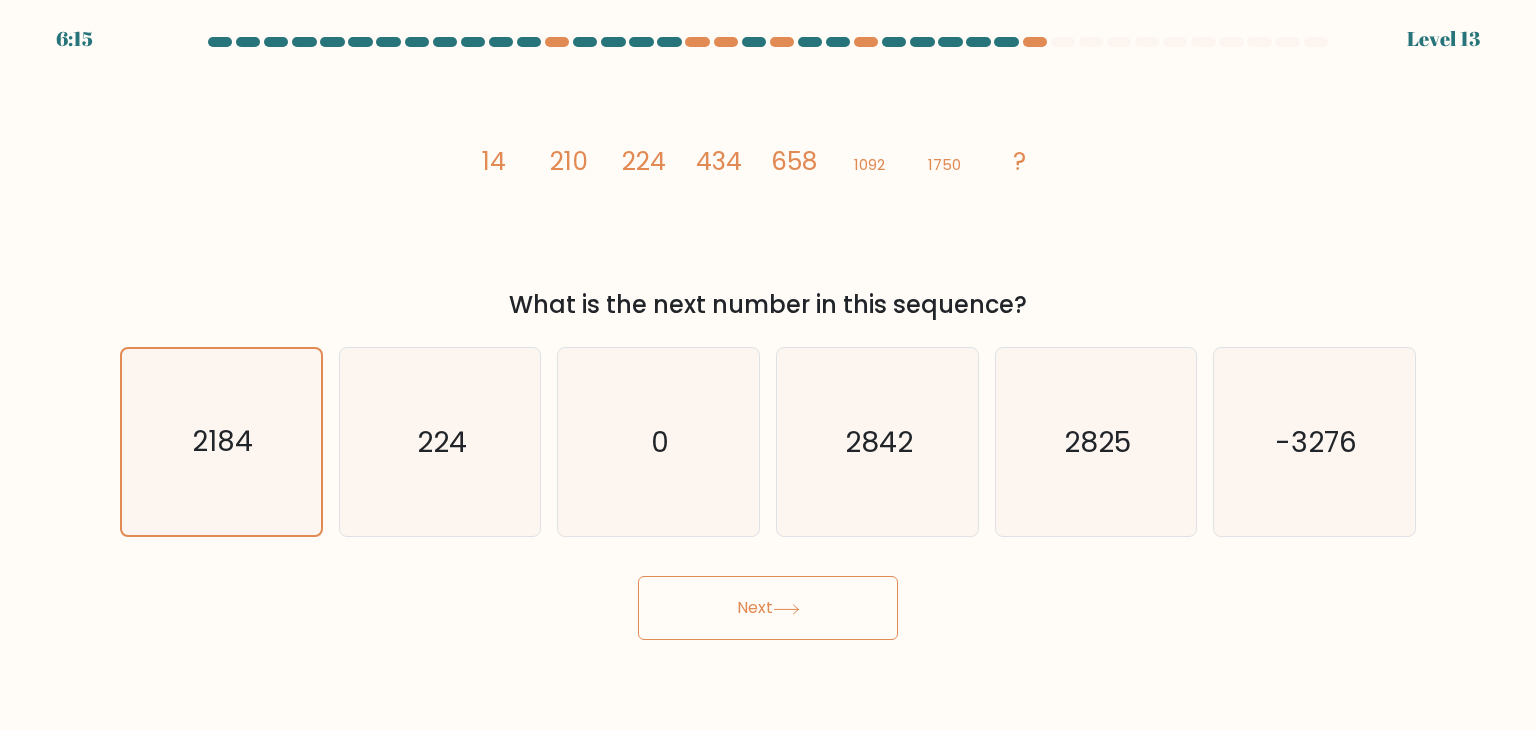 click 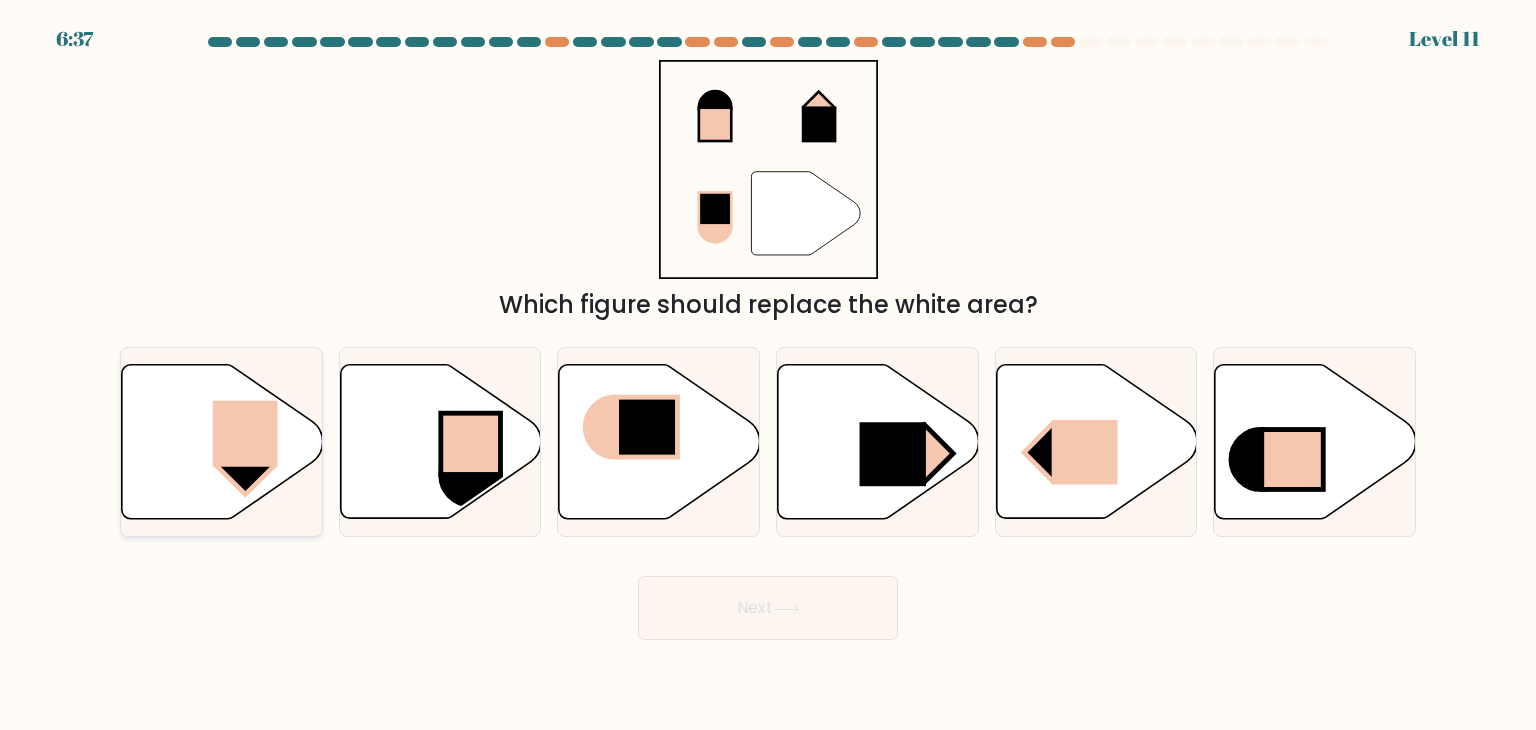 click 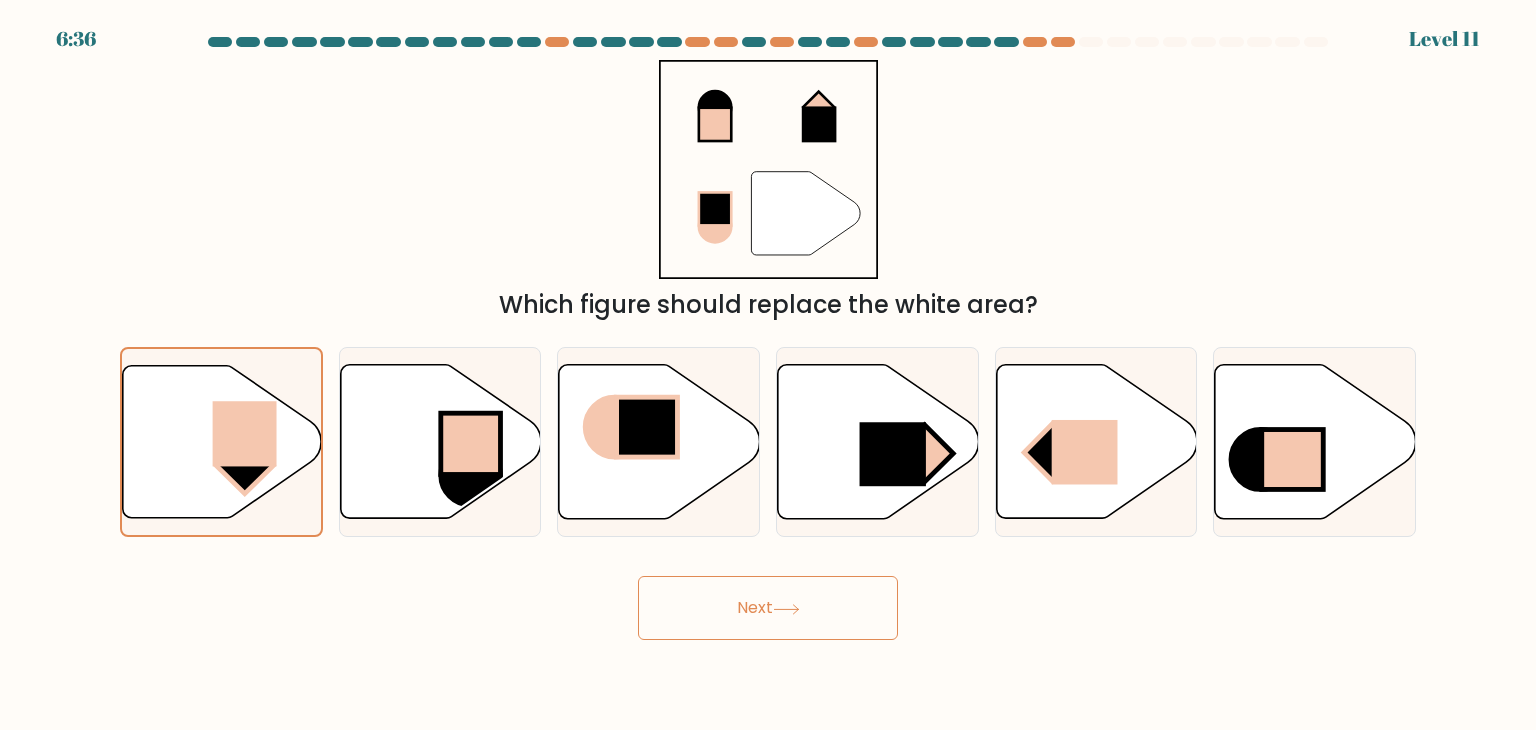 click on "Next" at bounding box center [768, 608] 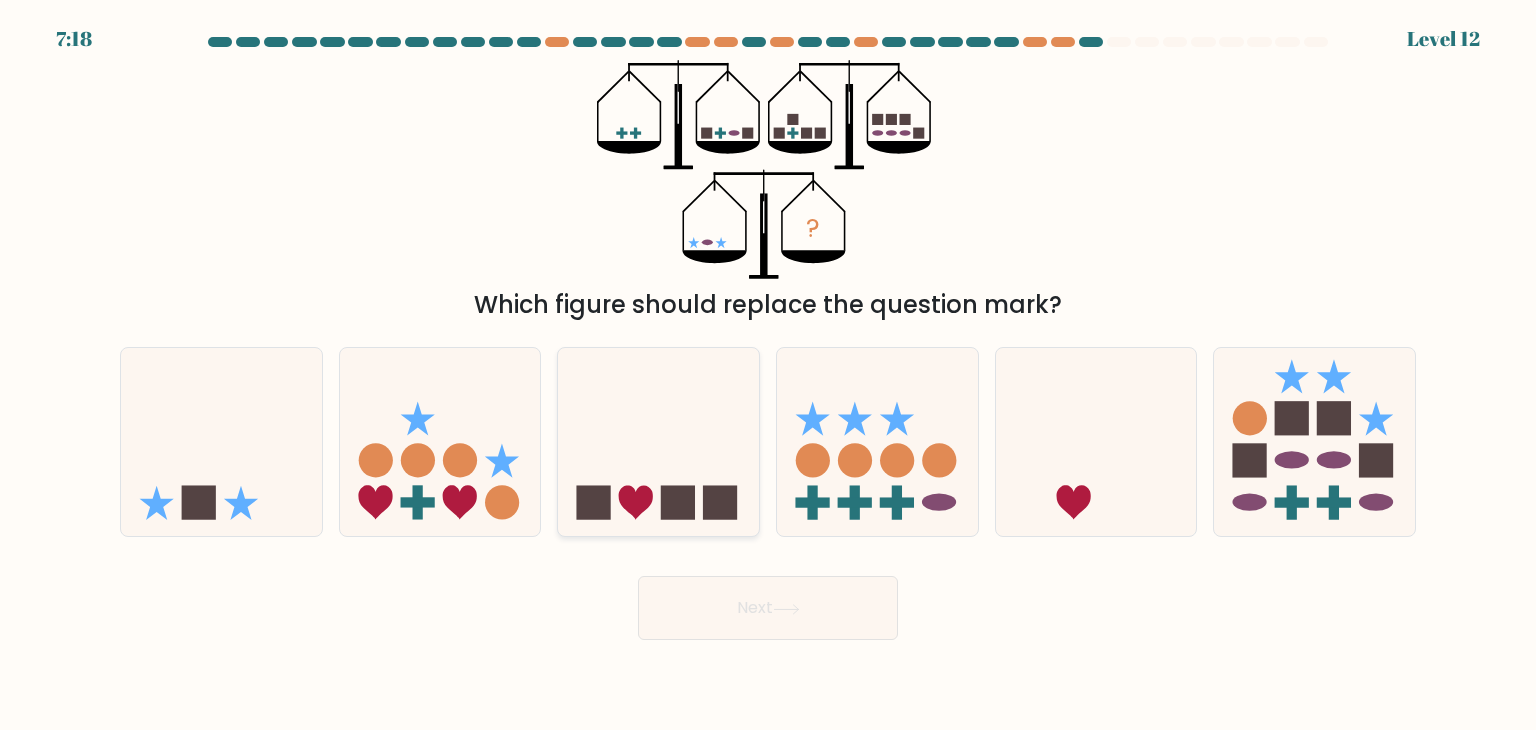 click 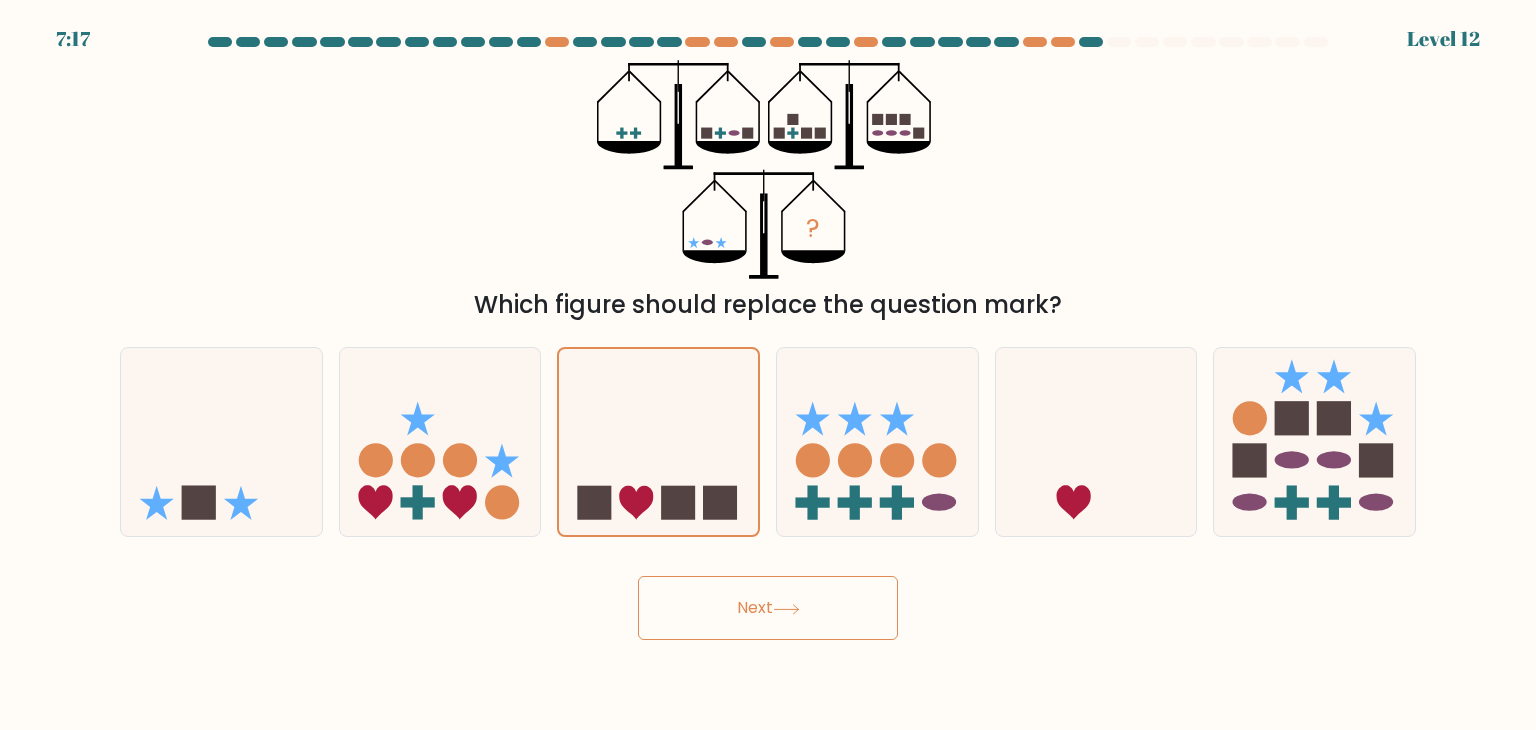 click on "Next" at bounding box center [768, 608] 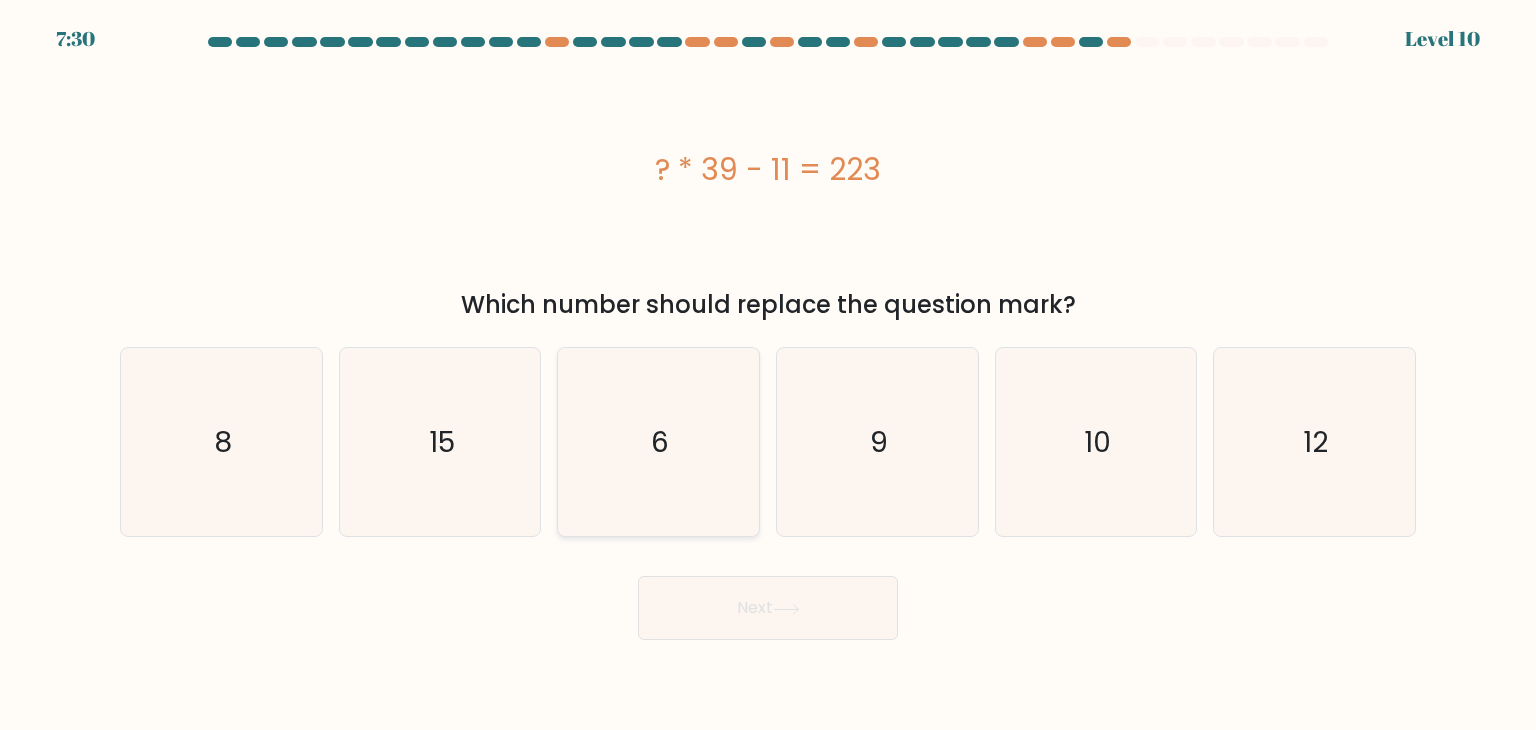 click on "6" 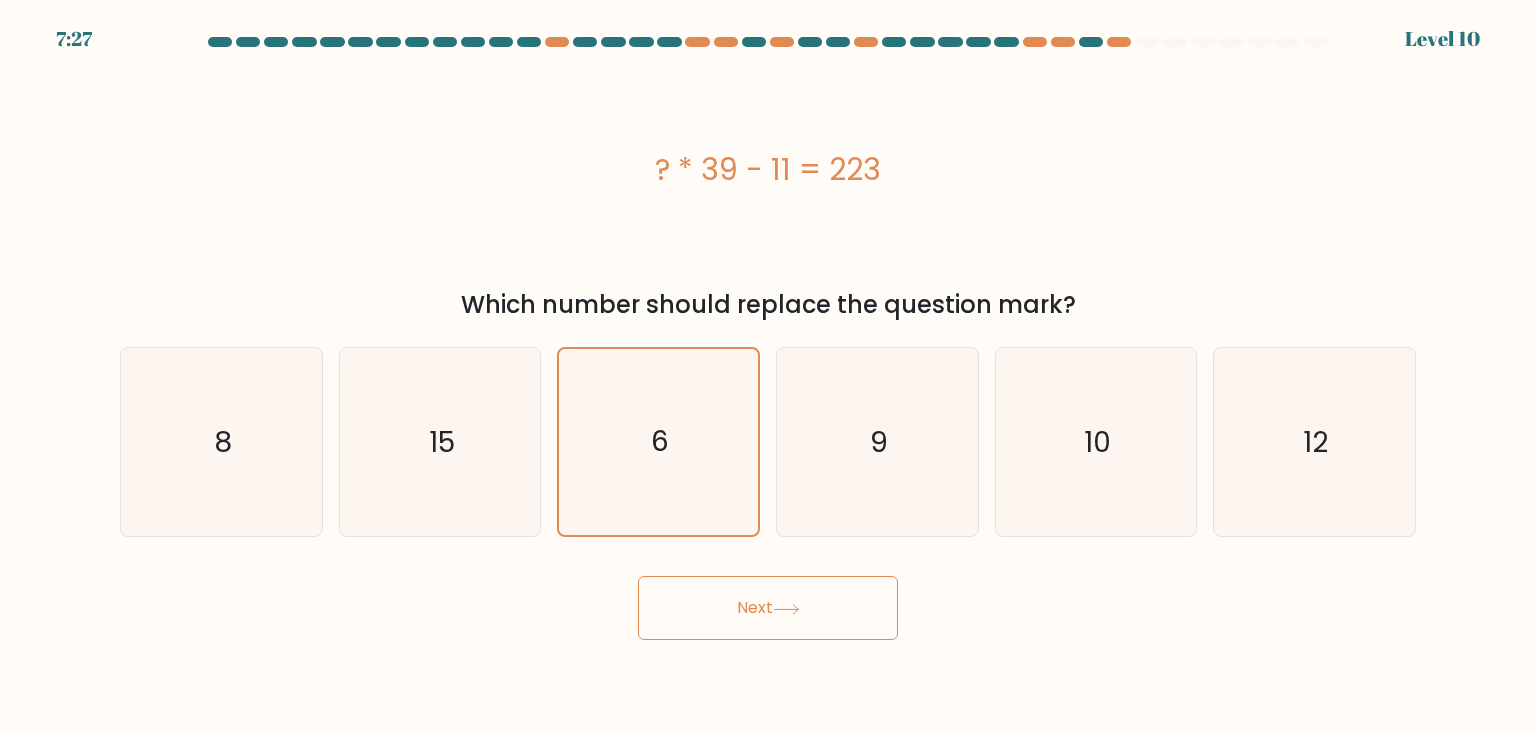 click on "Next" at bounding box center (768, 608) 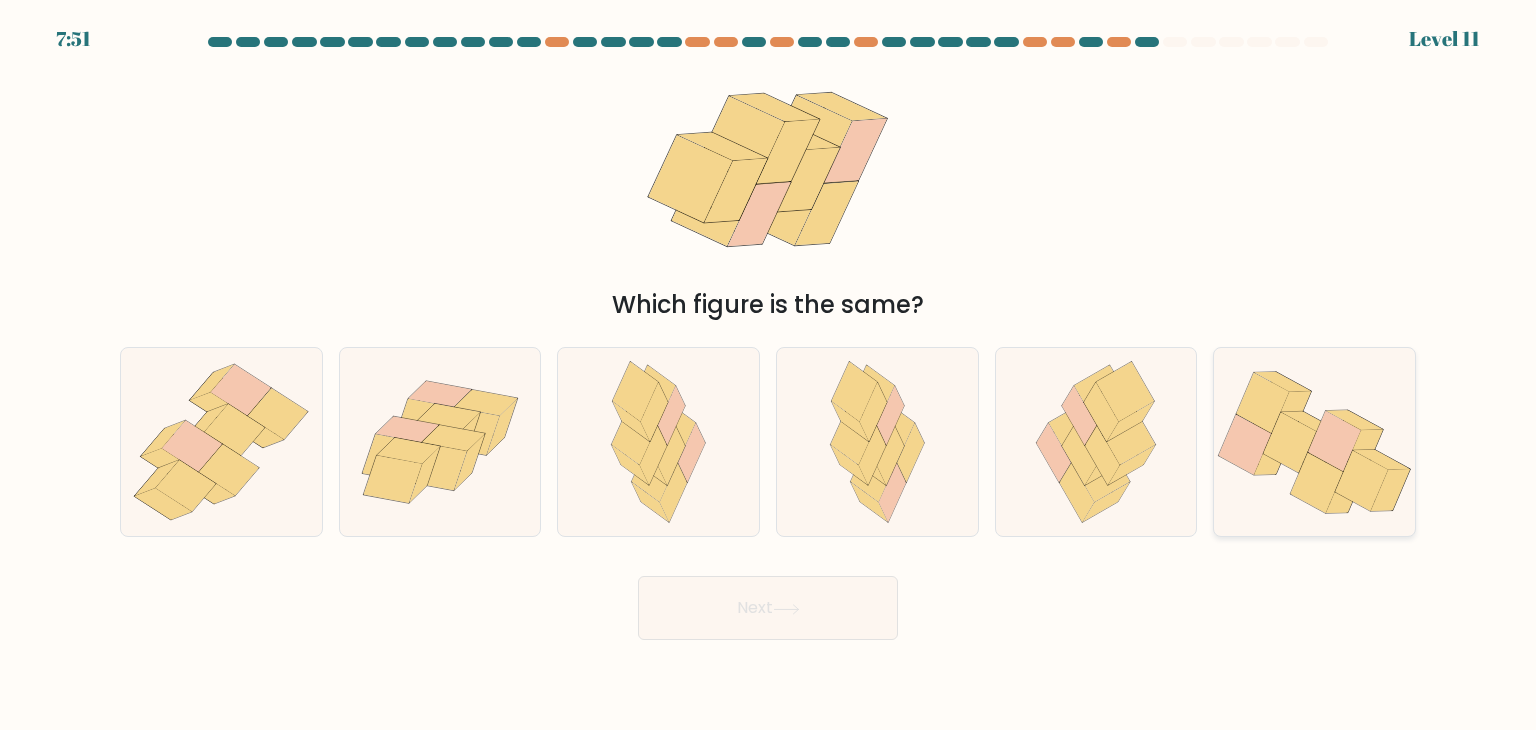 click 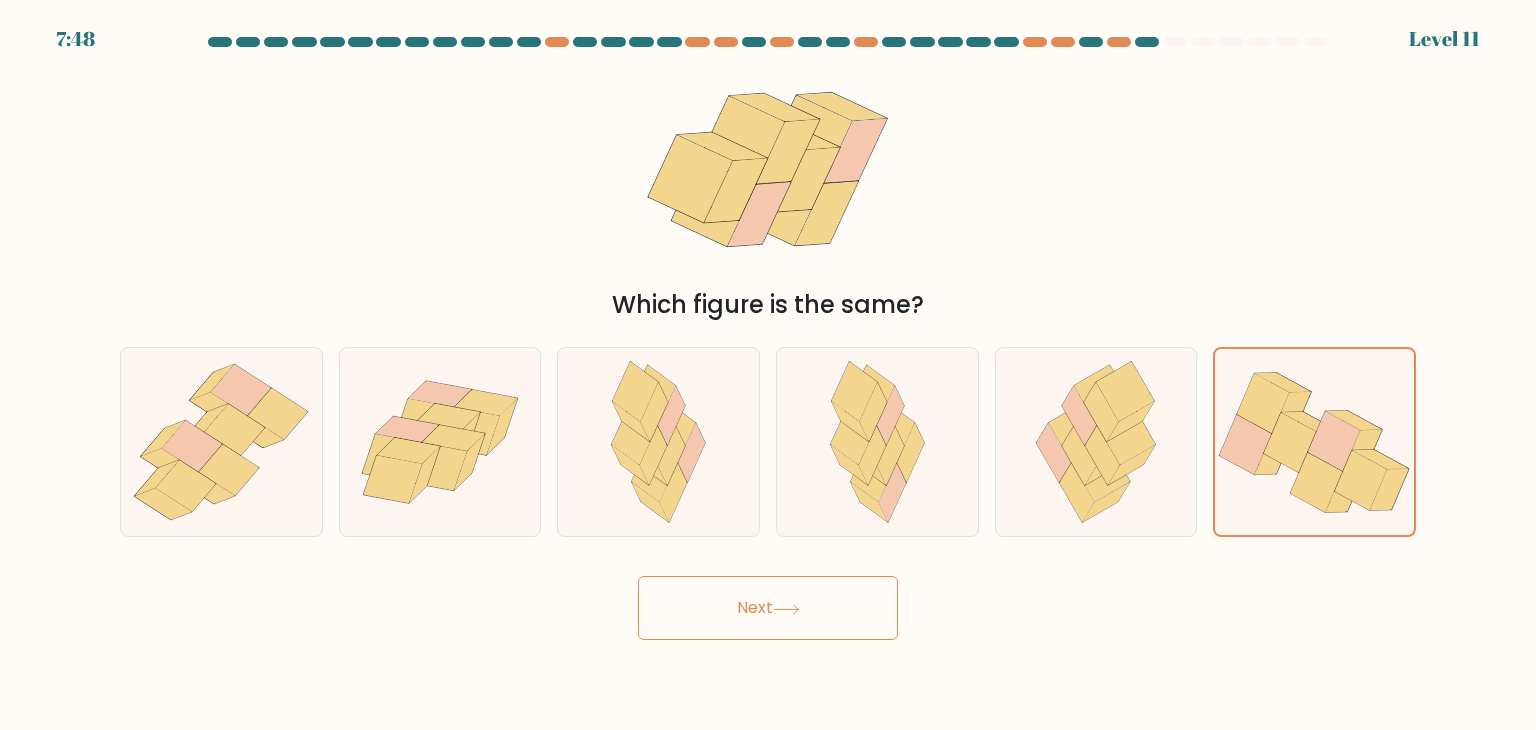 click on "Next" at bounding box center [768, 608] 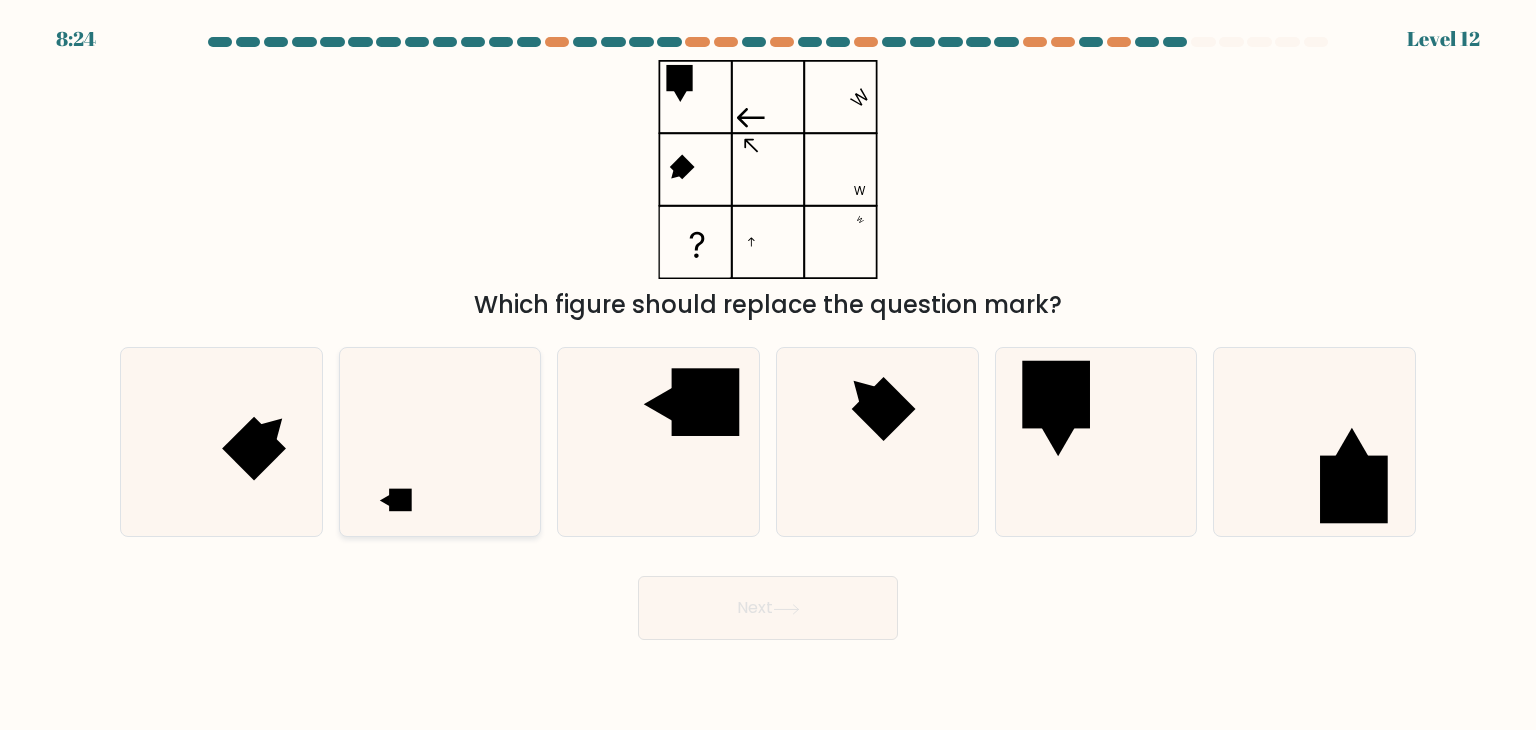 click 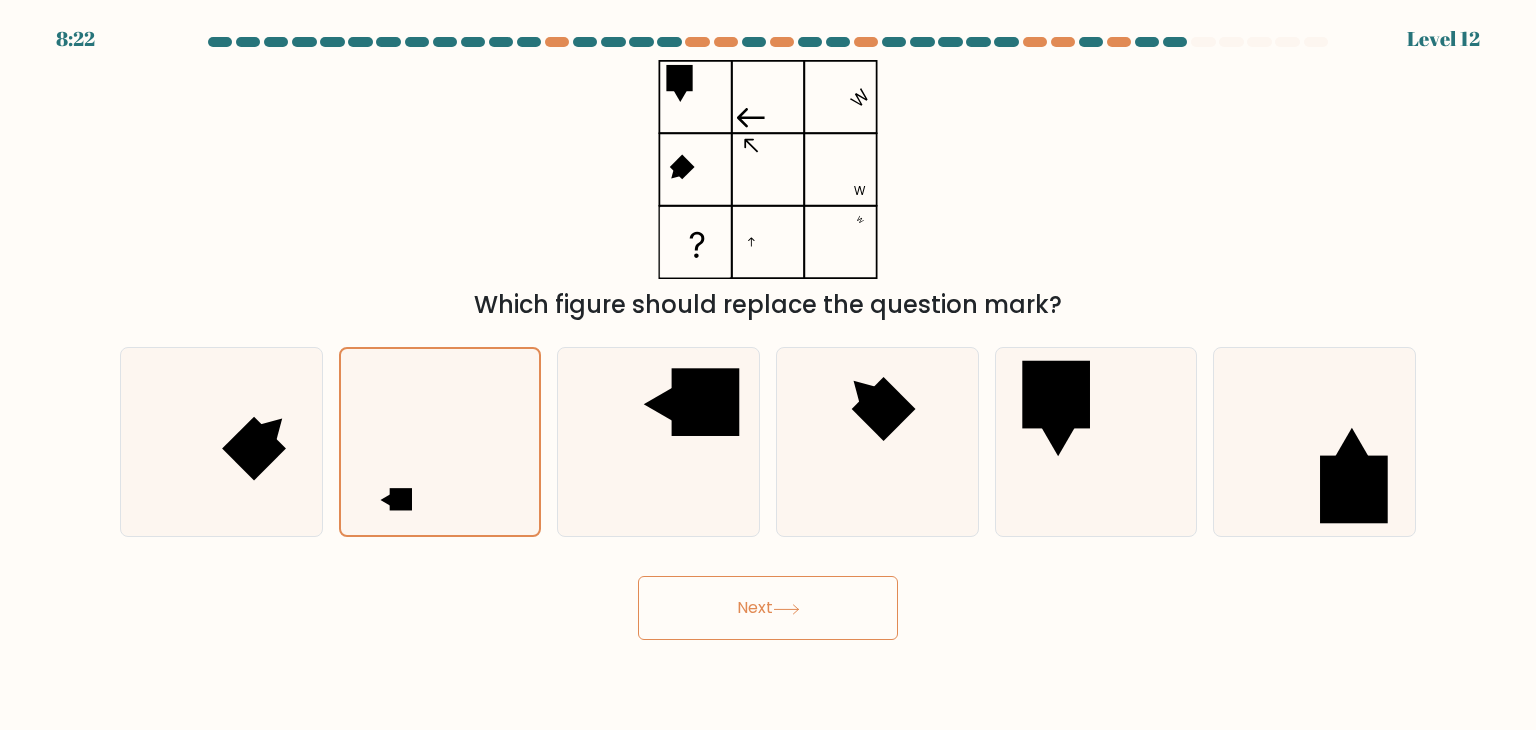 click on "Next" at bounding box center (768, 600) 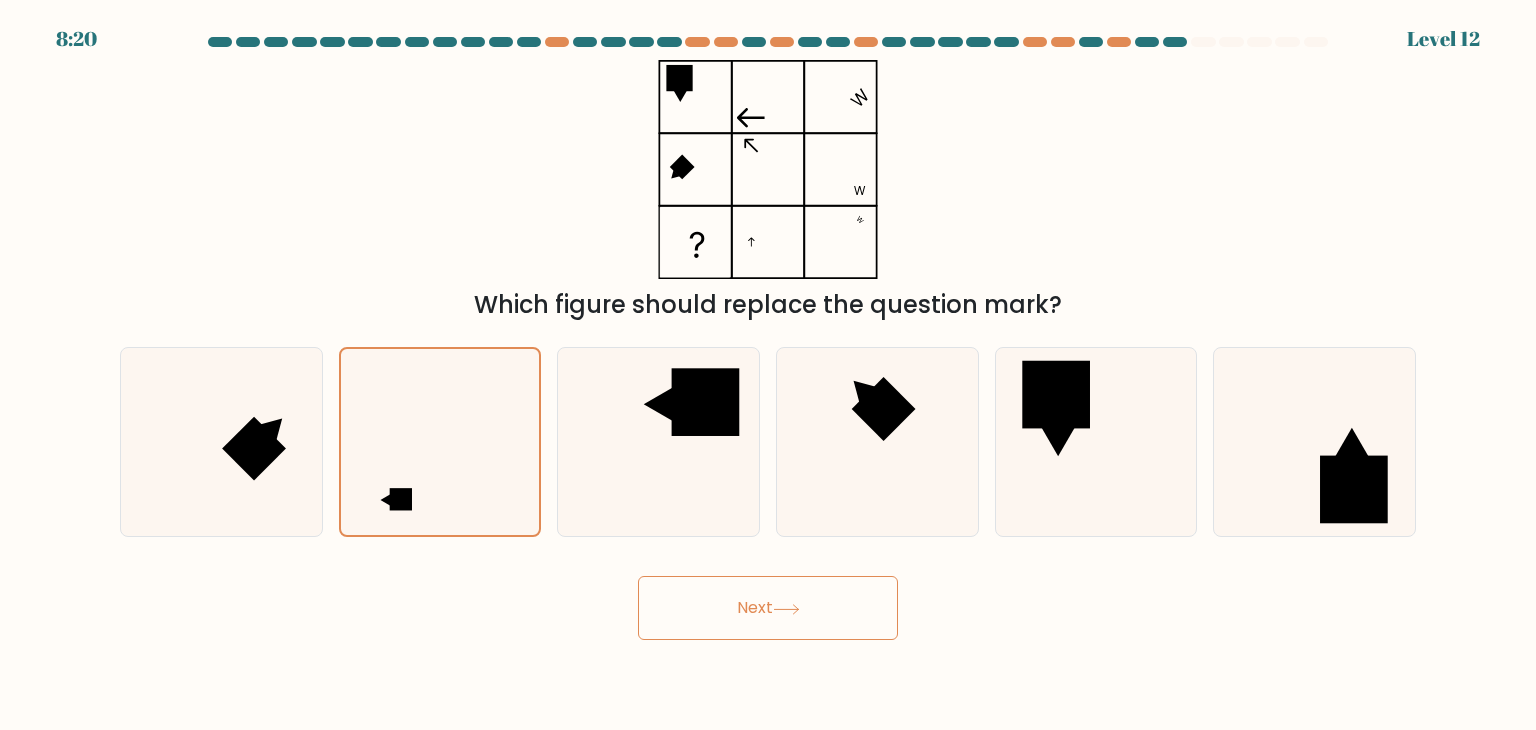 click on "Next" at bounding box center (768, 608) 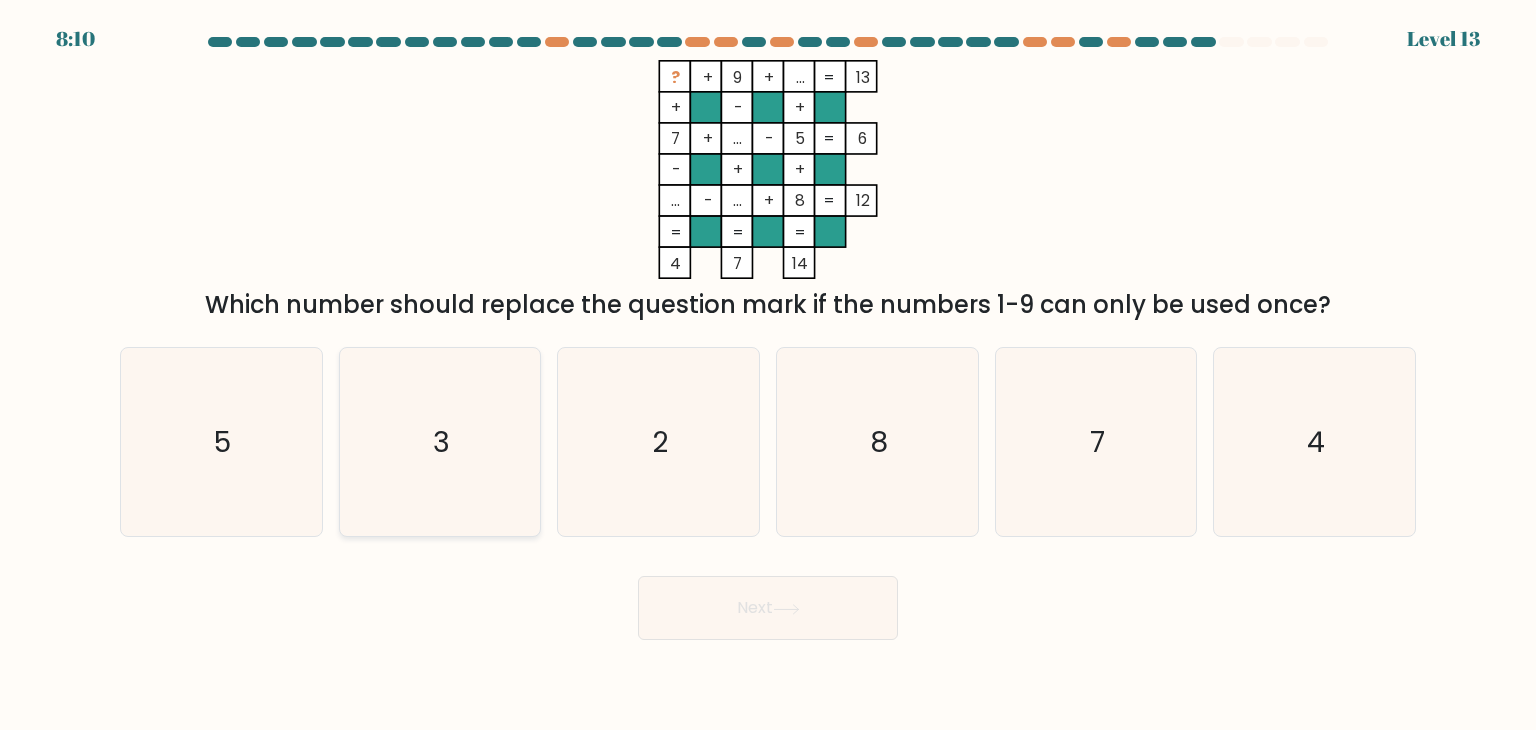 click on "3" 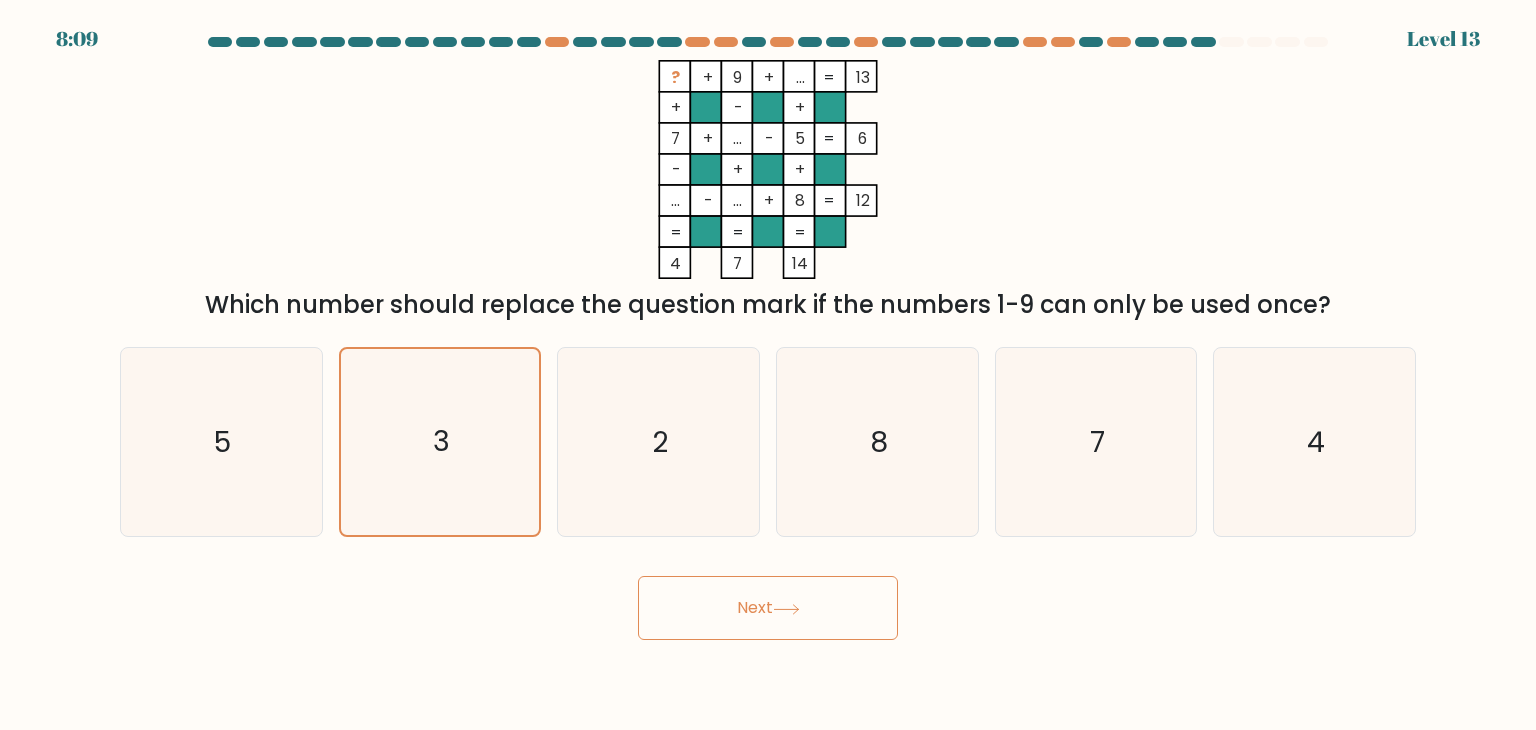 click on "Next" at bounding box center (768, 608) 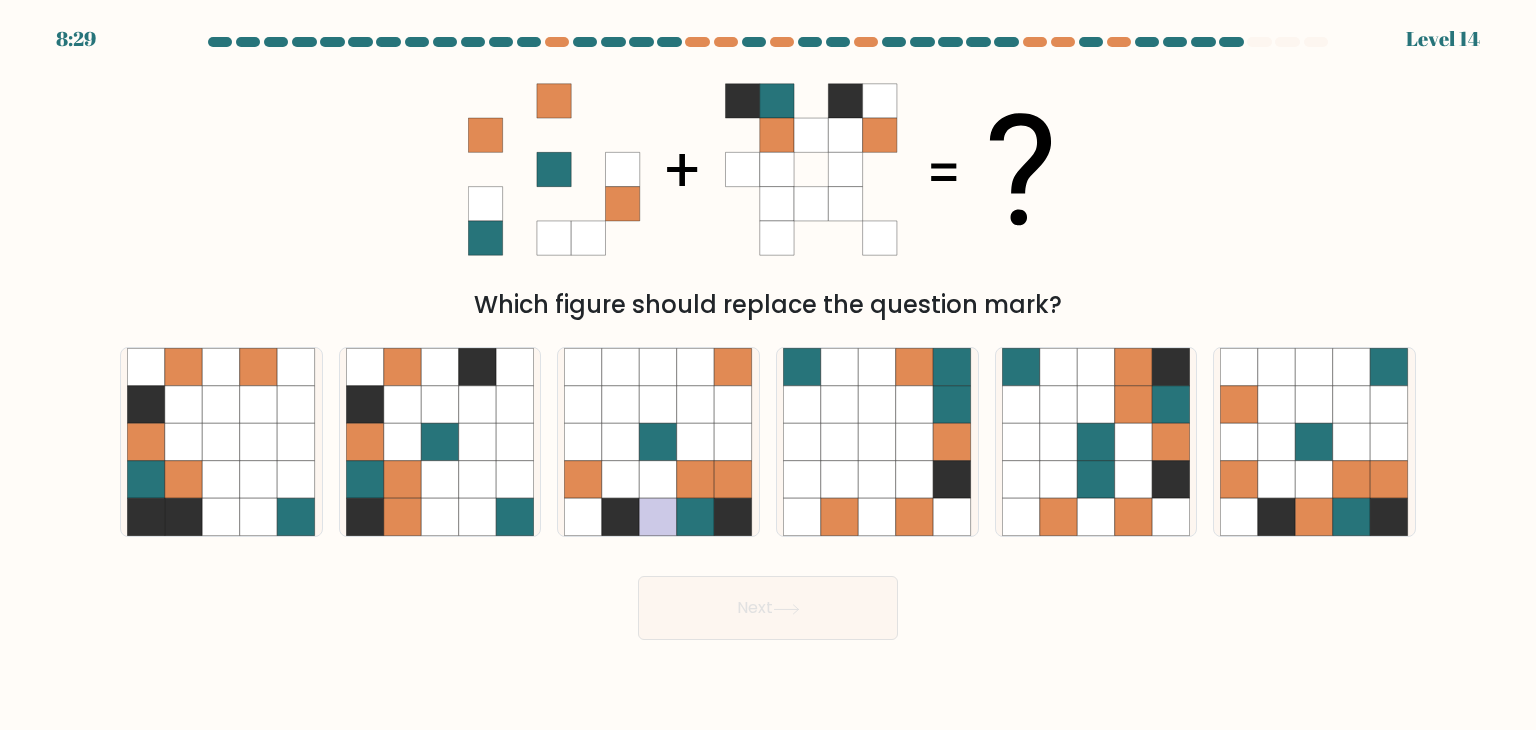 click at bounding box center [768, 338] 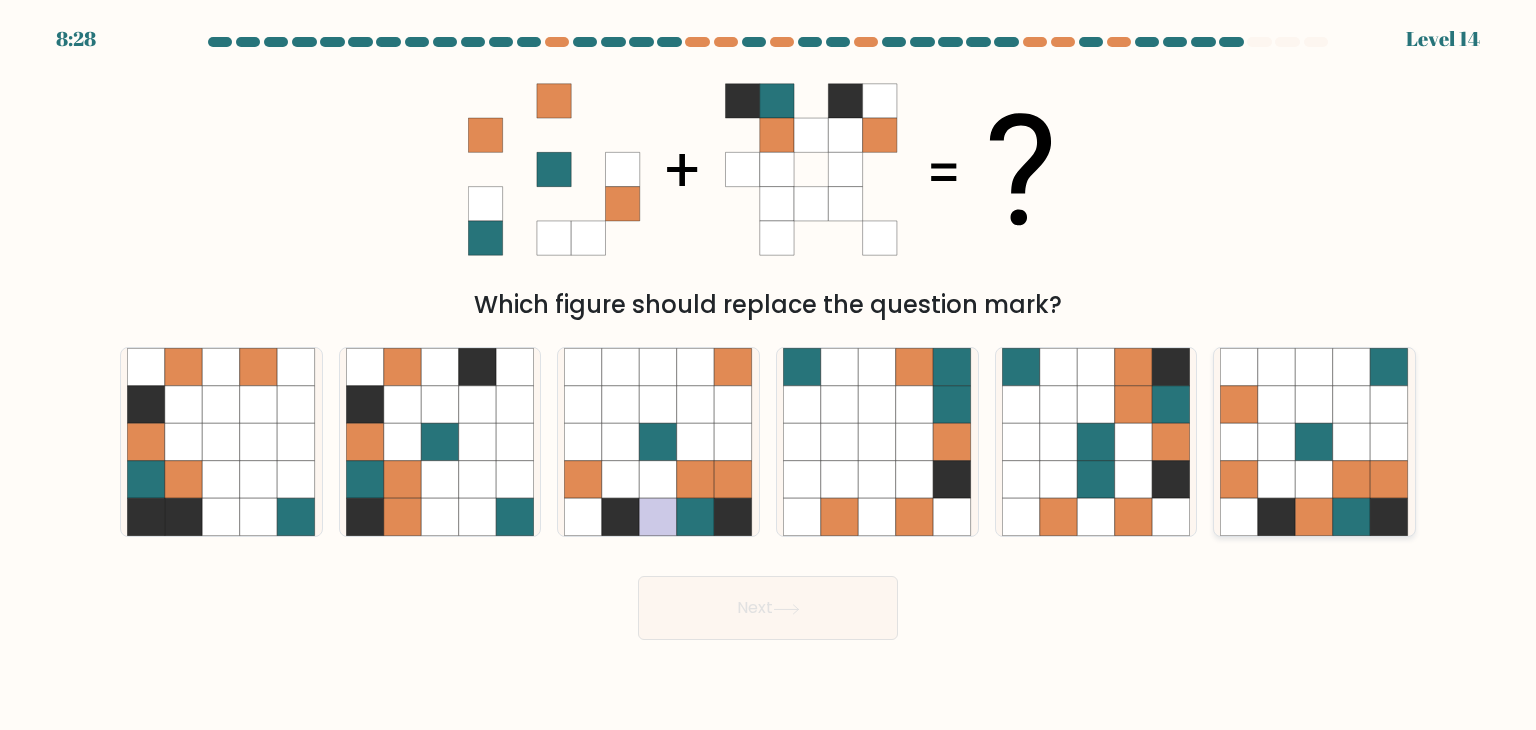 click 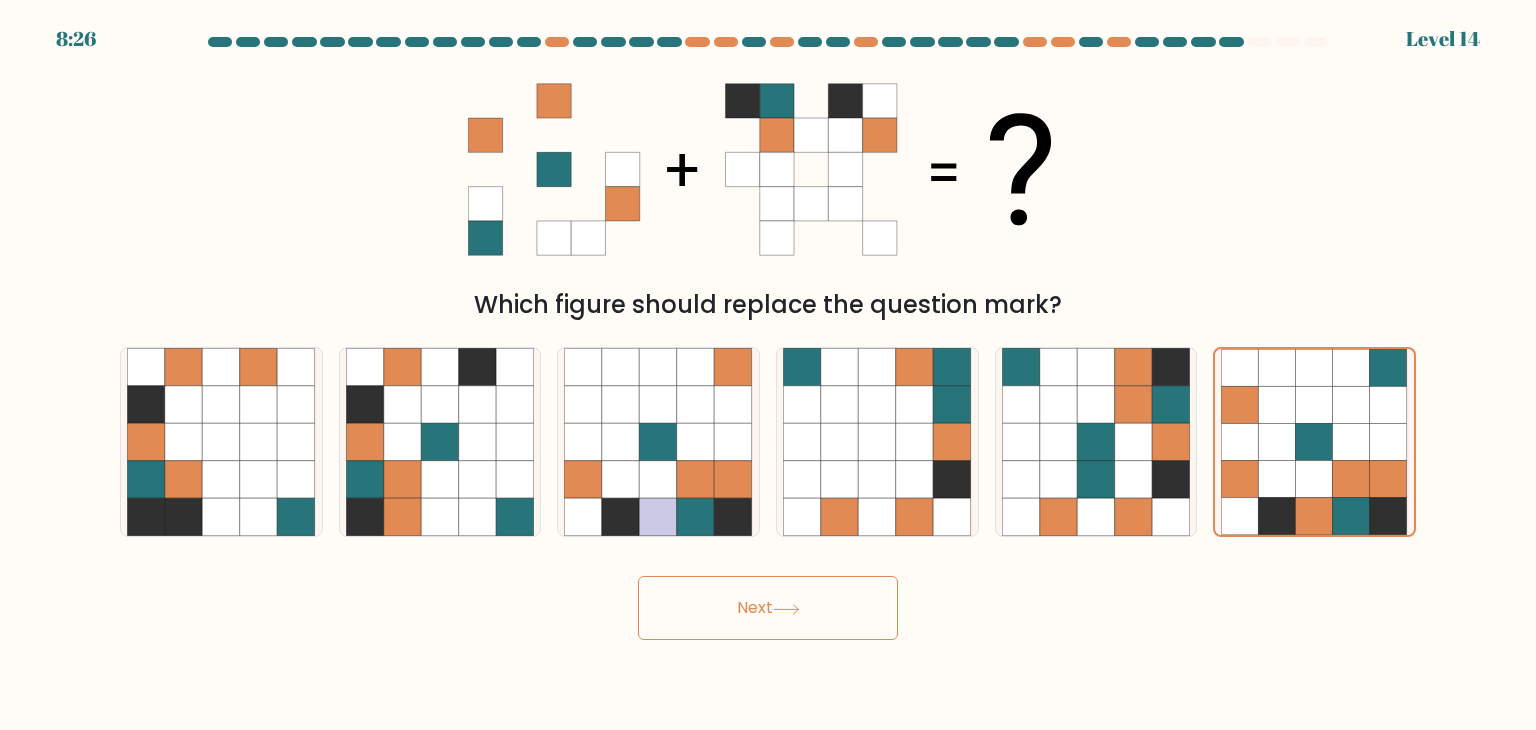 click on "Next" at bounding box center (768, 608) 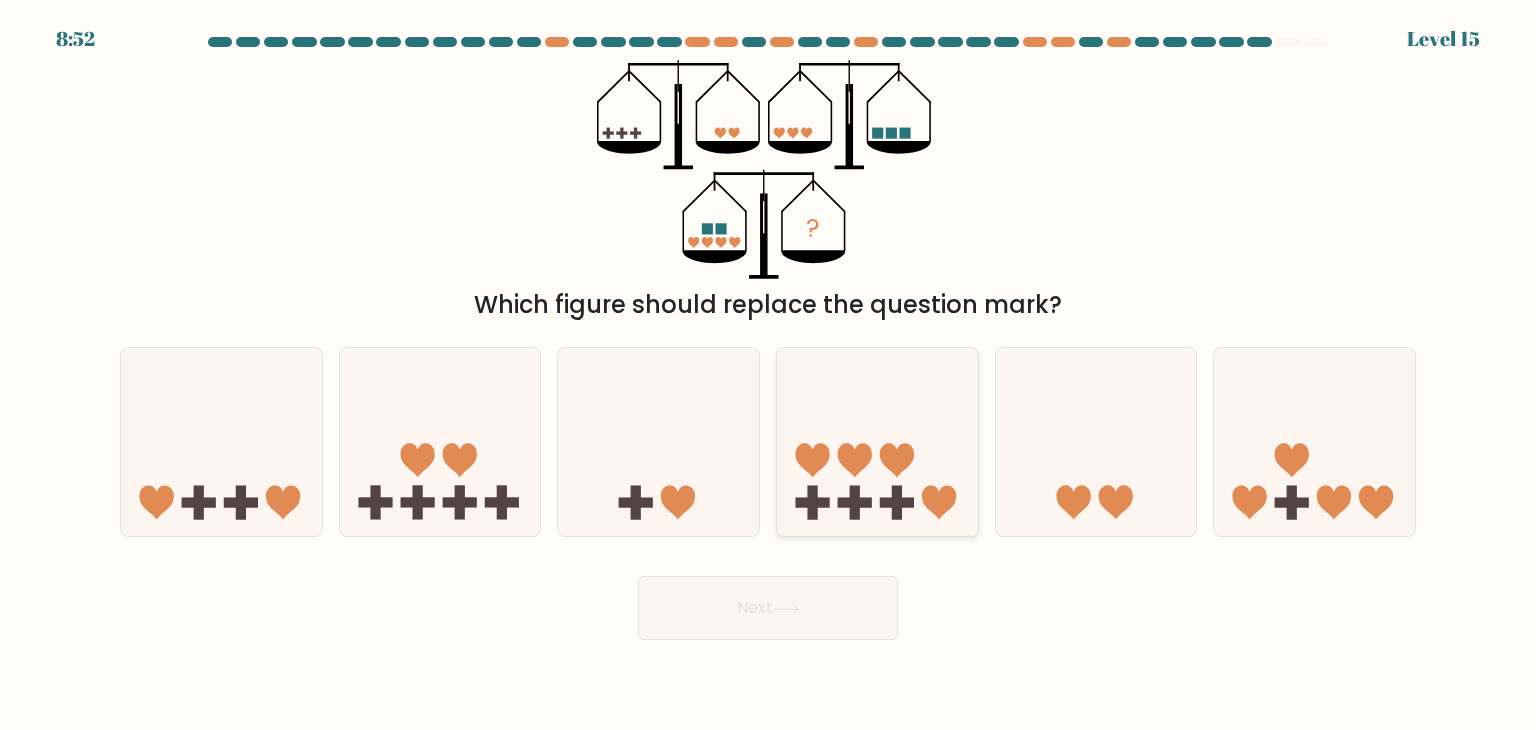 click 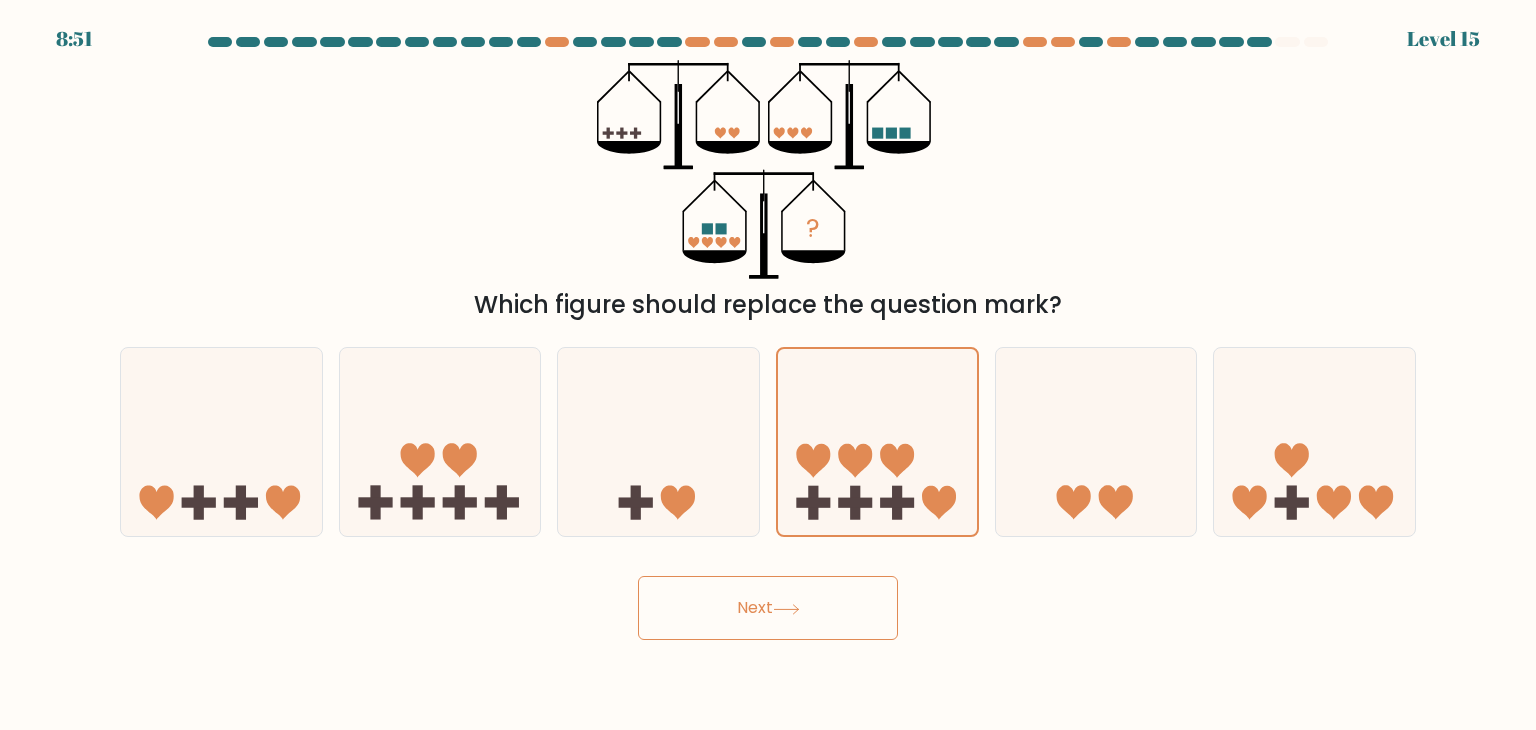 click on "Next" at bounding box center [768, 608] 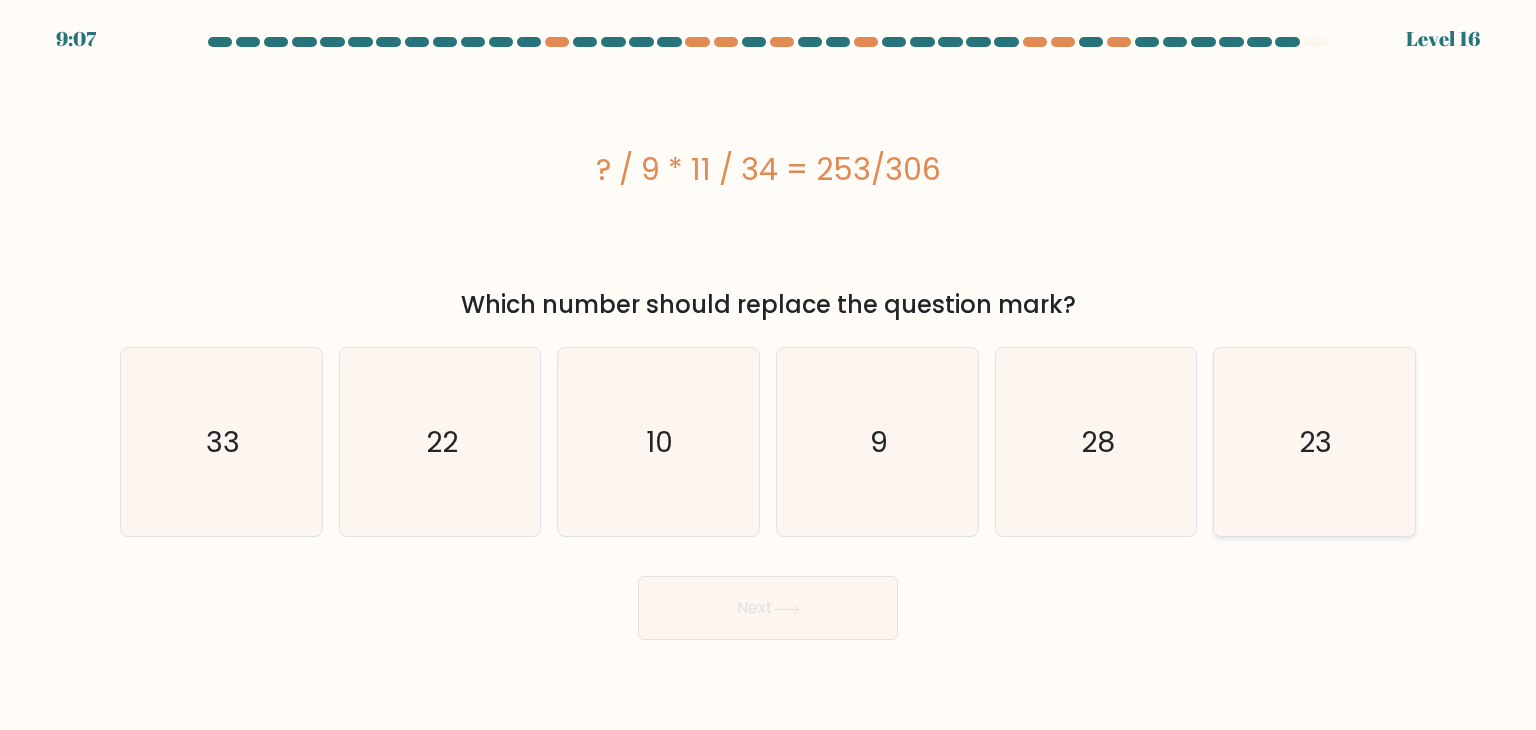 click on "23" 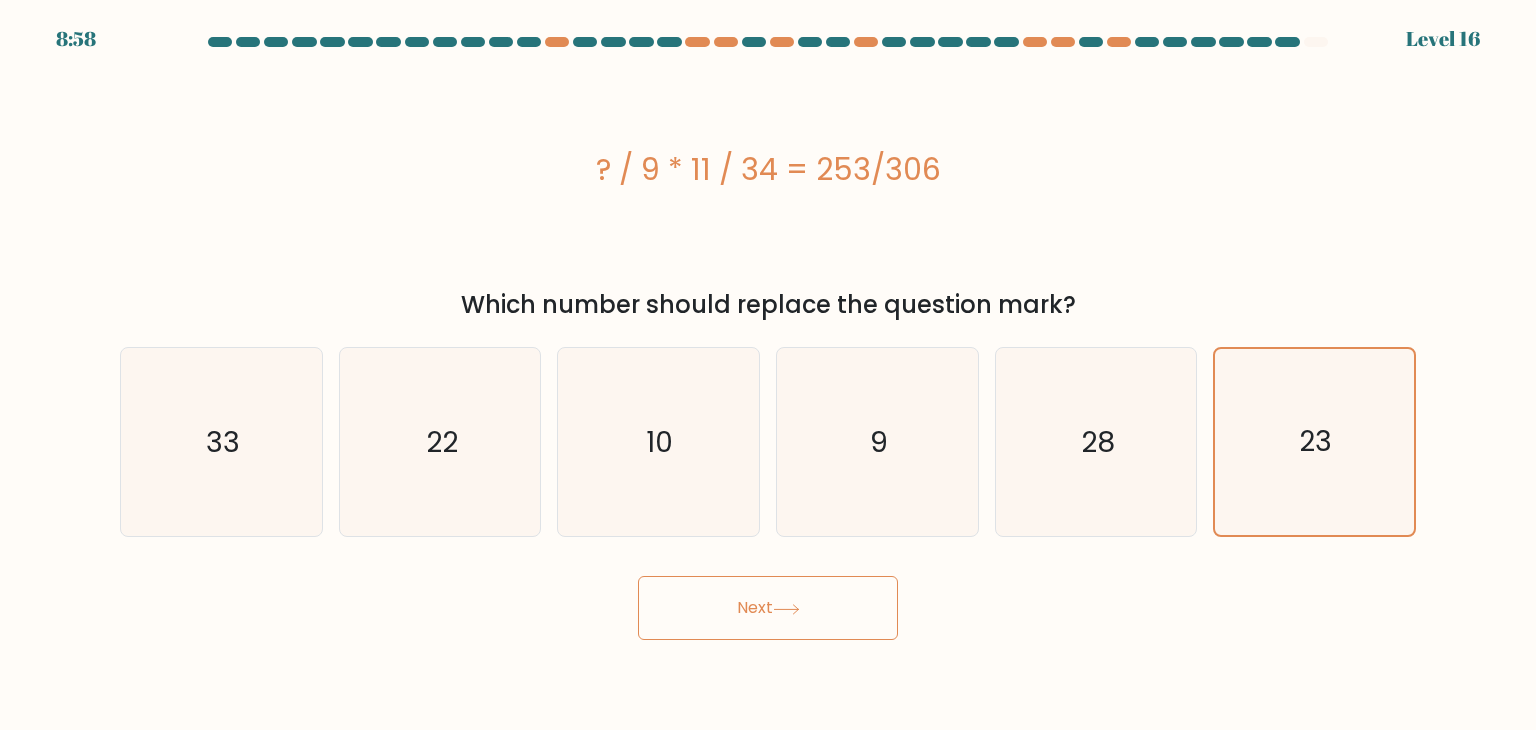 click on "Next" at bounding box center (768, 608) 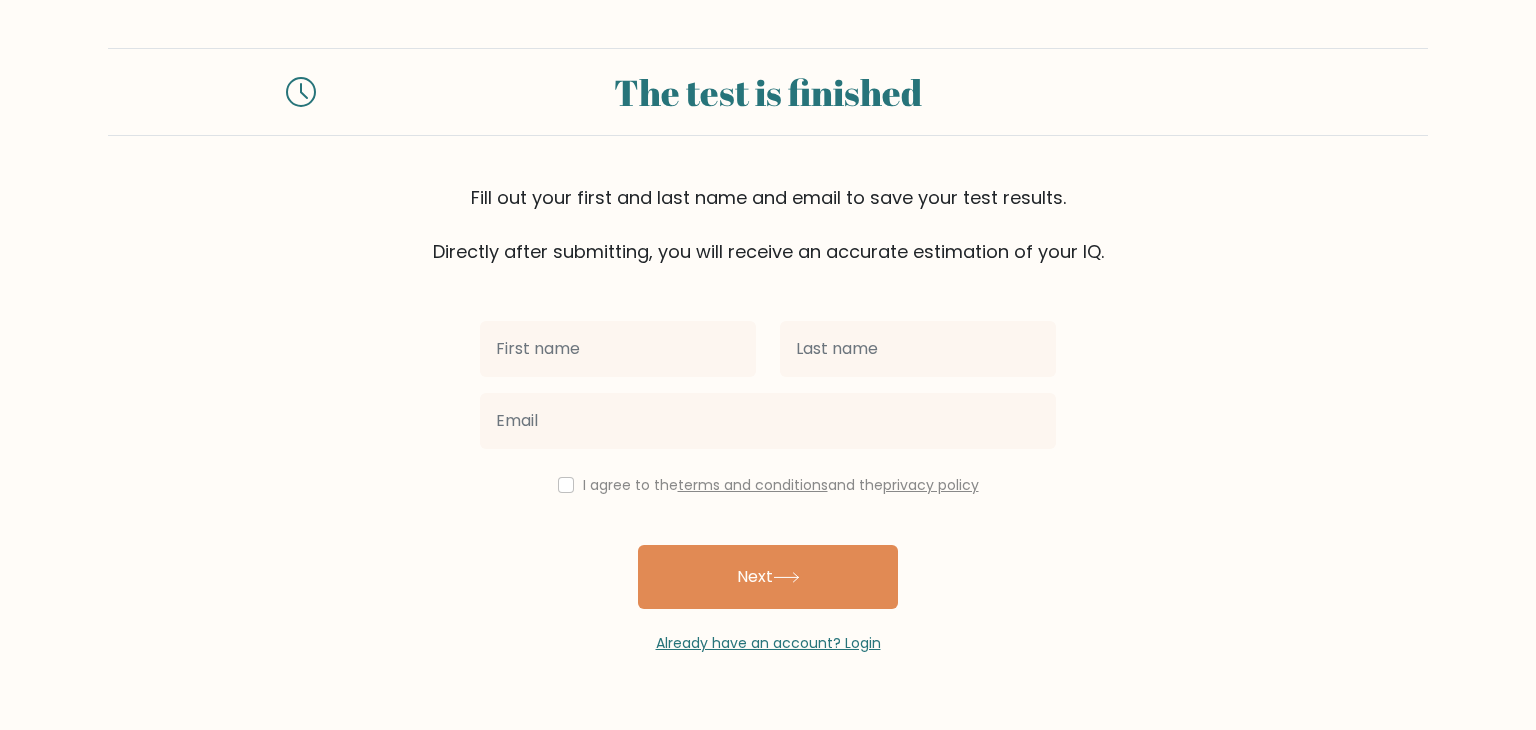 scroll, scrollTop: 0, scrollLeft: 0, axis: both 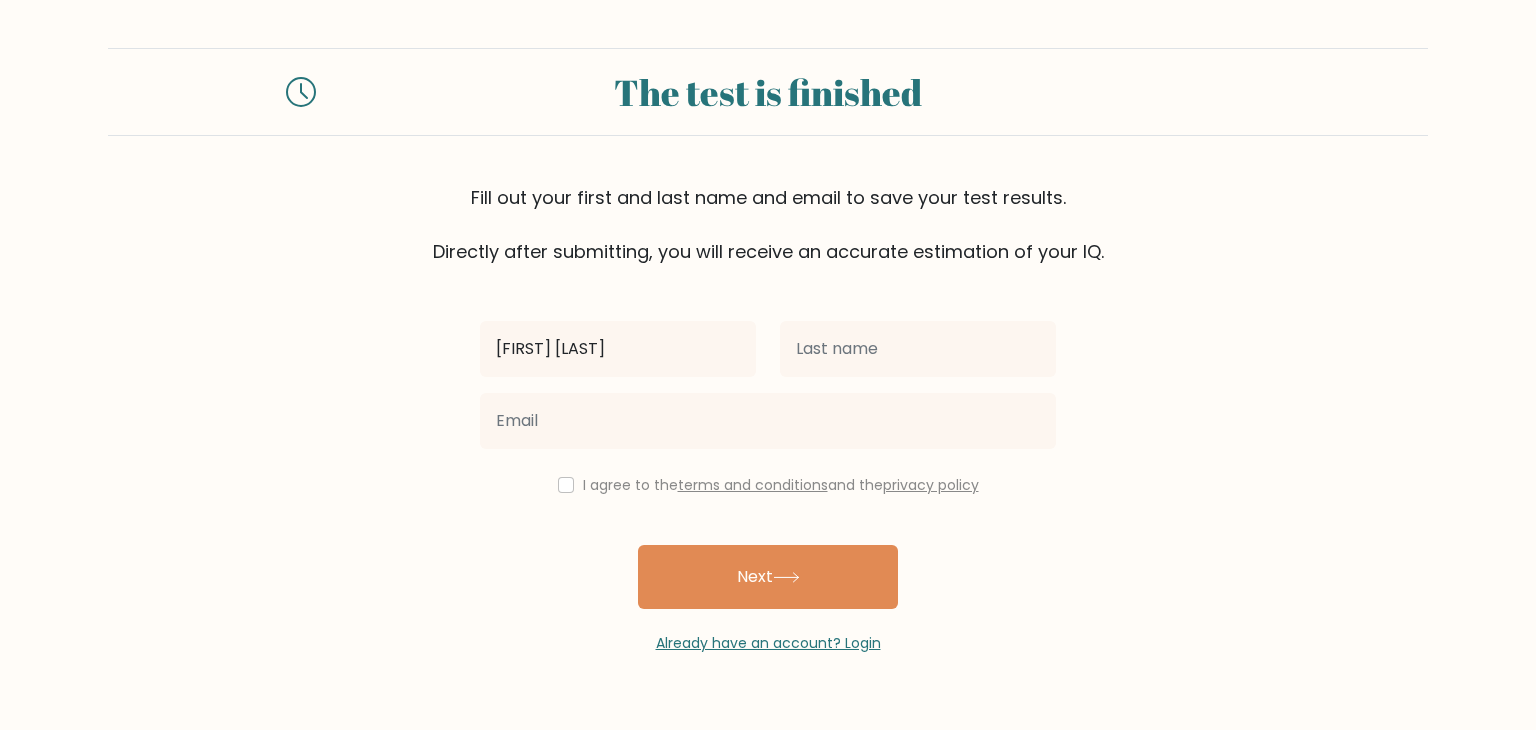 click on "g sahasrith" at bounding box center [618, 349] 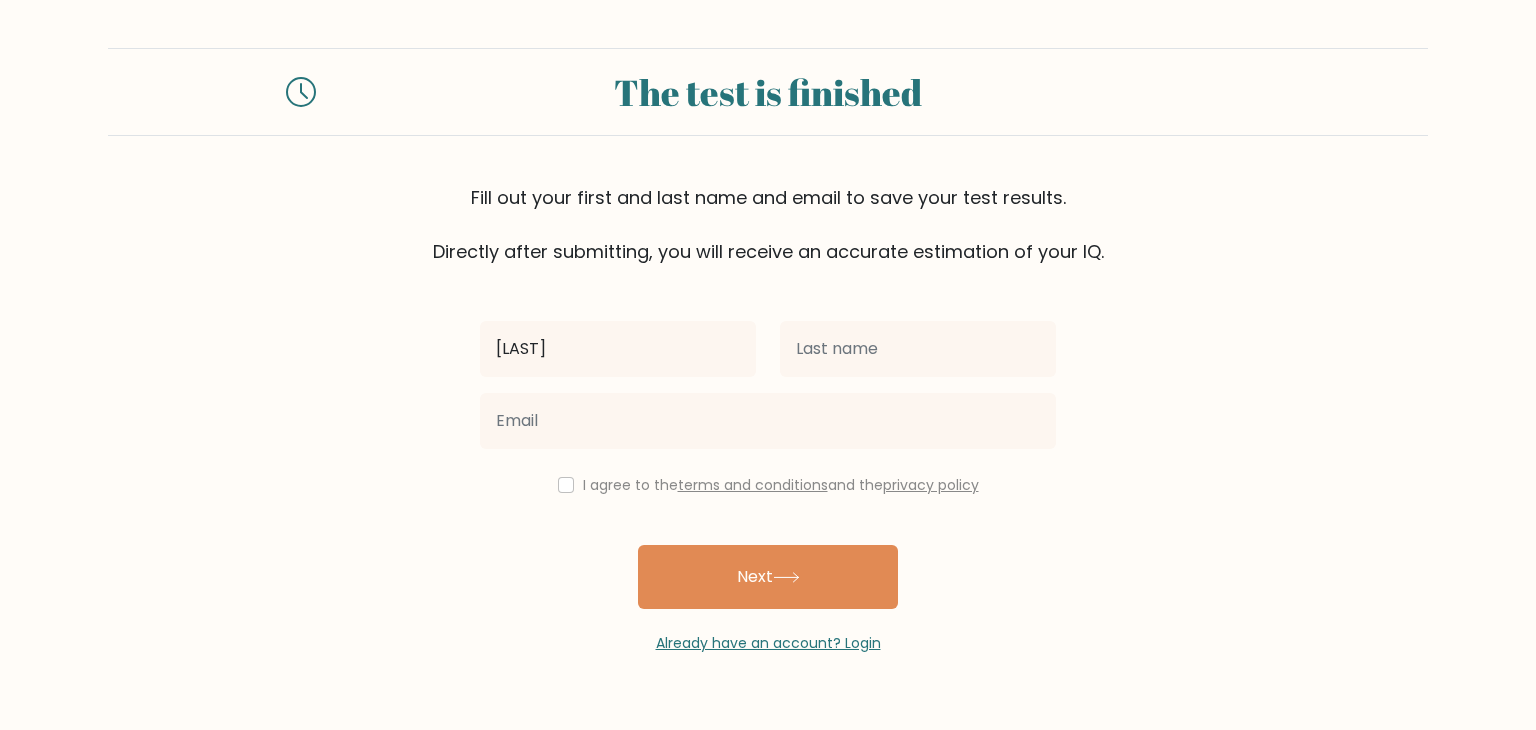 type on "sahasrith" 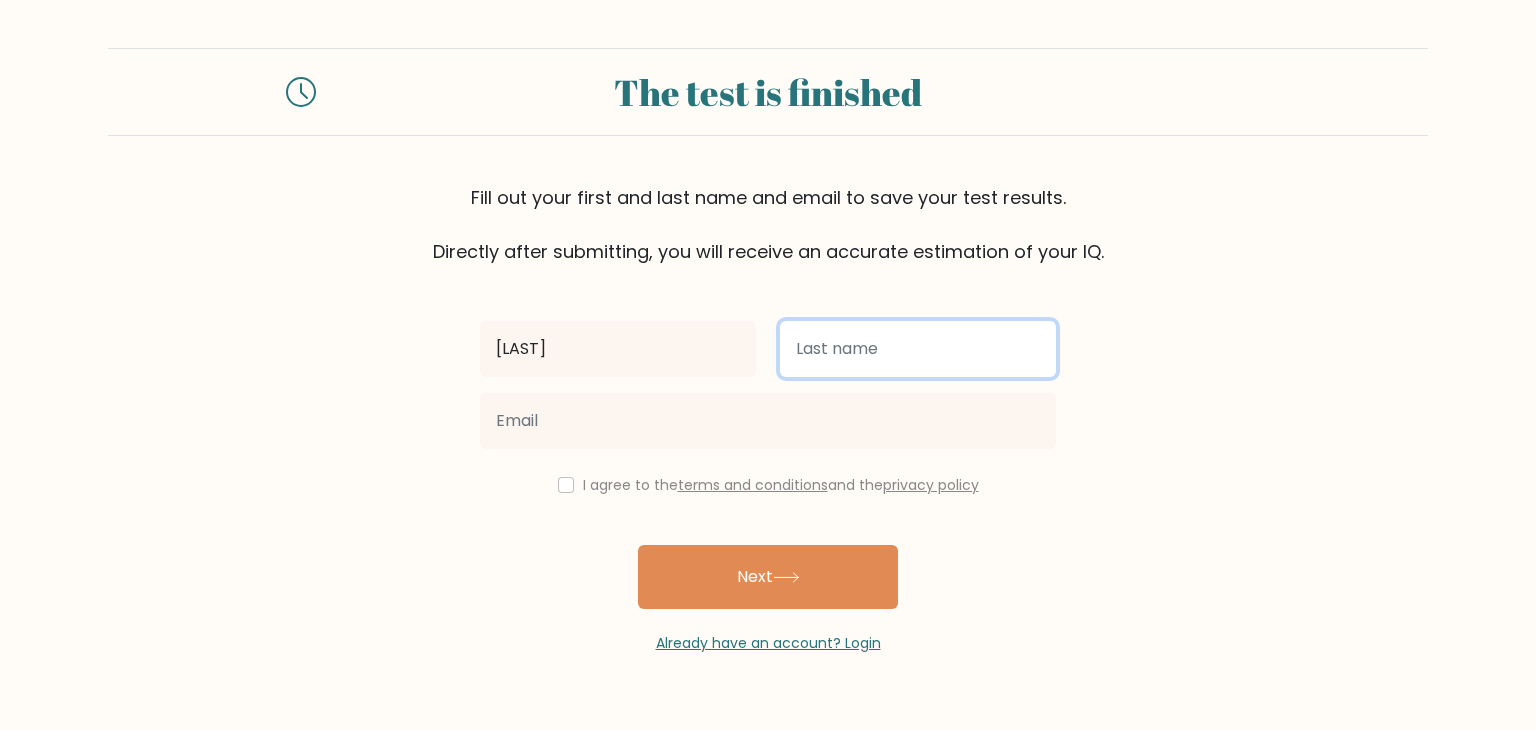 click at bounding box center (918, 349) 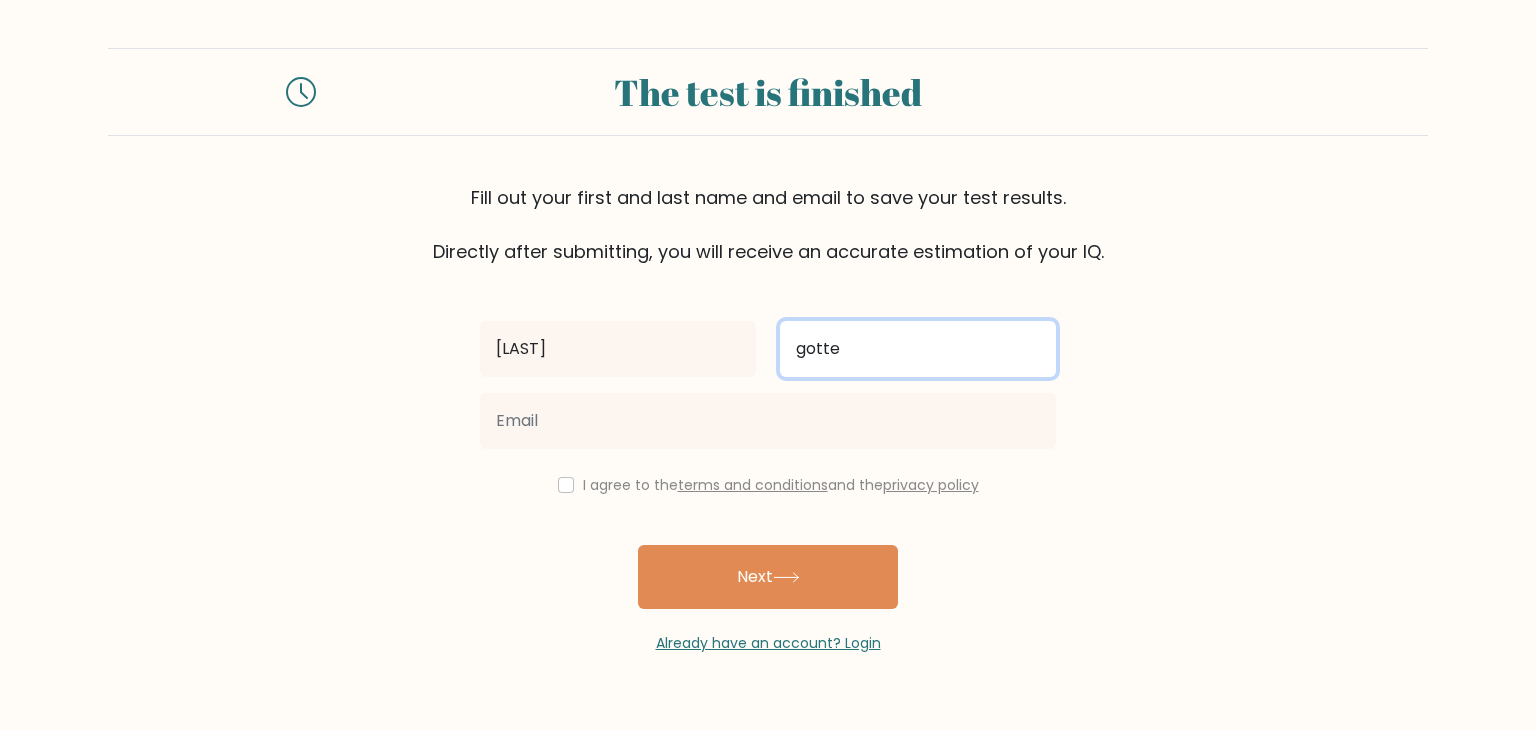 type on "gotte" 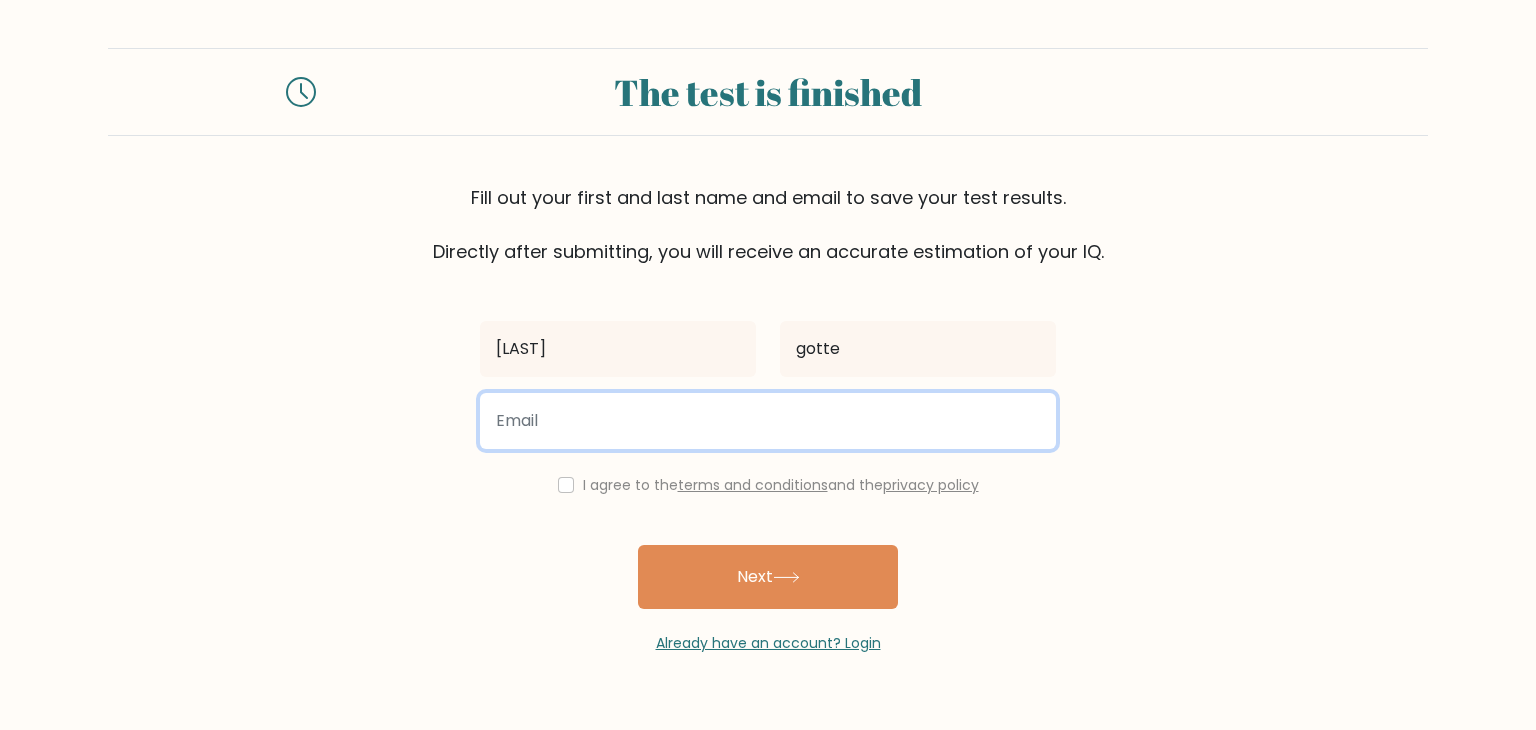 click at bounding box center [768, 421] 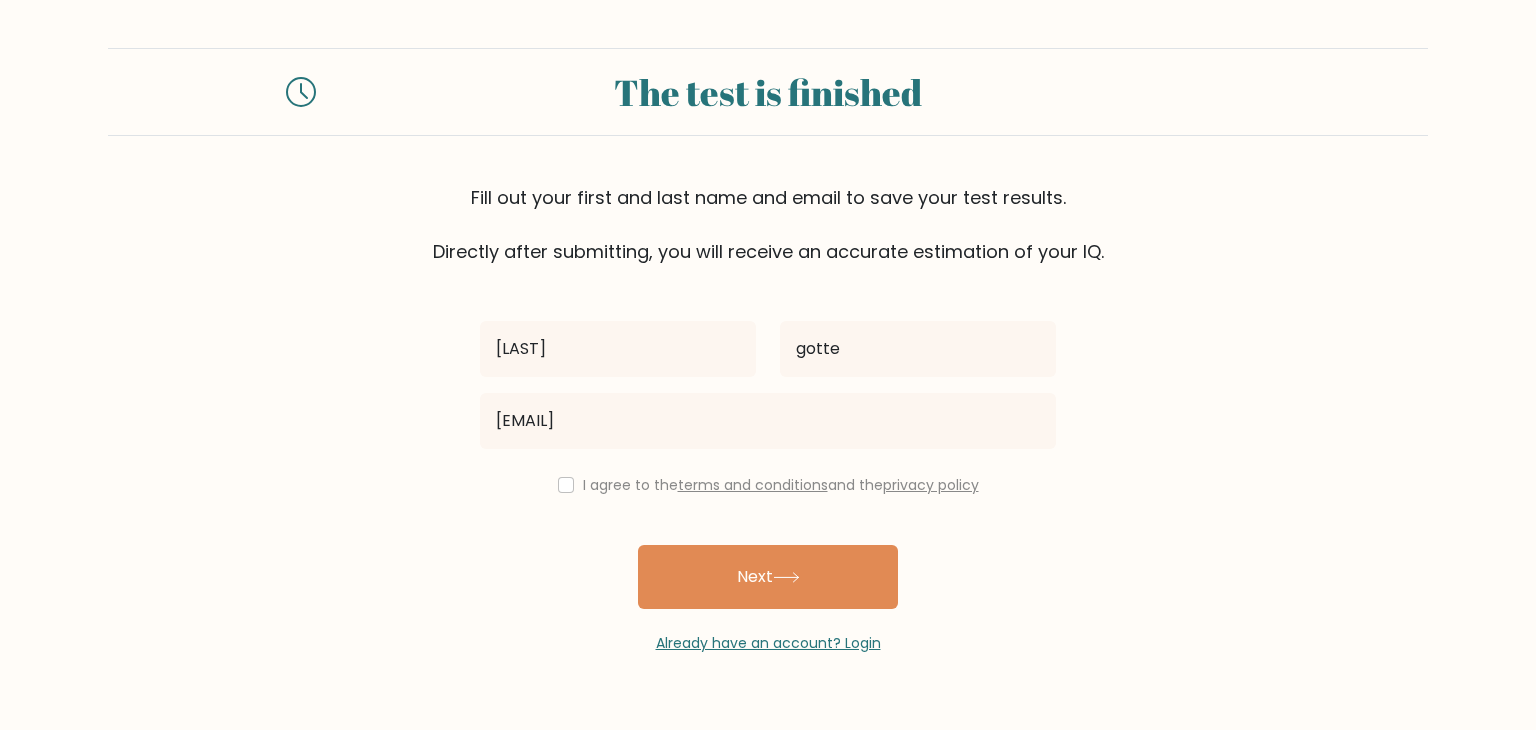 click on "I agree to the  terms and conditions  and the  privacy policy" at bounding box center [768, 485] 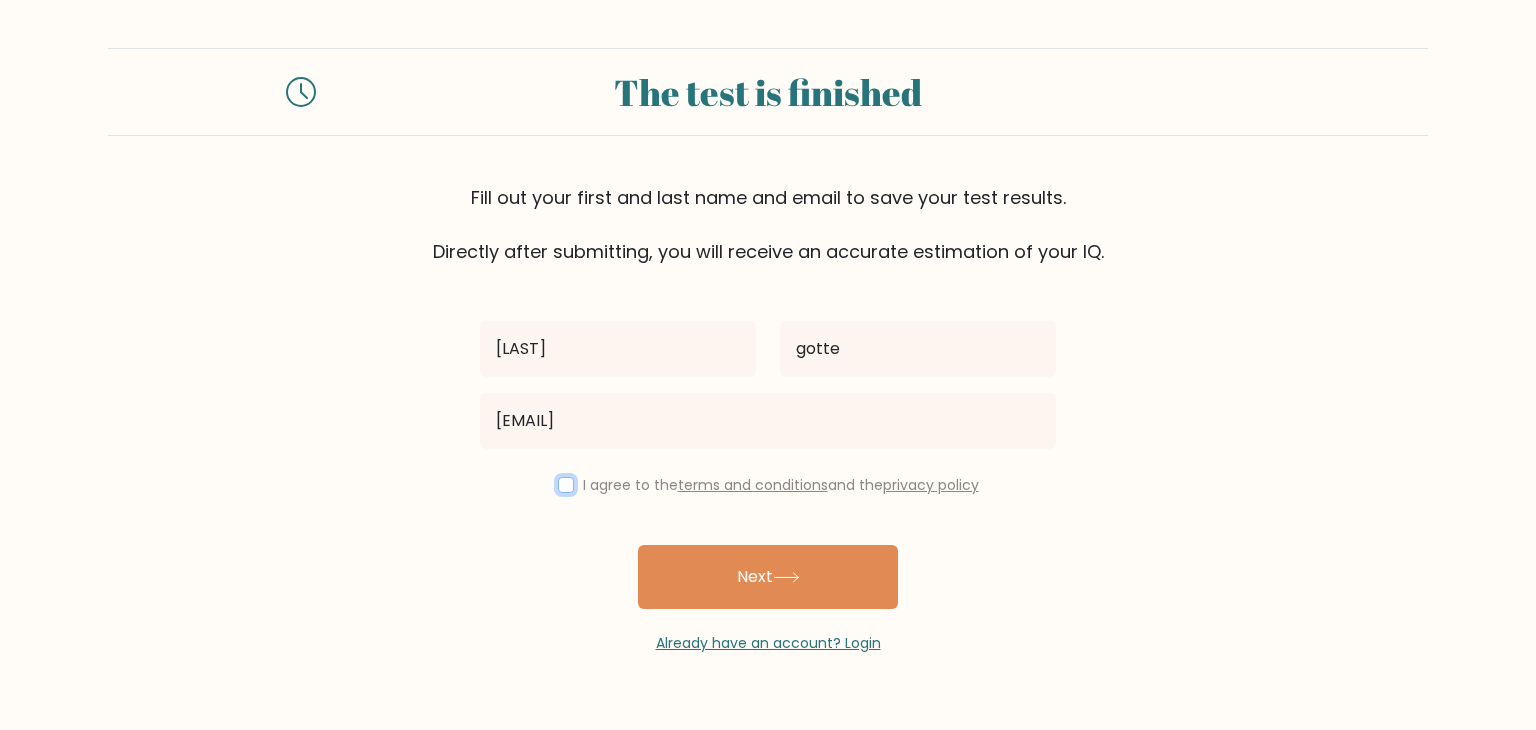 click at bounding box center (566, 485) 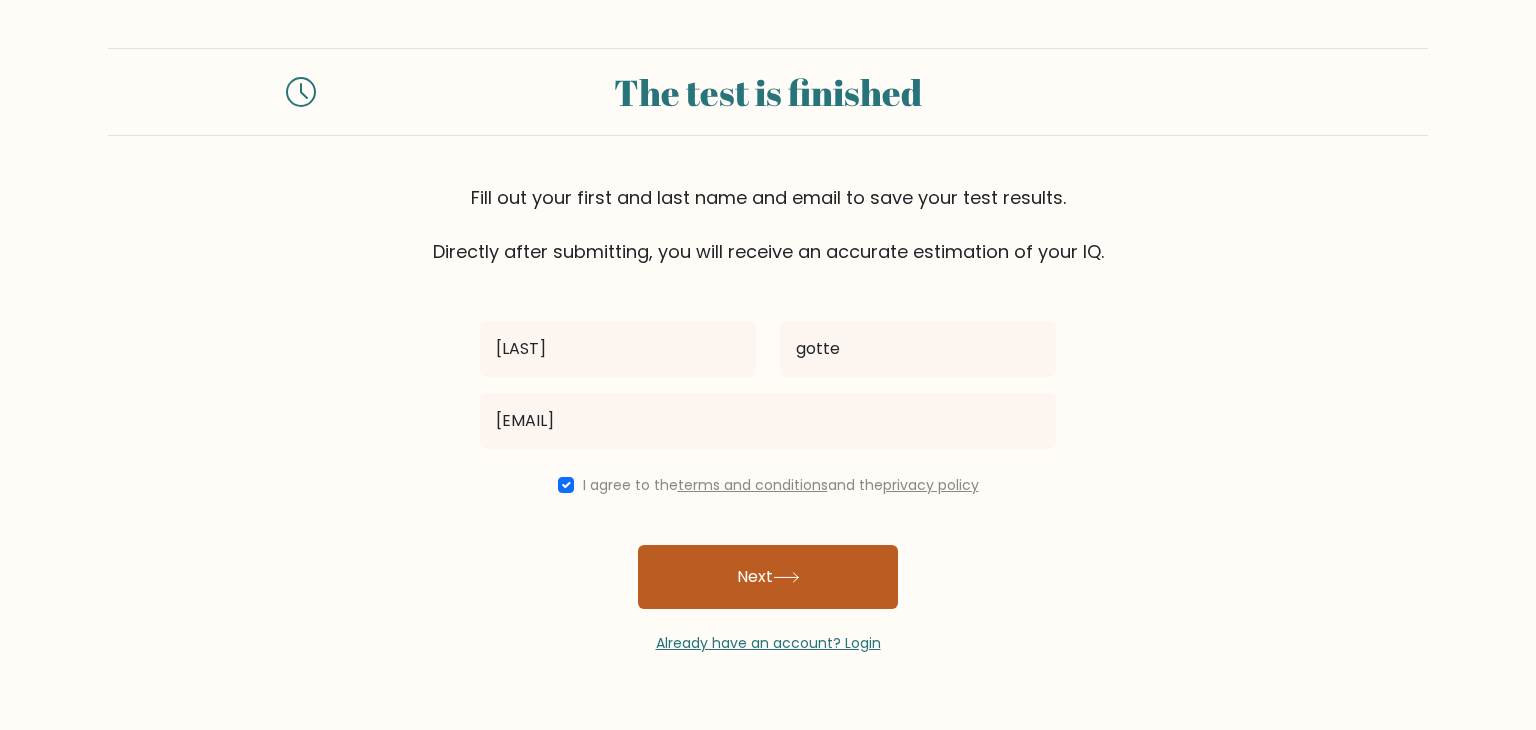 click on "Next" at bounding box center (768, 577) 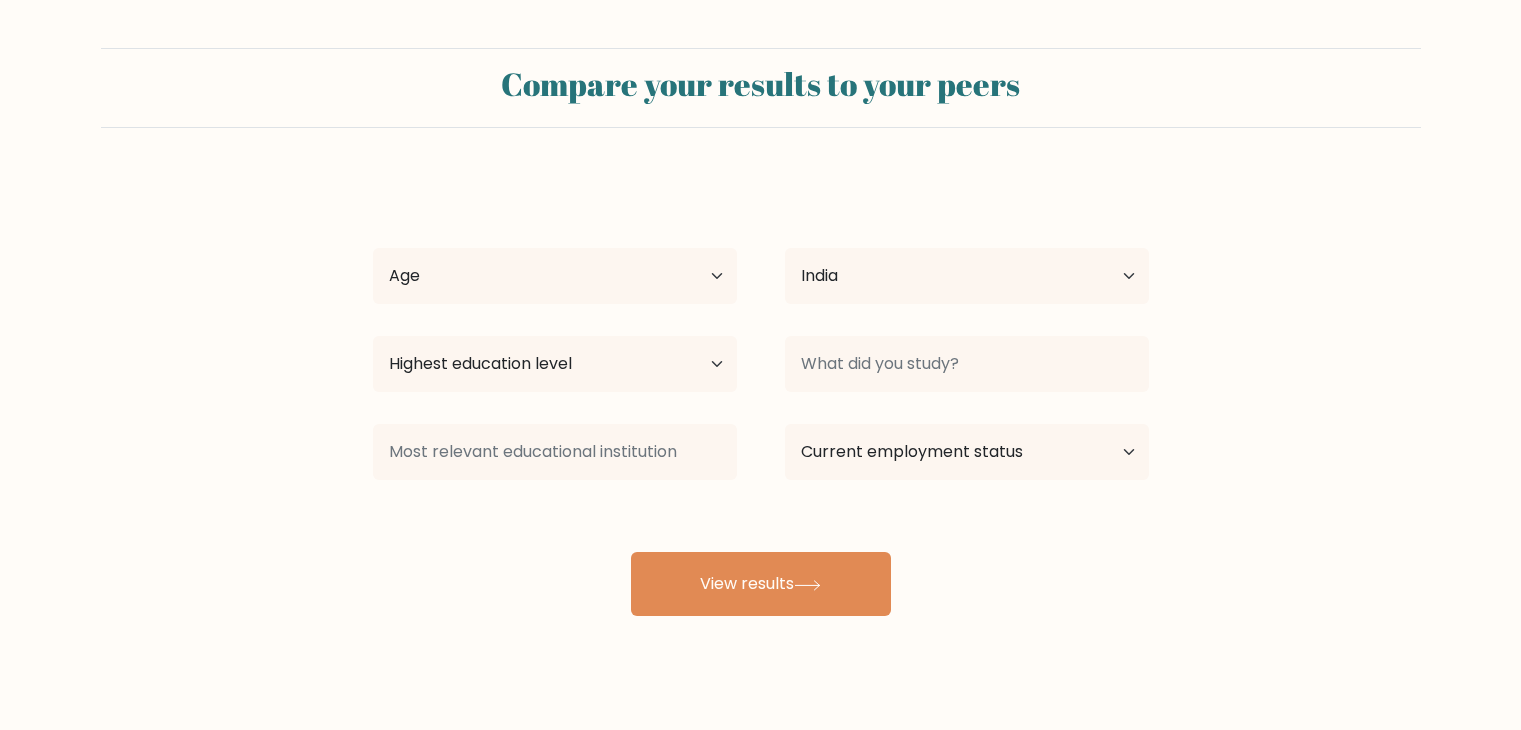 select on "IN" 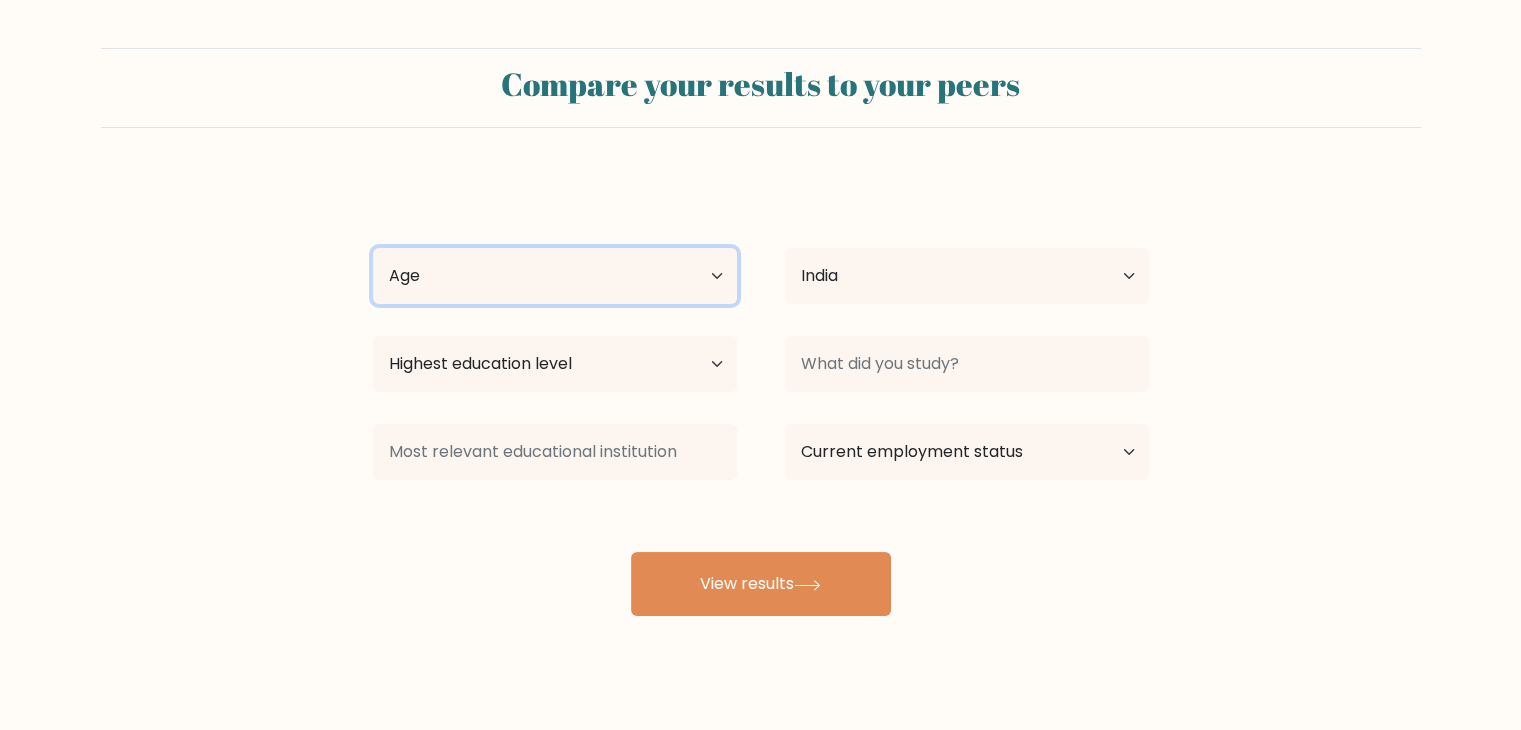 click on "Age
Under 18 years old
18-24 years old
25-34 years old
35-44 years old
45-54 years old
55-64 years old
65 years old and above" at bounding box center [555, 276] 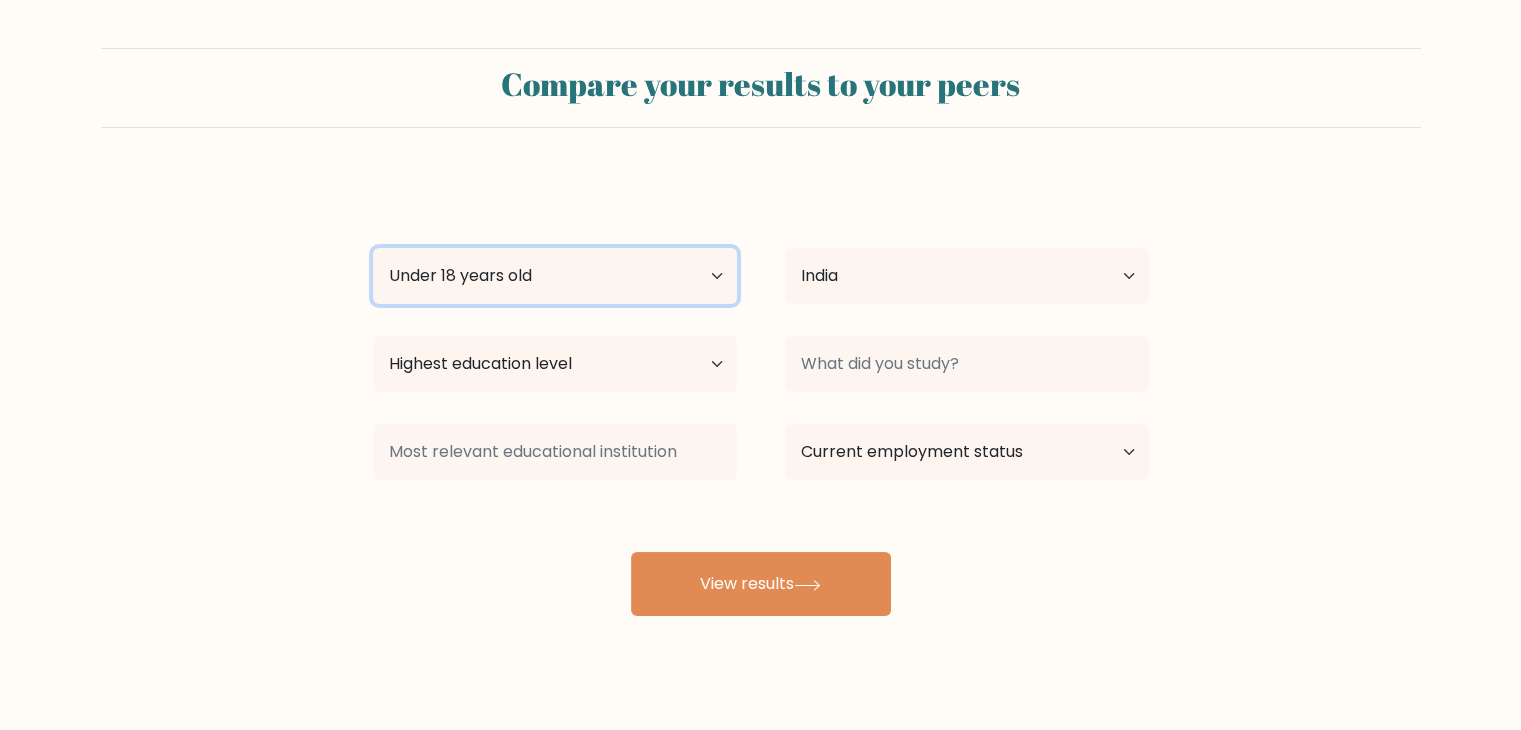 click on "Age
Under 18 years old
18-24 years old
25-34 years old
35-44 years old
45-54 years old
55-64 years old
65 years old and above" at bounding box center [555, 276] 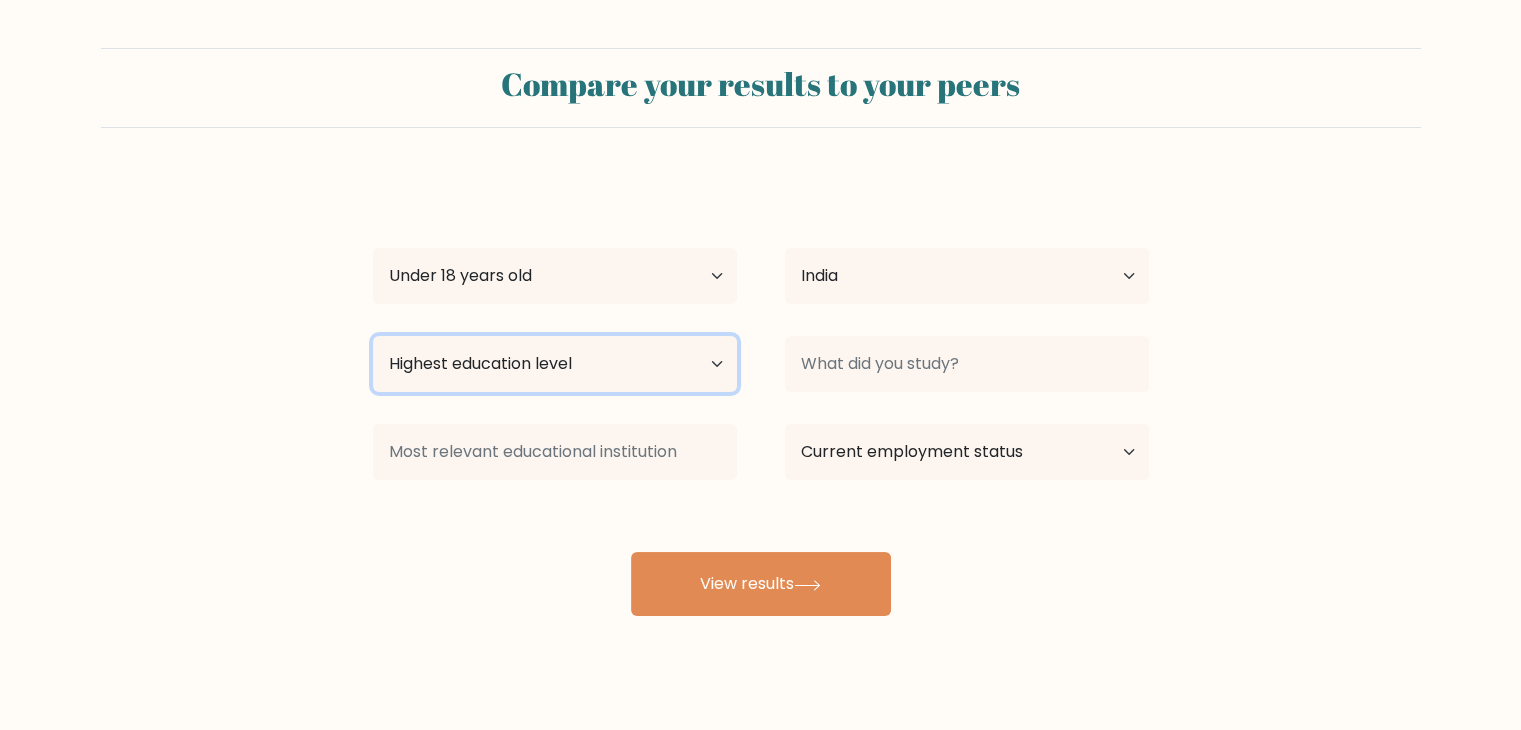 click on "Highest education level
No schooling
Primary
Lower Secondary
Upper Secondary
Occupation Specific
Bachelor's degree
Master's degree
Doctoral degree" at bounding box center (555, 364) 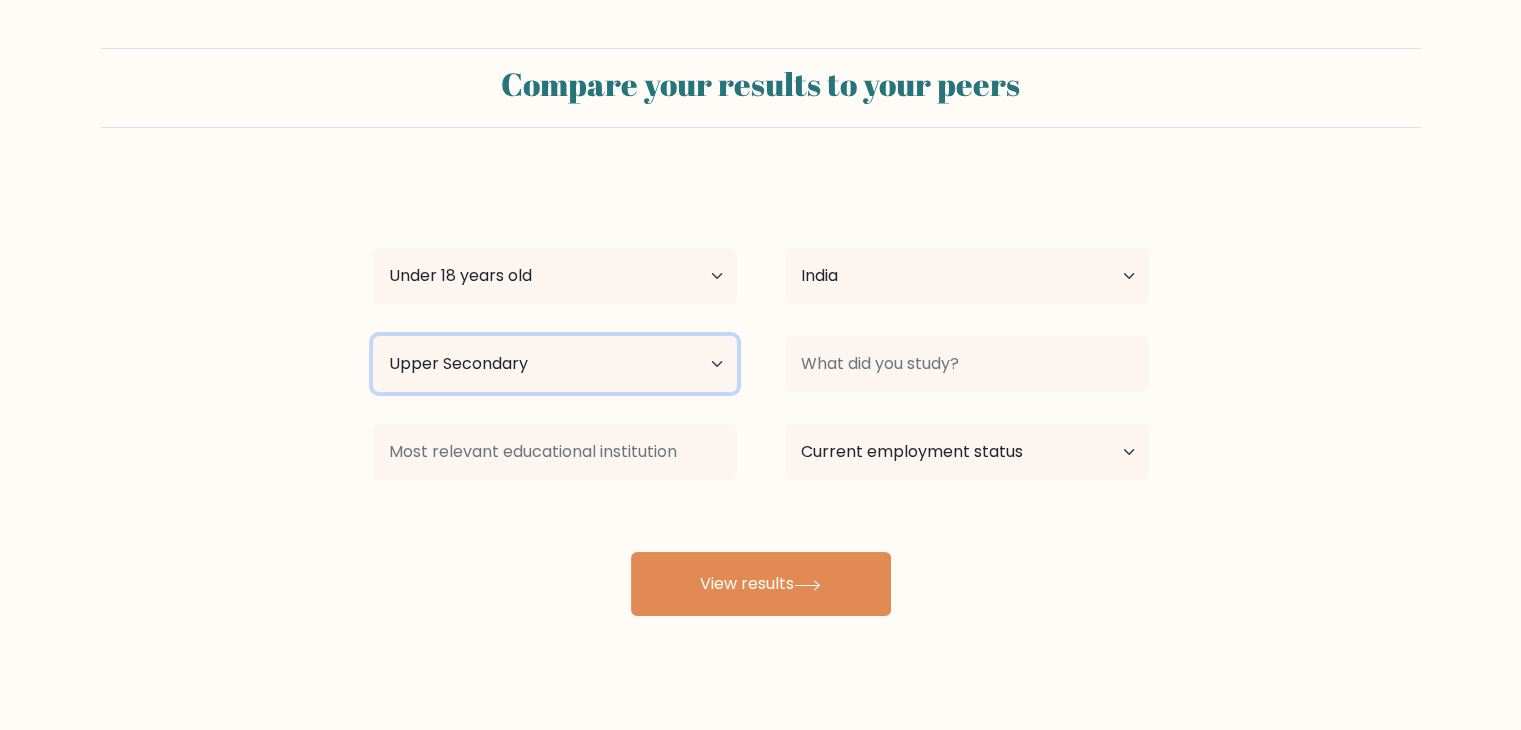 click on "Highest education level
No schooling
Primary
Lower Secondary
Upper Secondary
Occupation Specific
Bachelor's degree
Master's degree
Doctoral degree" at bounding box center [555, 364] 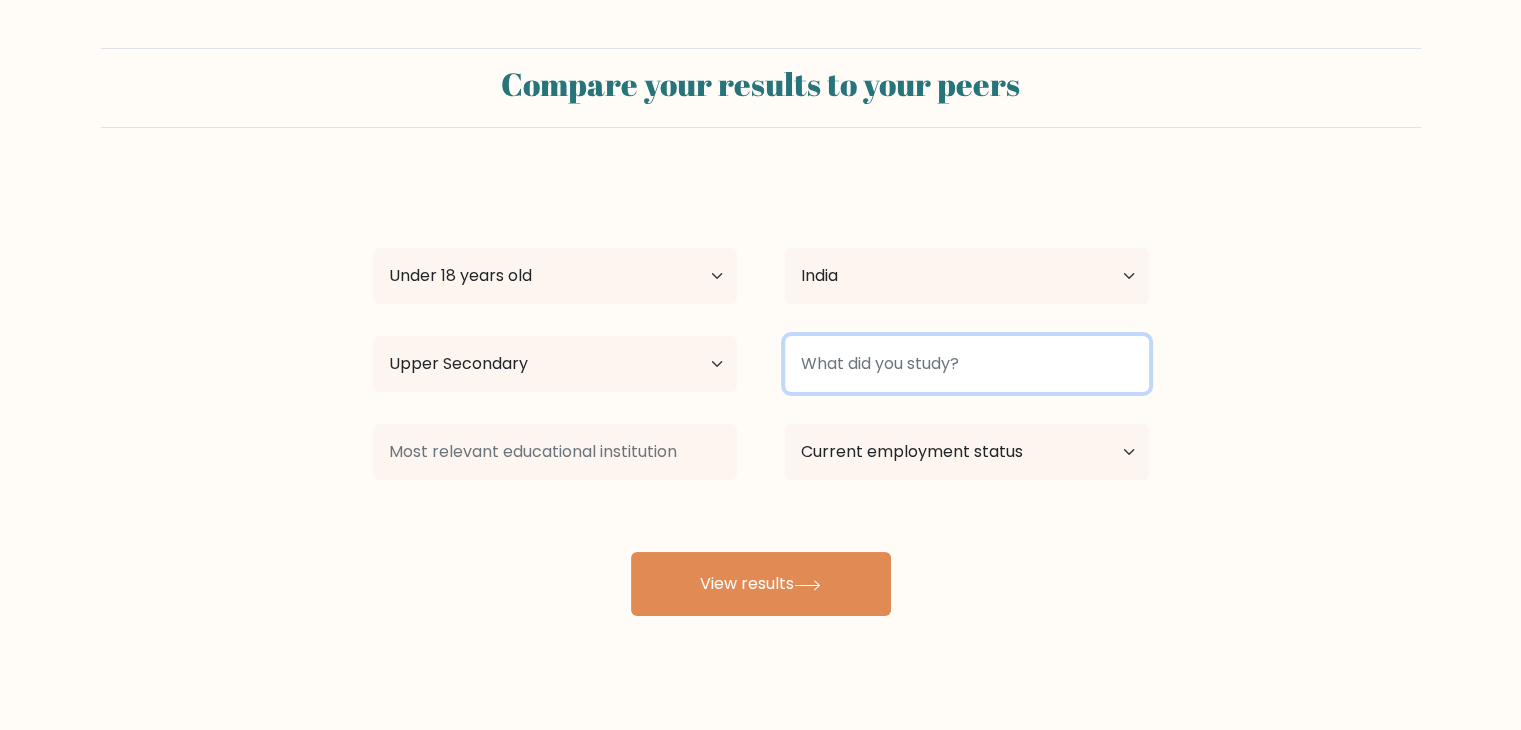 click at bounding box center [967, 364] 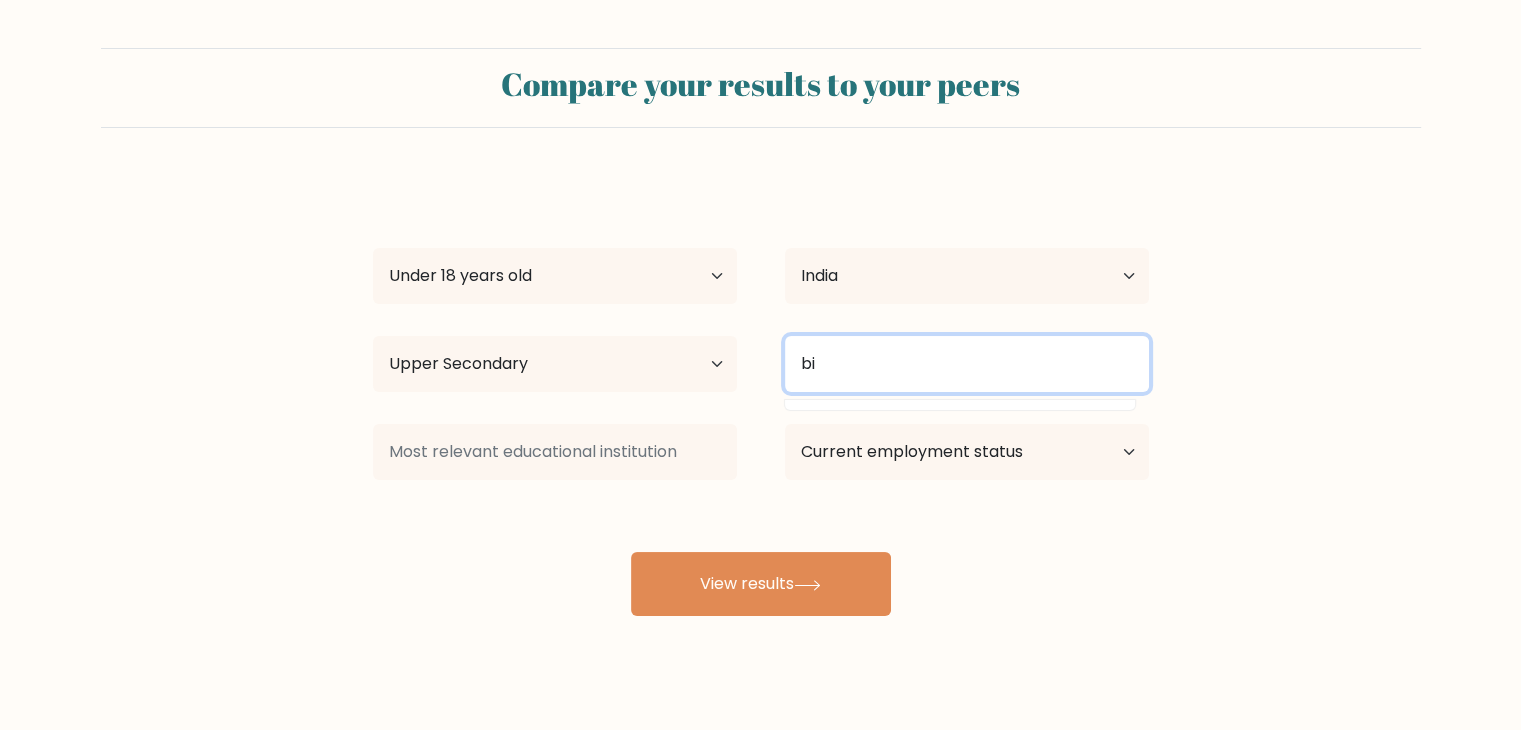 type on "b" 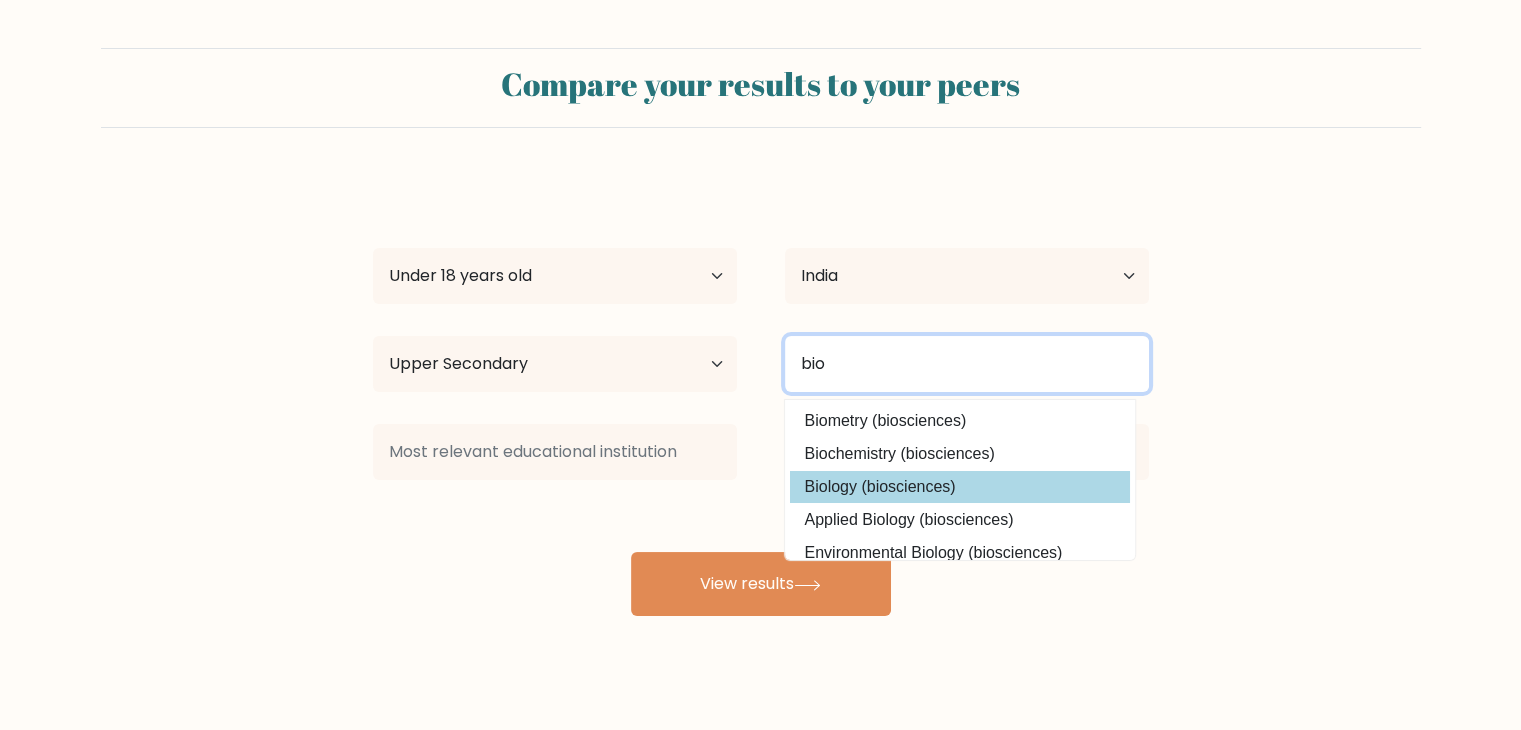 type on "bio" 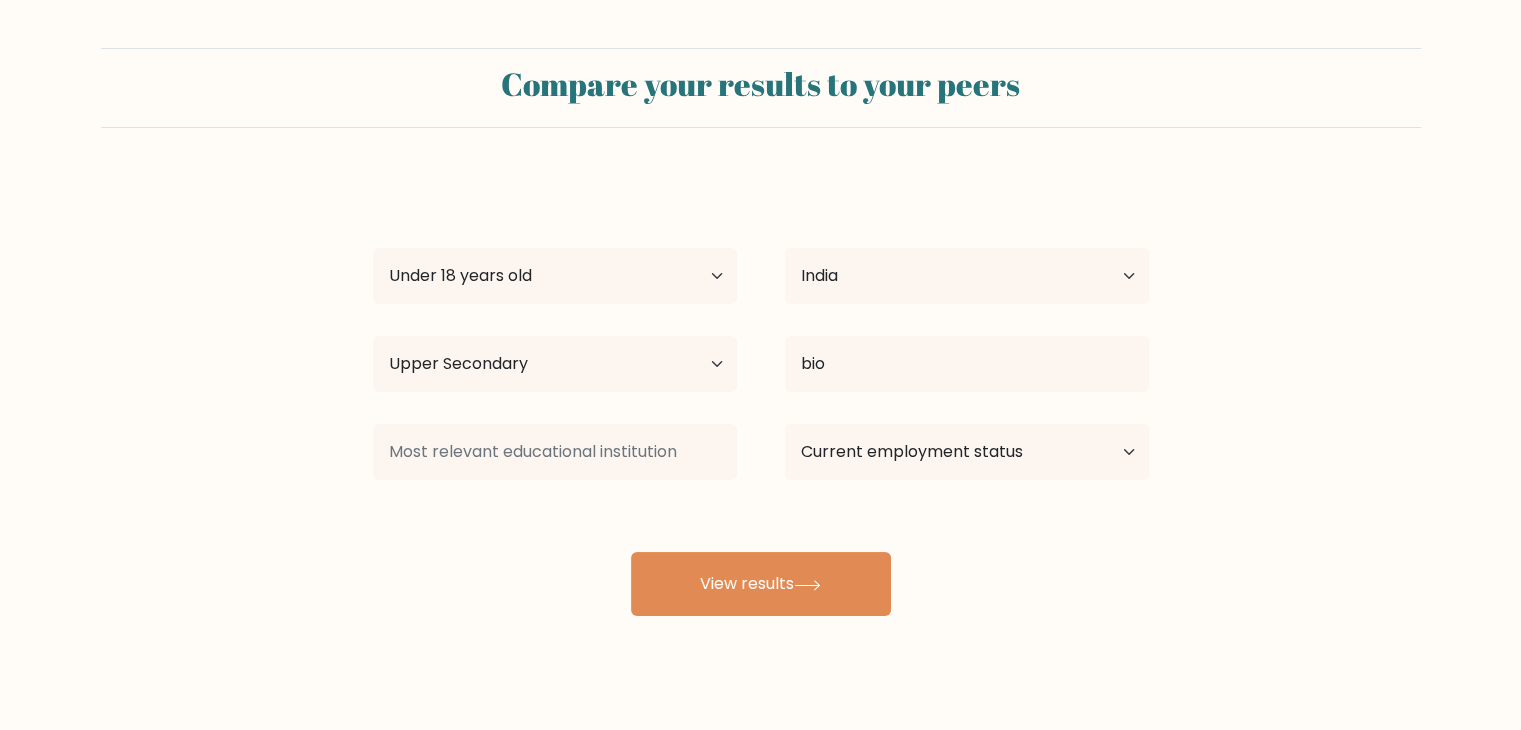click on "[PERSON]
gotte
Age
Under 18 years old
18-24 years old
25-34 years old
35-44 years old
45-54 years old
55-64 years old
65 years old and above
Country
Afghanistan
Albania
Algeria
American Samoa
Andorra
Angola
Anguilla
Antarctica
Antigua and Barbuda
Argentina
Armenia
Aruba
Australia
Austria
Azerbaijan
Bahamas
Bahrain
Bangladesh
Barbados
Belarus
Belgium
Belize
Benin
Bermuda
Bhutan
Bolivia
Bonaire, Sint Eustatius and Saba
Bosnia and Herzegovina
Botswana
Bouvet Island
Brazil
Brunei" at bounding box center (761, 396) 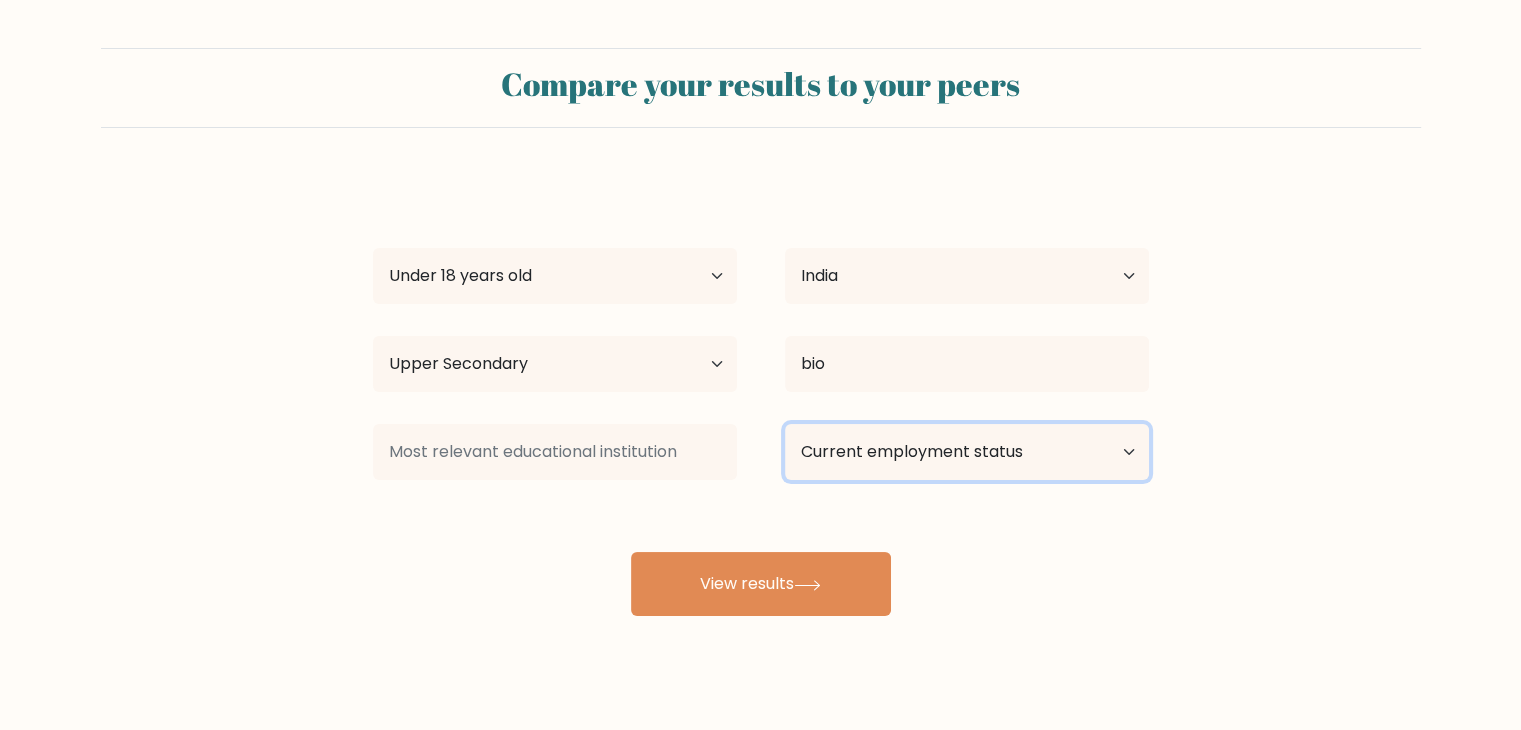 click on "Current employment status
Employed
Student
Retired
Other / prefer not to answer" at bounding box center (967, 452) 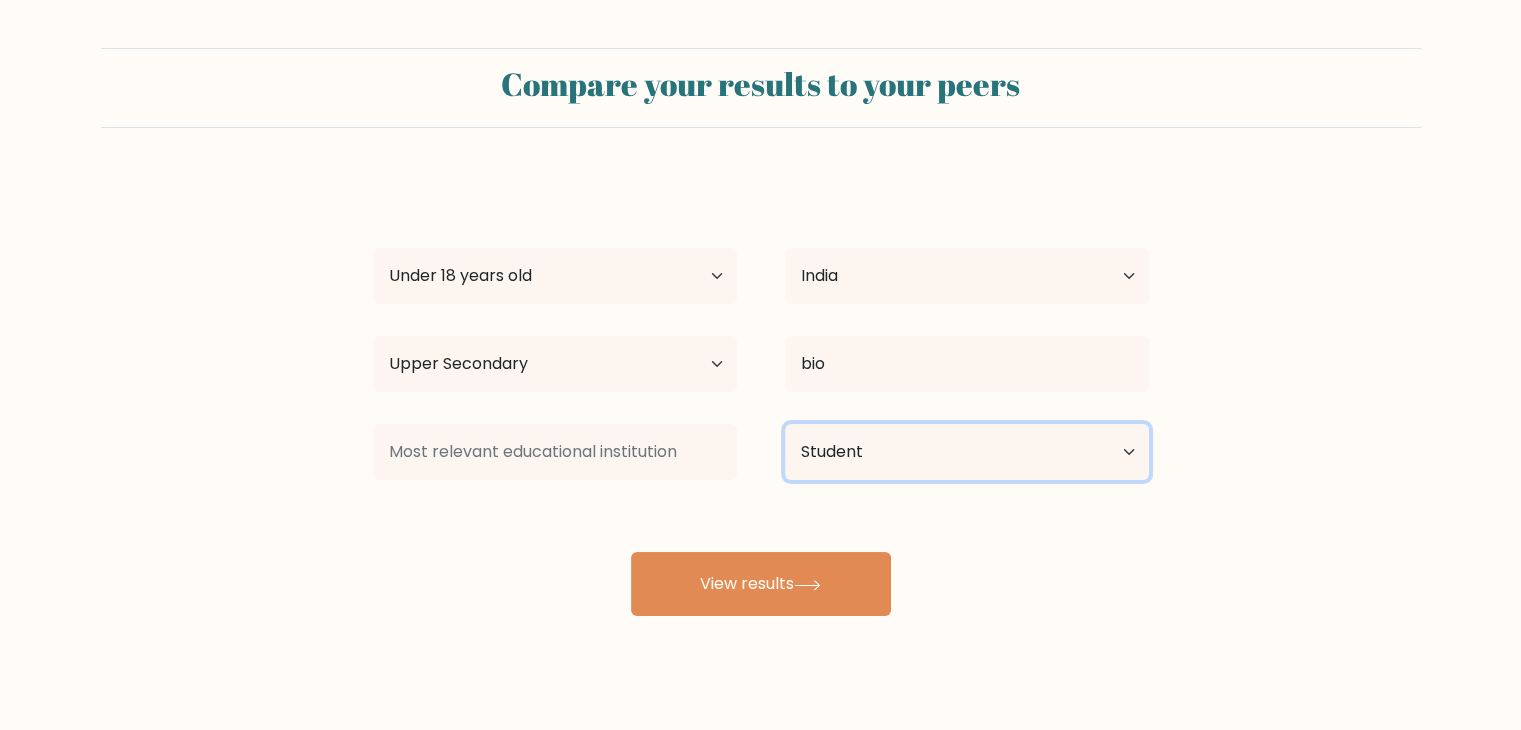 click on "Current employment status
Employed
Student
Retired
Other / prefer not to answer" at bounding box center [967, 452] 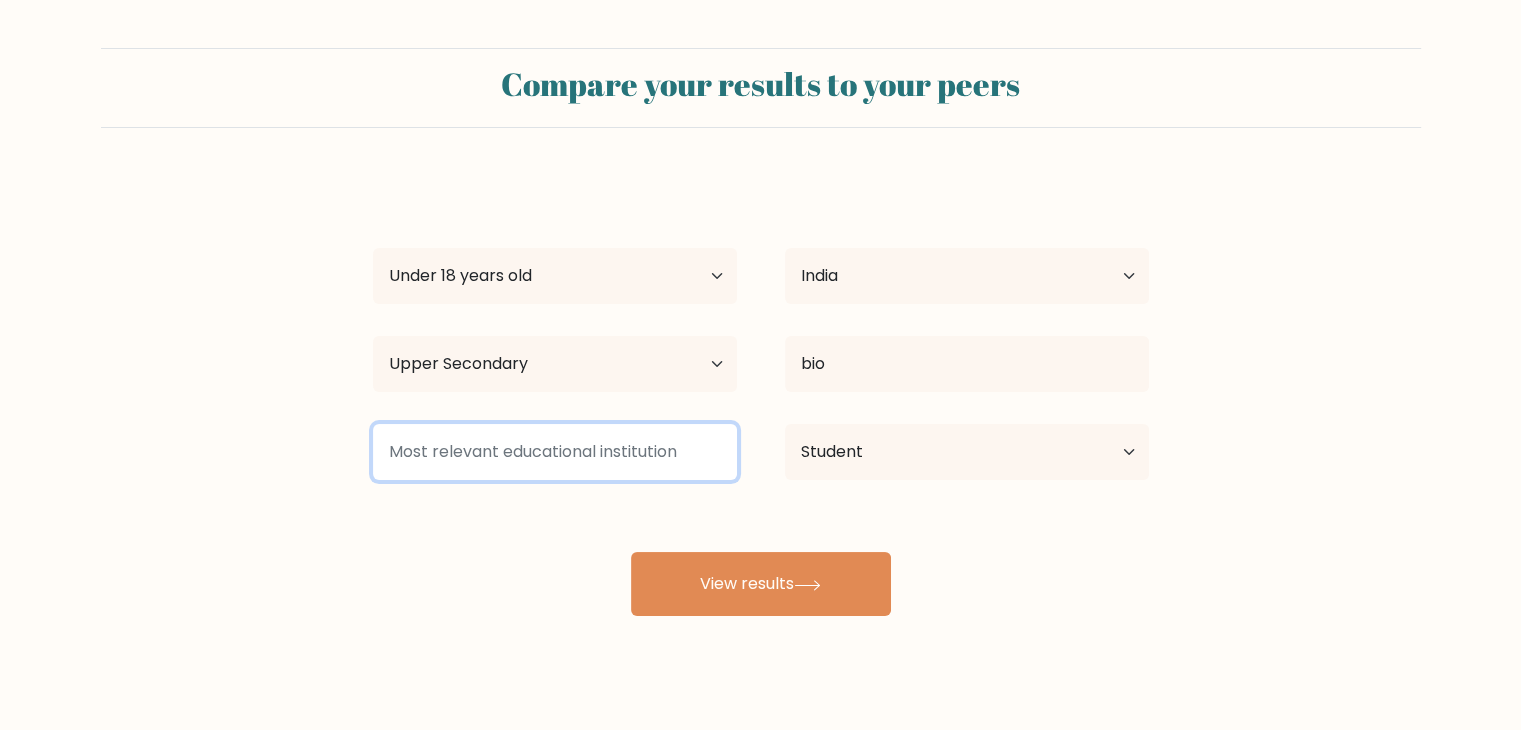 click at bounding box center (555, 452) 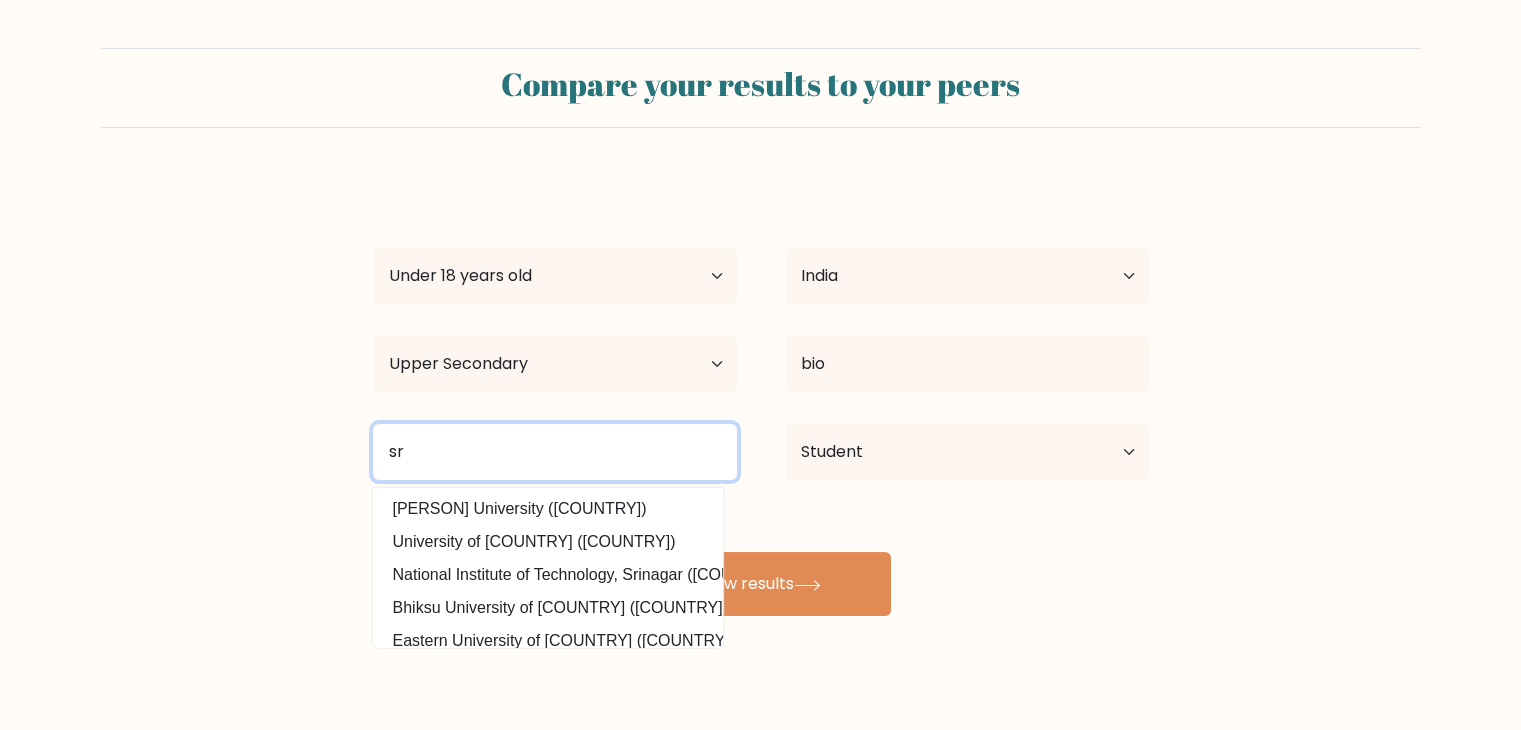 type on "s" 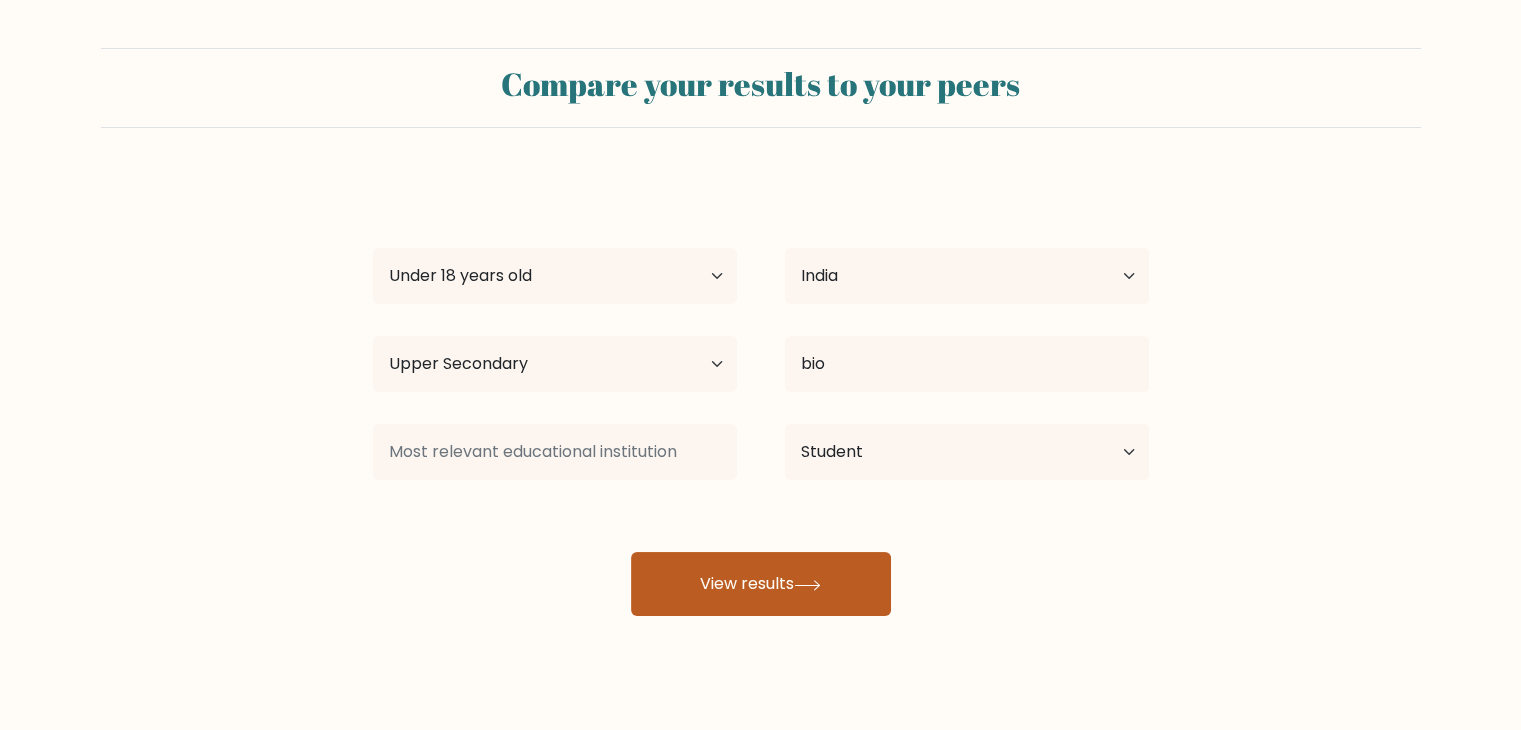 click on "View results" at bounding box center (761, 584) 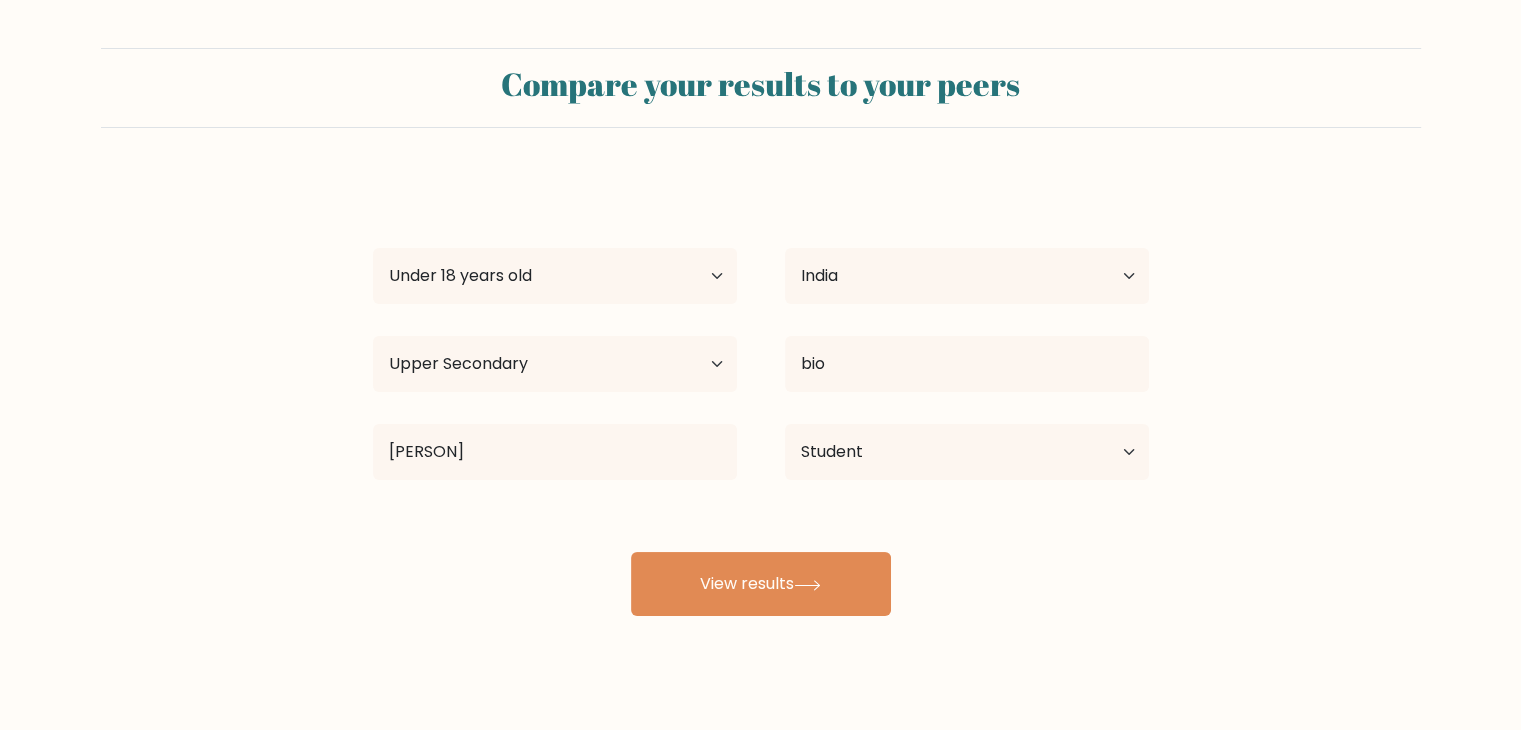 click on "[PERSON]
gotte
Age
Under 18 years old
18-24 years old
25-34 years old
35-44 years old
45-54 years old
55-64 years old
65 years old and above
Country
Afghanistan
Albania
Algeria
American Samoa
Andorra
Angola
Anguilla
Antarctica
Antigua and Barbuda
Argentina
Armenia
Aruba
Australia
Austria
Azerbaijan
Bahamas
Bahrain
Bangladesh
Barbados
Belarus
Belgium
Belize
Benin
Bermuda
Bhutan
Bolivia
Bonaire, Sint Eustatius and Saba
Bosnia and Herzegovina
Botswana
Bouvet Island
Brazil
Brunei" at bounding box center [761, 396] 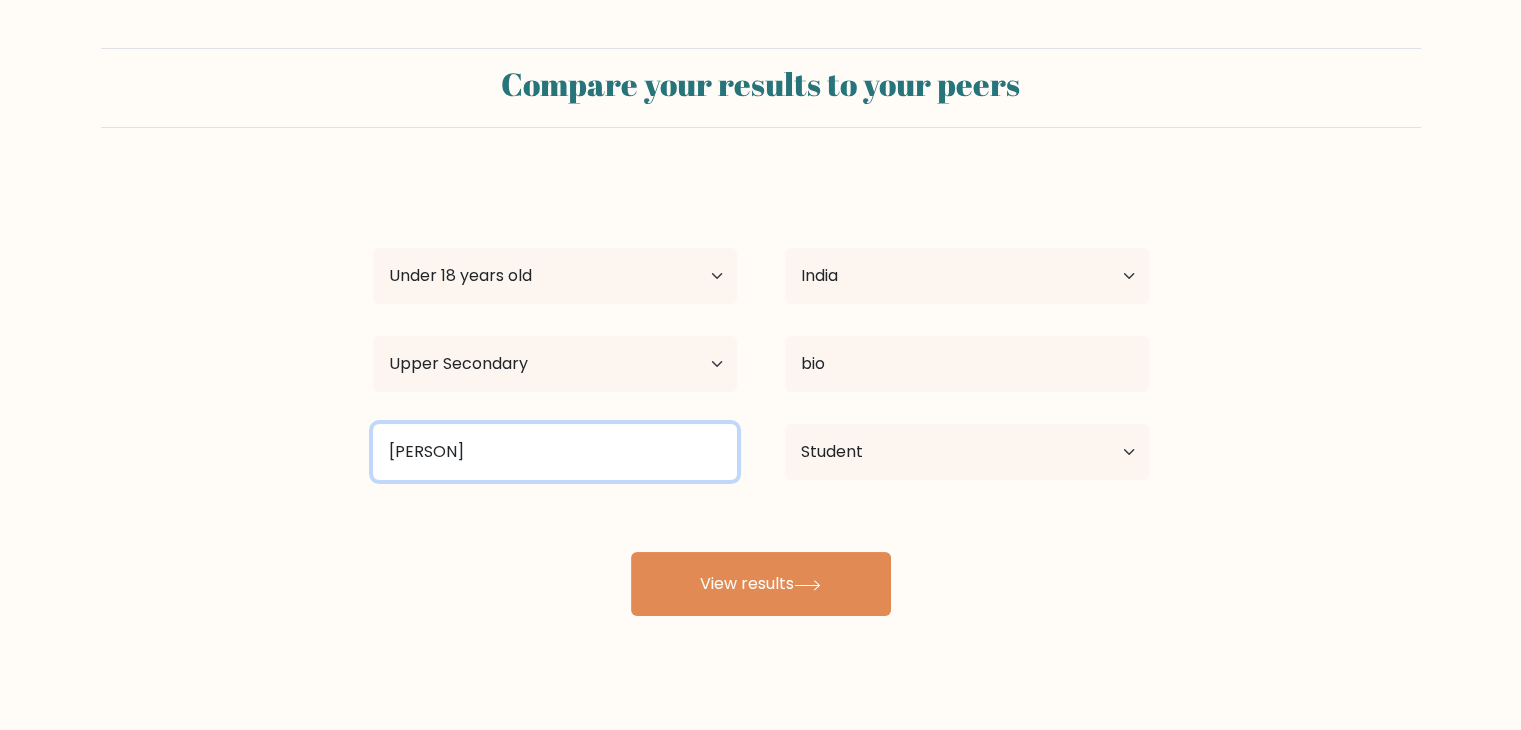 click on "[PERSON]" at bounding box center (555, 452) 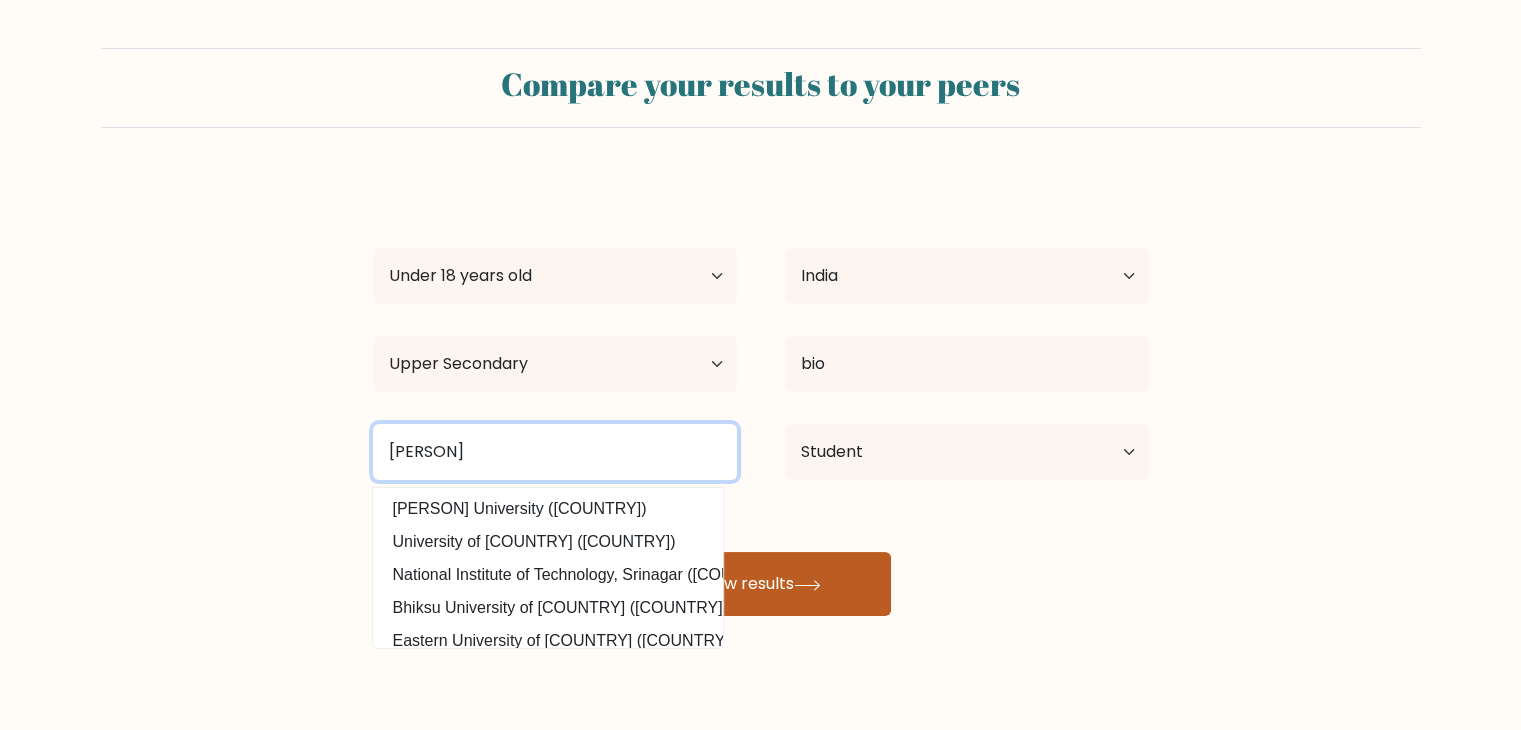 type on "[PERSON]" 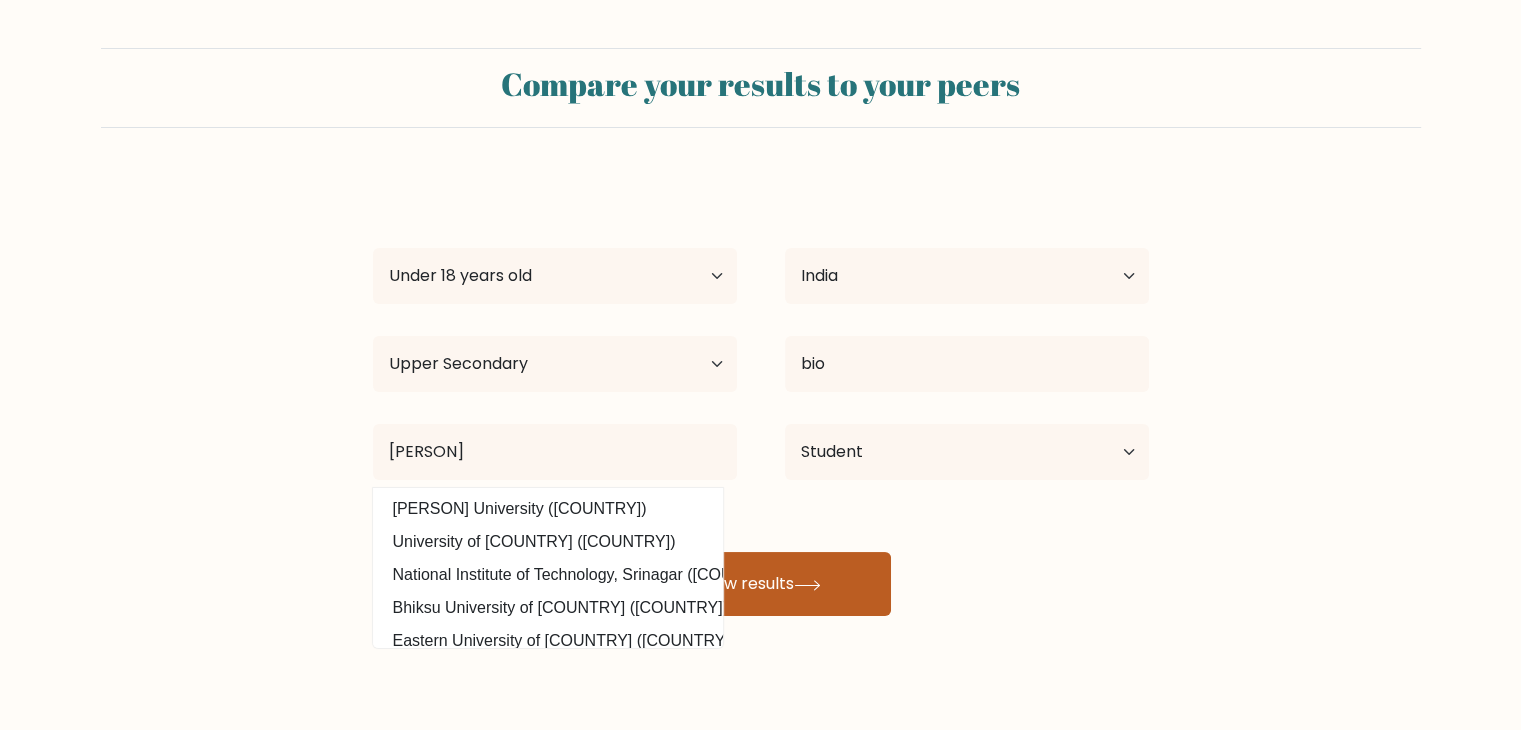 click on "View results" at bounding box center (761, 584) 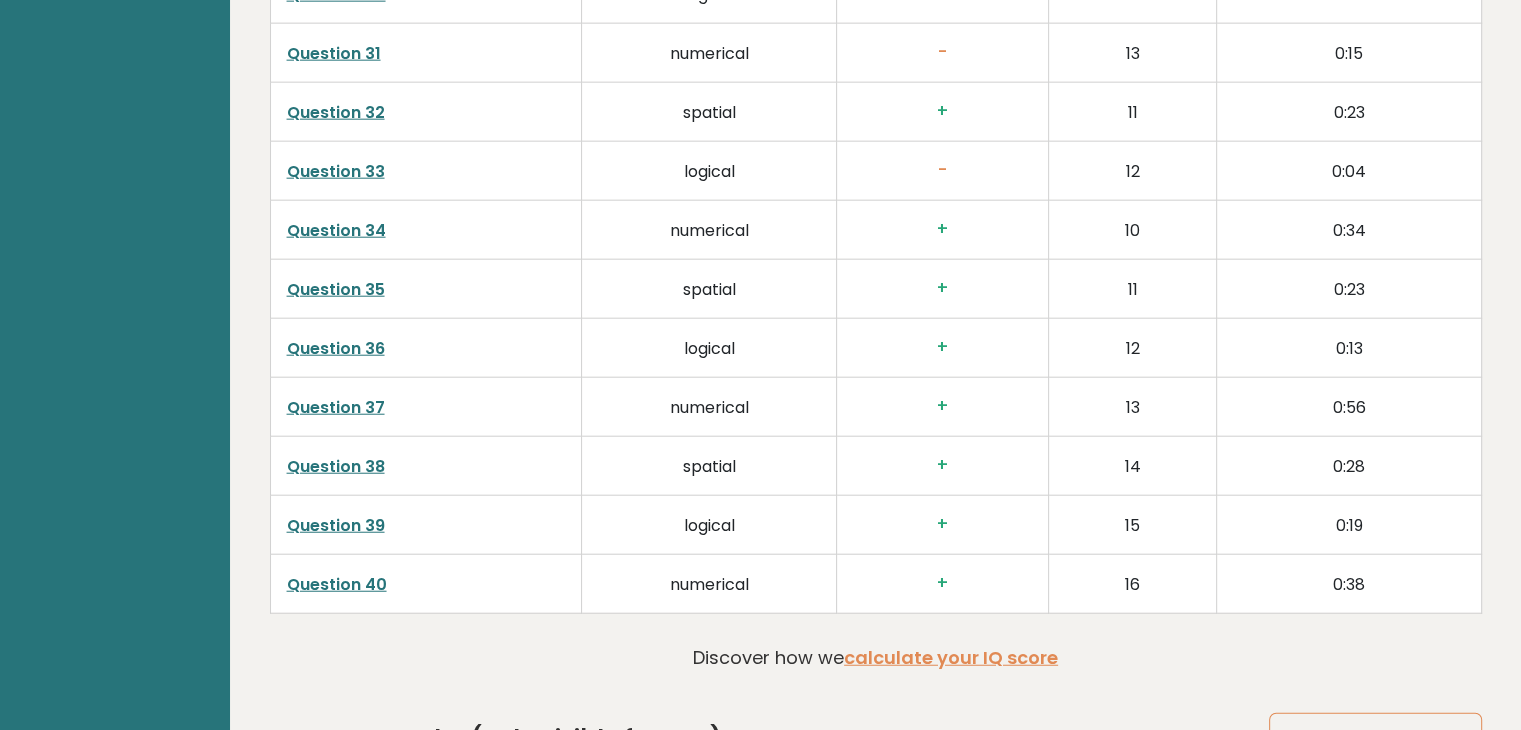 scroll, scrollTop: 5108, scrollLeft: 0, axis: vertical 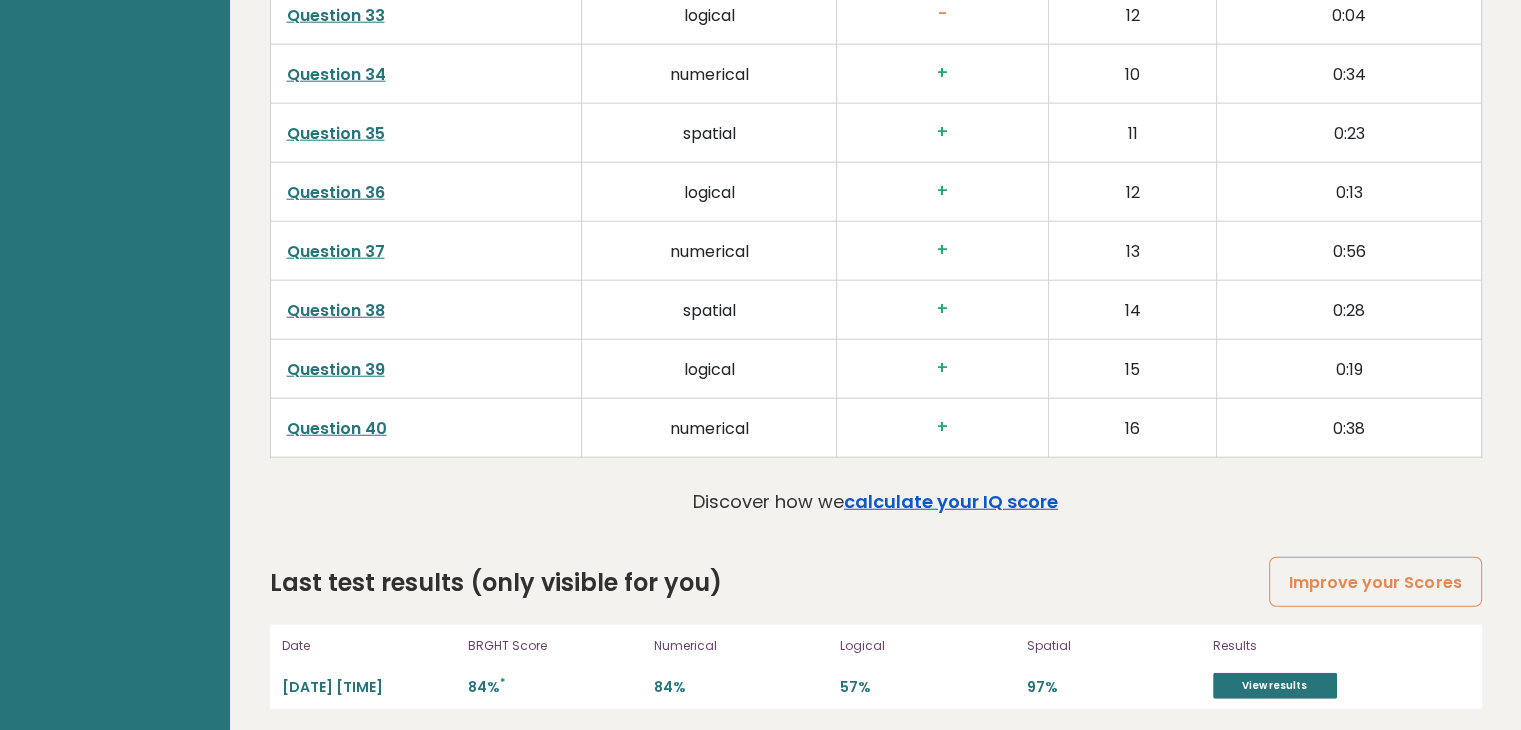 click on "calculate your IQ score" at bounding box center (951, 501) 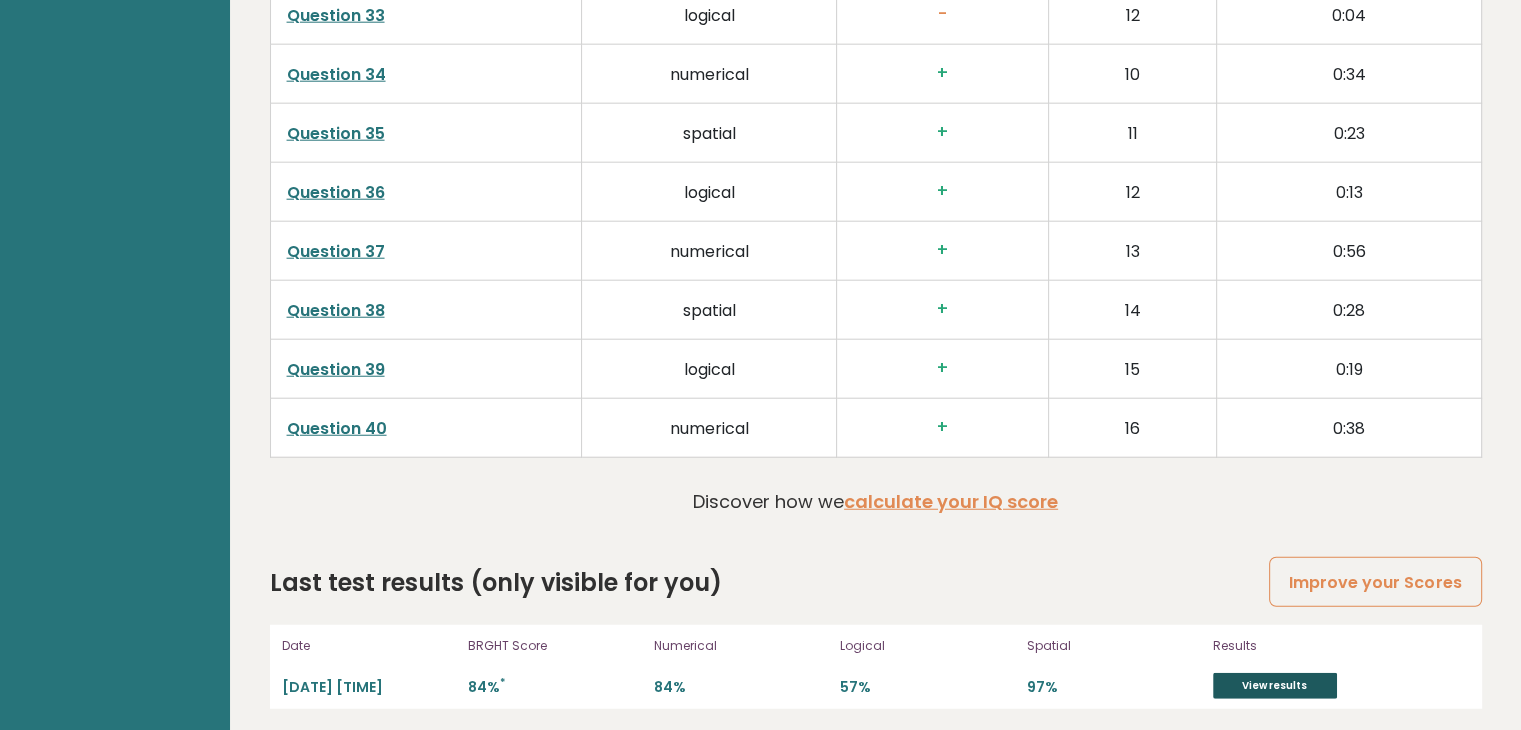 click on "View results" at bounding box center [1275, 686] 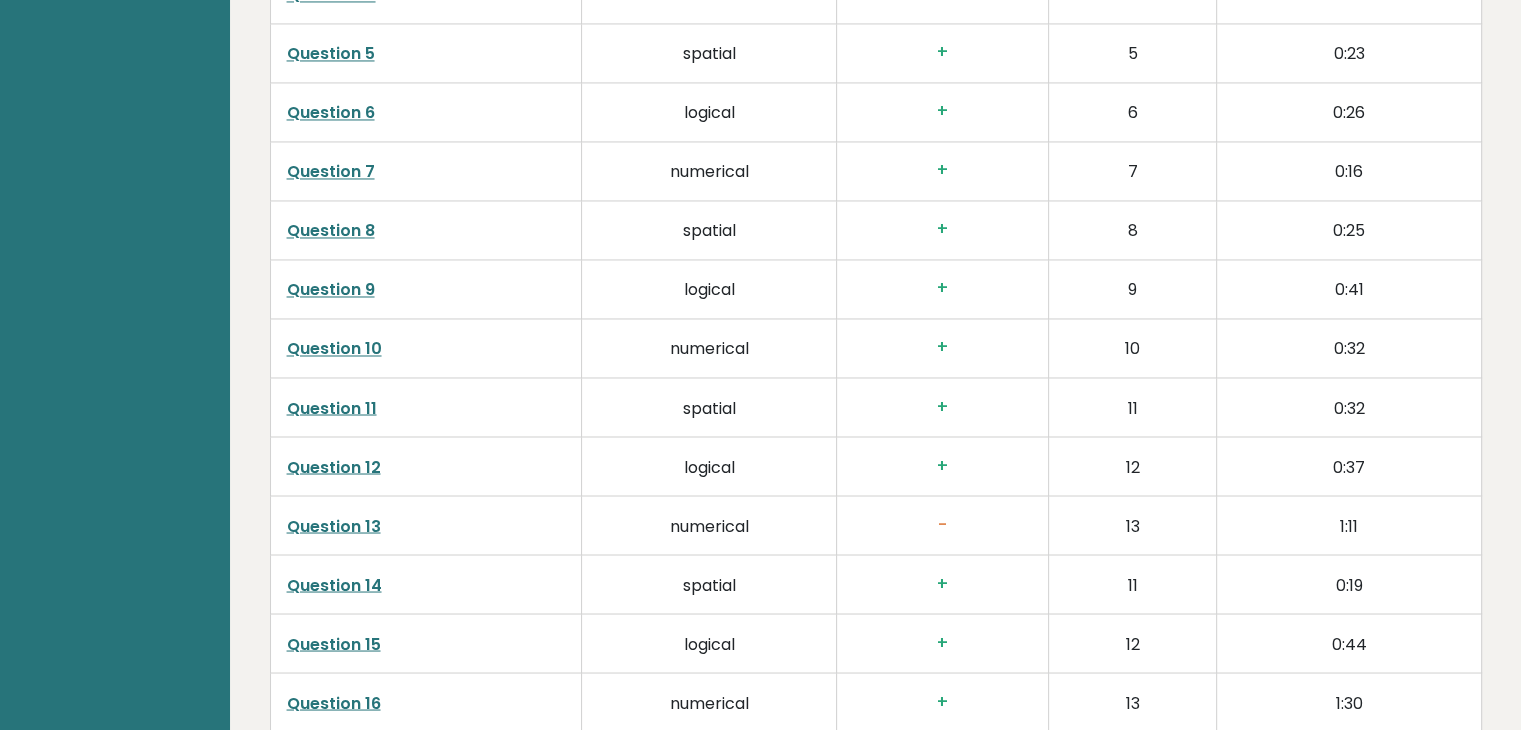 scroll, scrollTop: 3392, scrollLeft: 0, axis: vertical 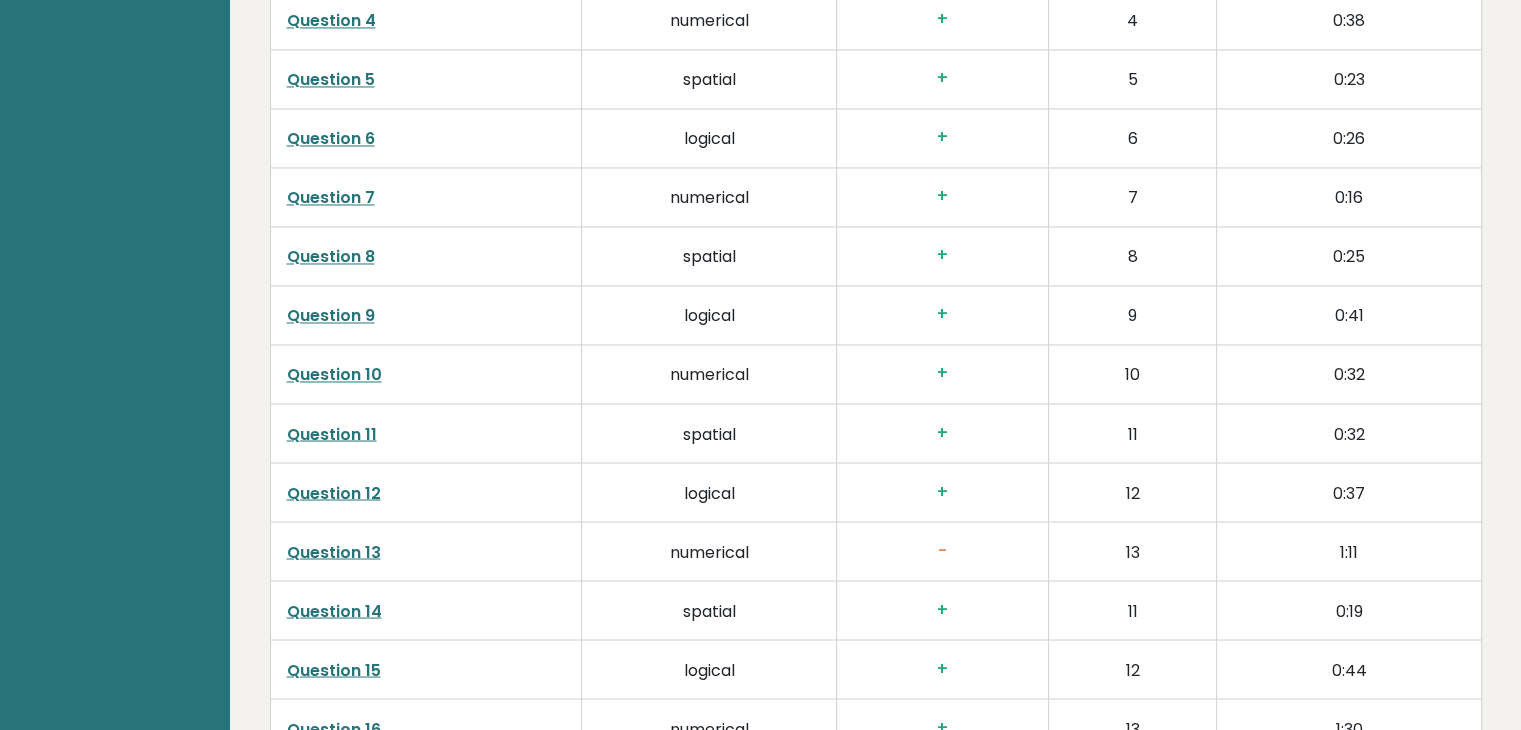 click on "Question
13" at bounding box center (334, 551) 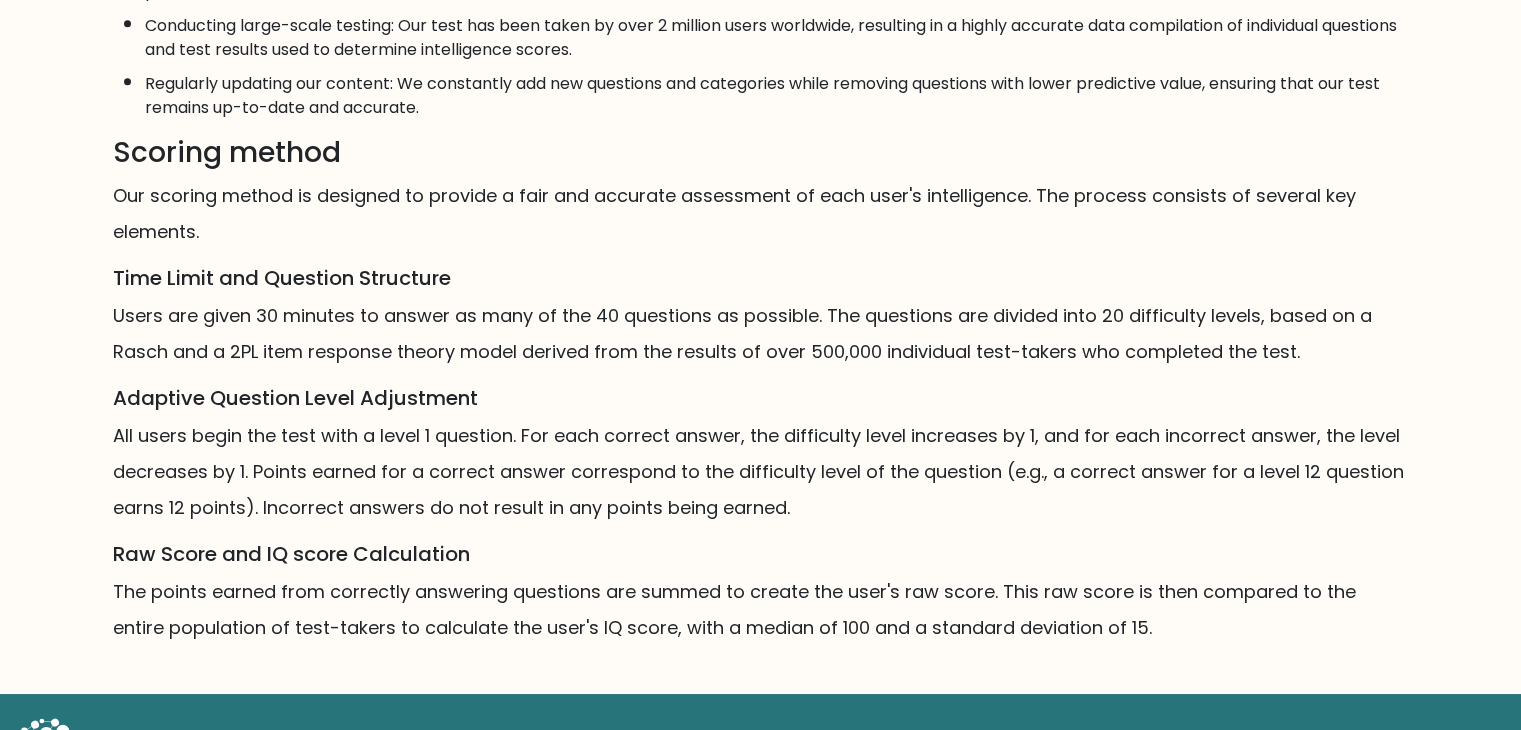 scroll, scrollTop: 1184, scrollLeft: 0, axis: vertical 